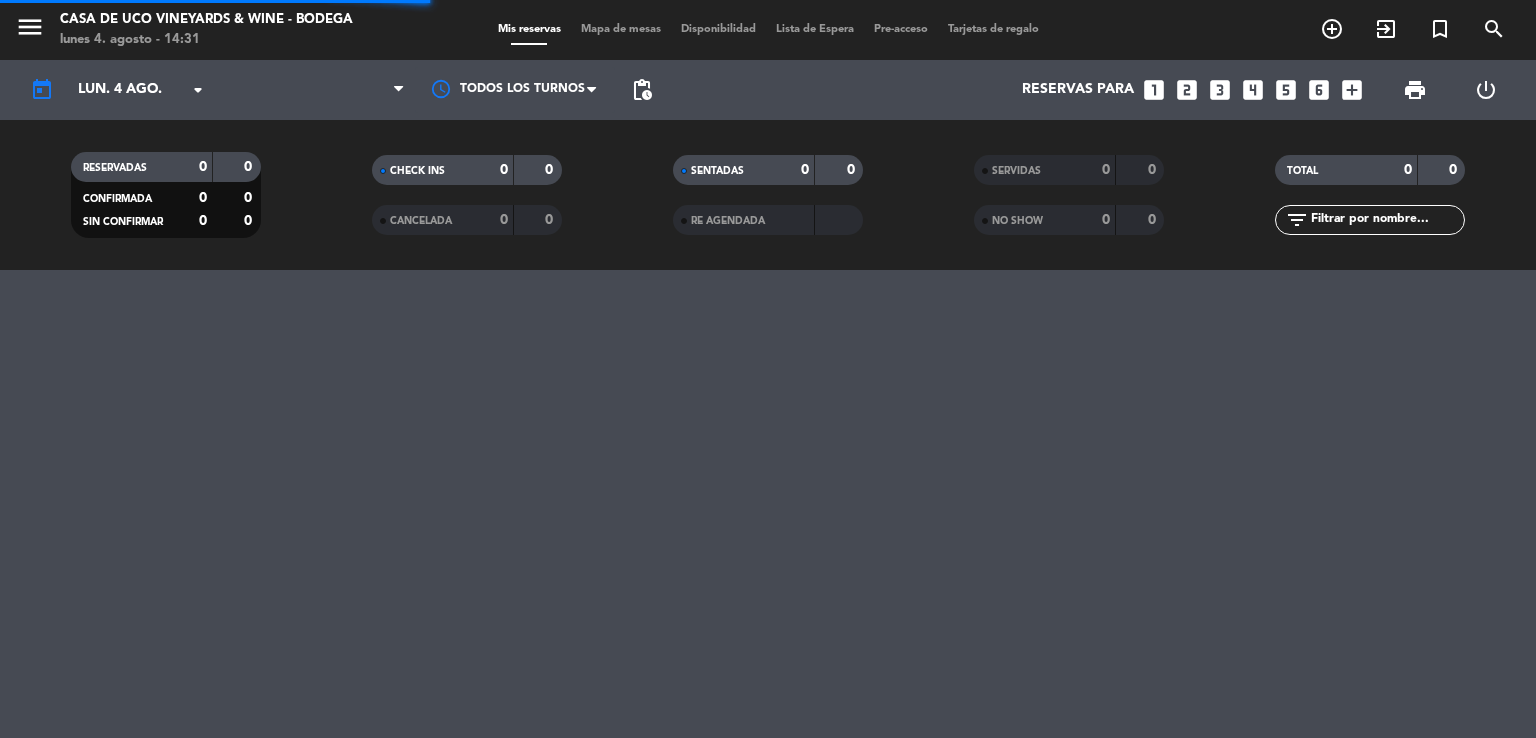scroll, scrollTop: 0, scrollLeft: 0, axis: both 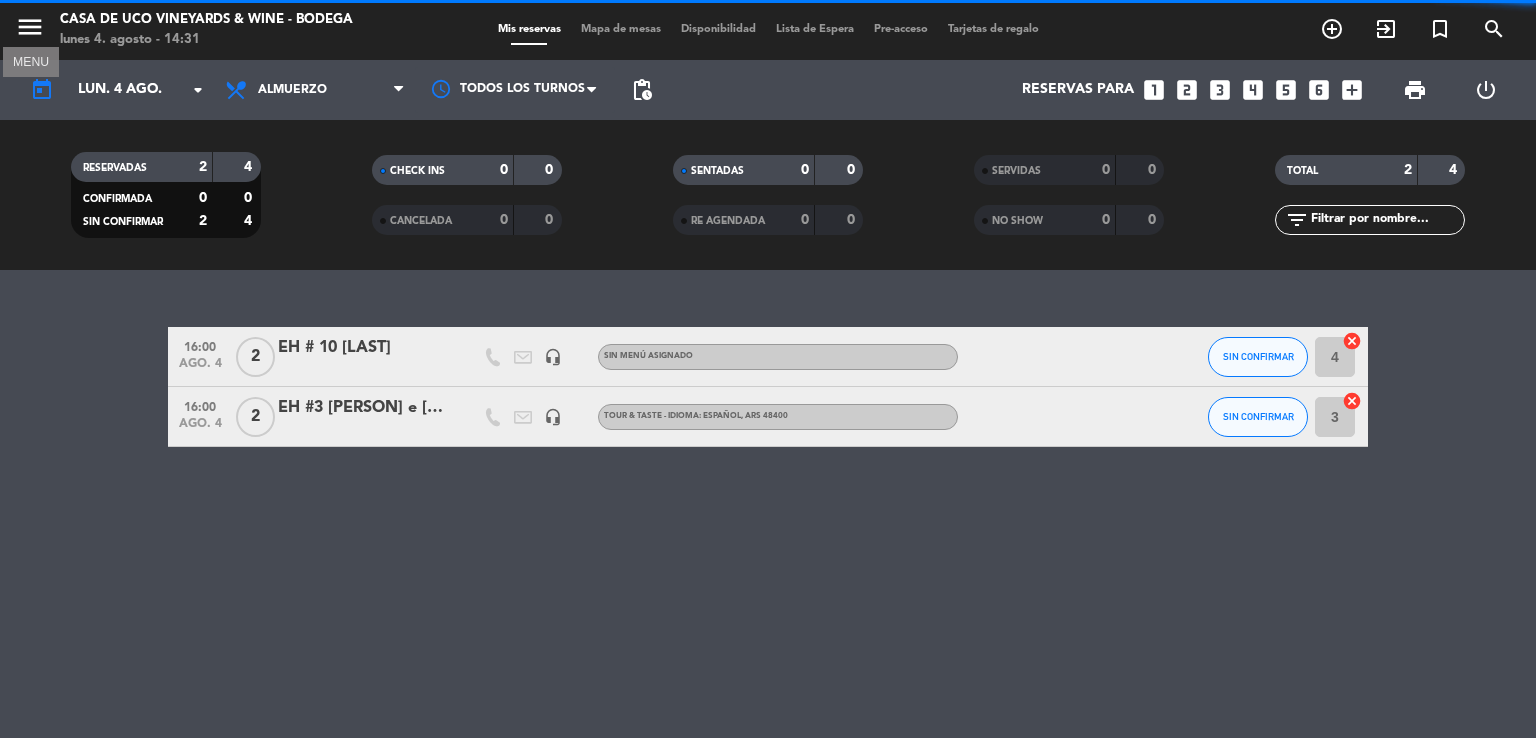 click on "menu" at bounding box center [30, 27] 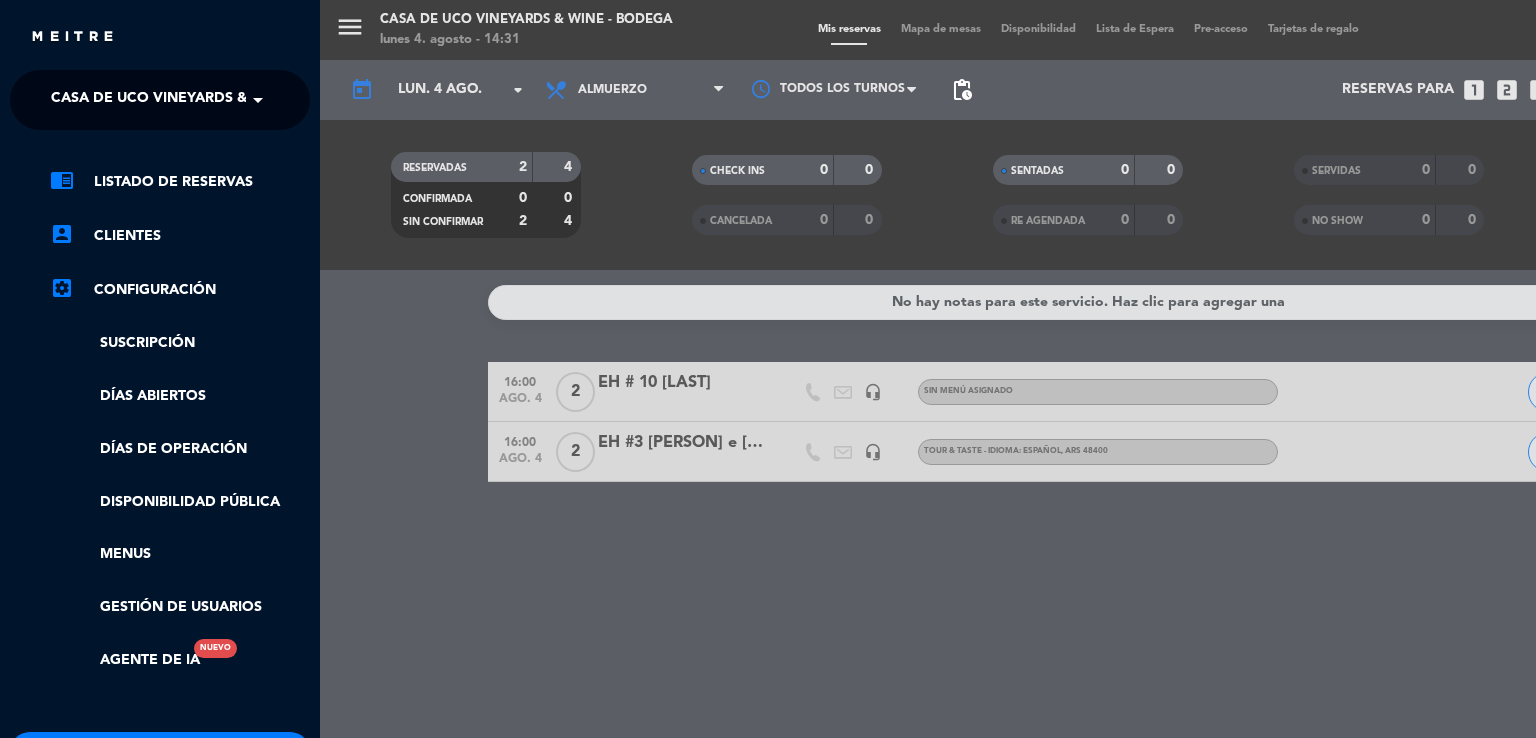 click 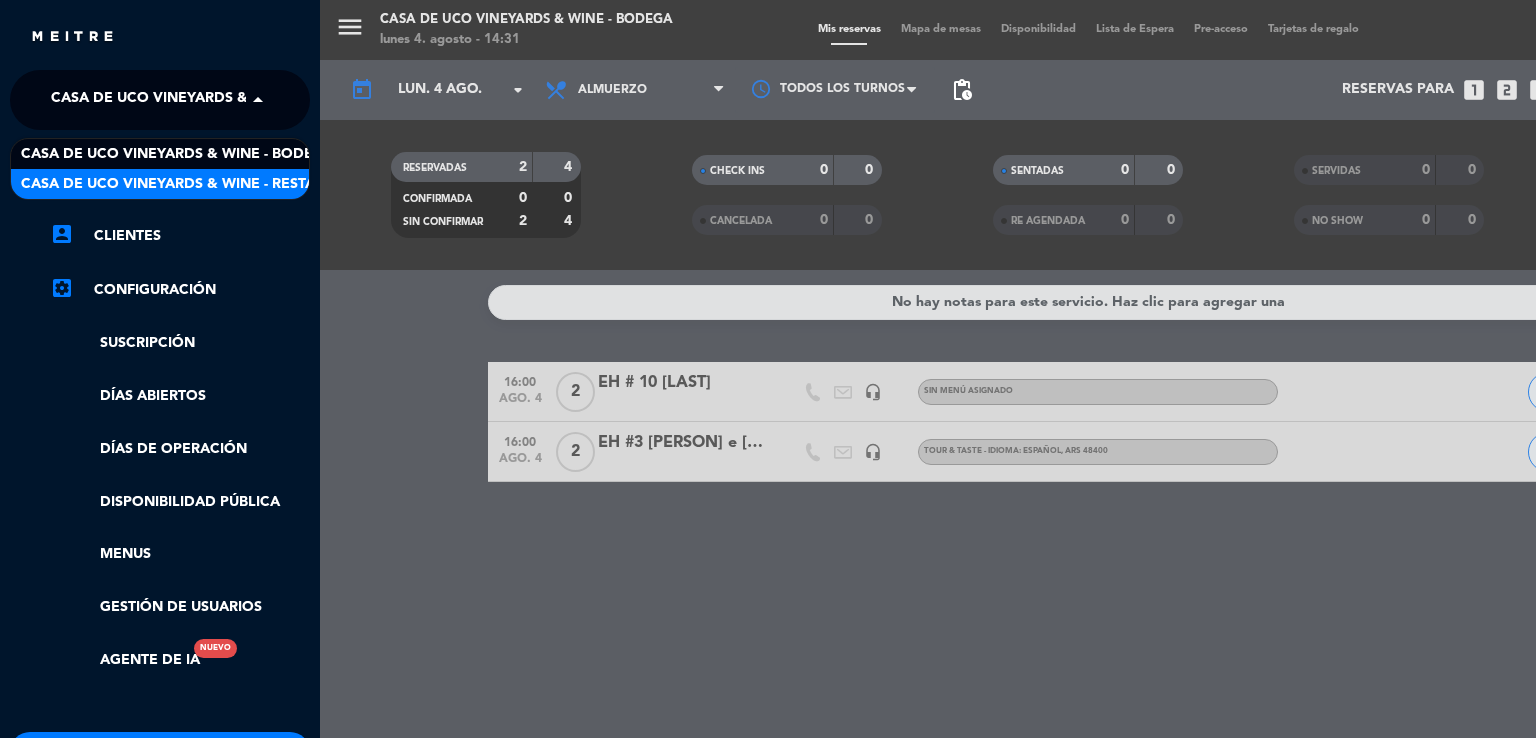 click on "Casa de Uco Vineyards & Wine - Restaurante" at bounding box center [196, 184] 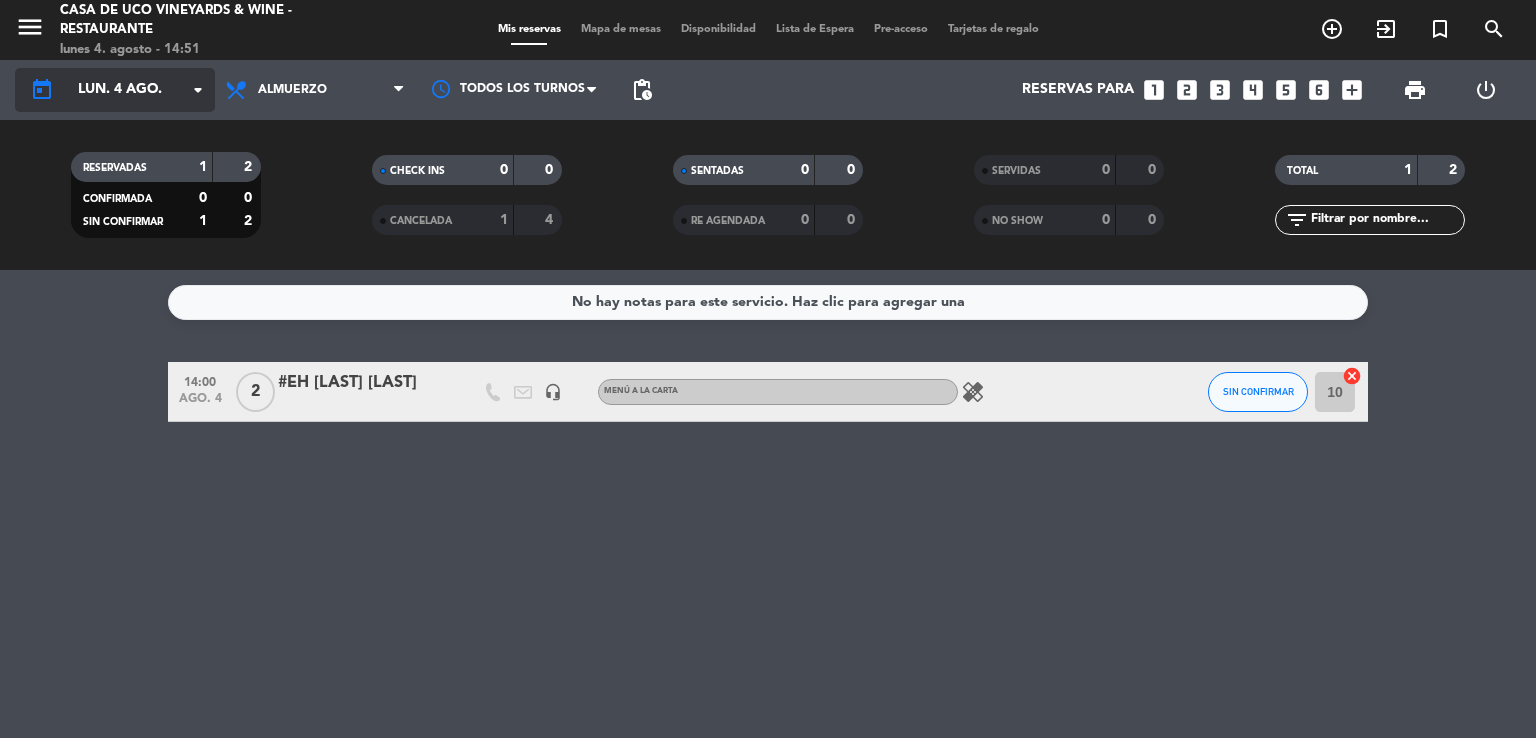 click on "lun. 4 ago." 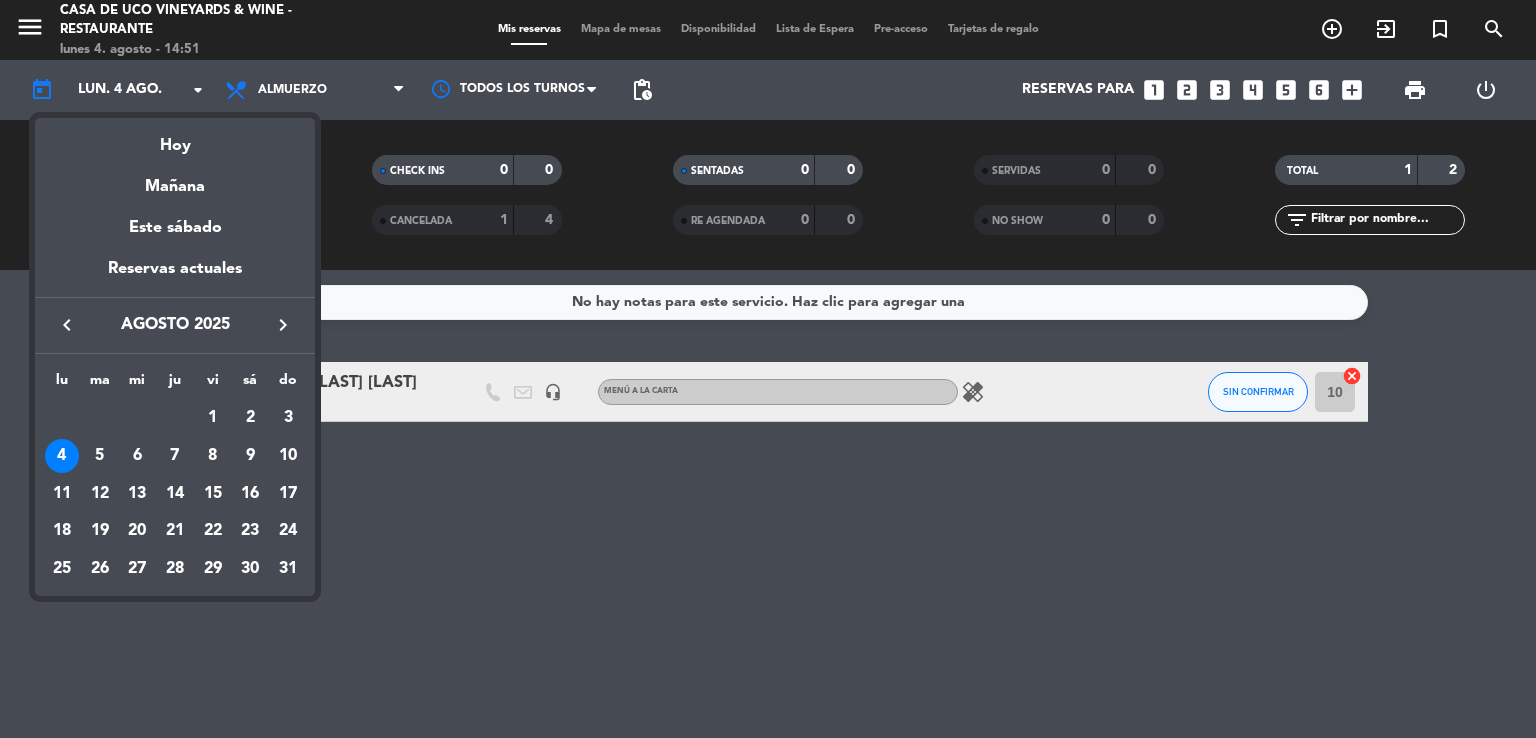 click at bounding box center [768, 369] 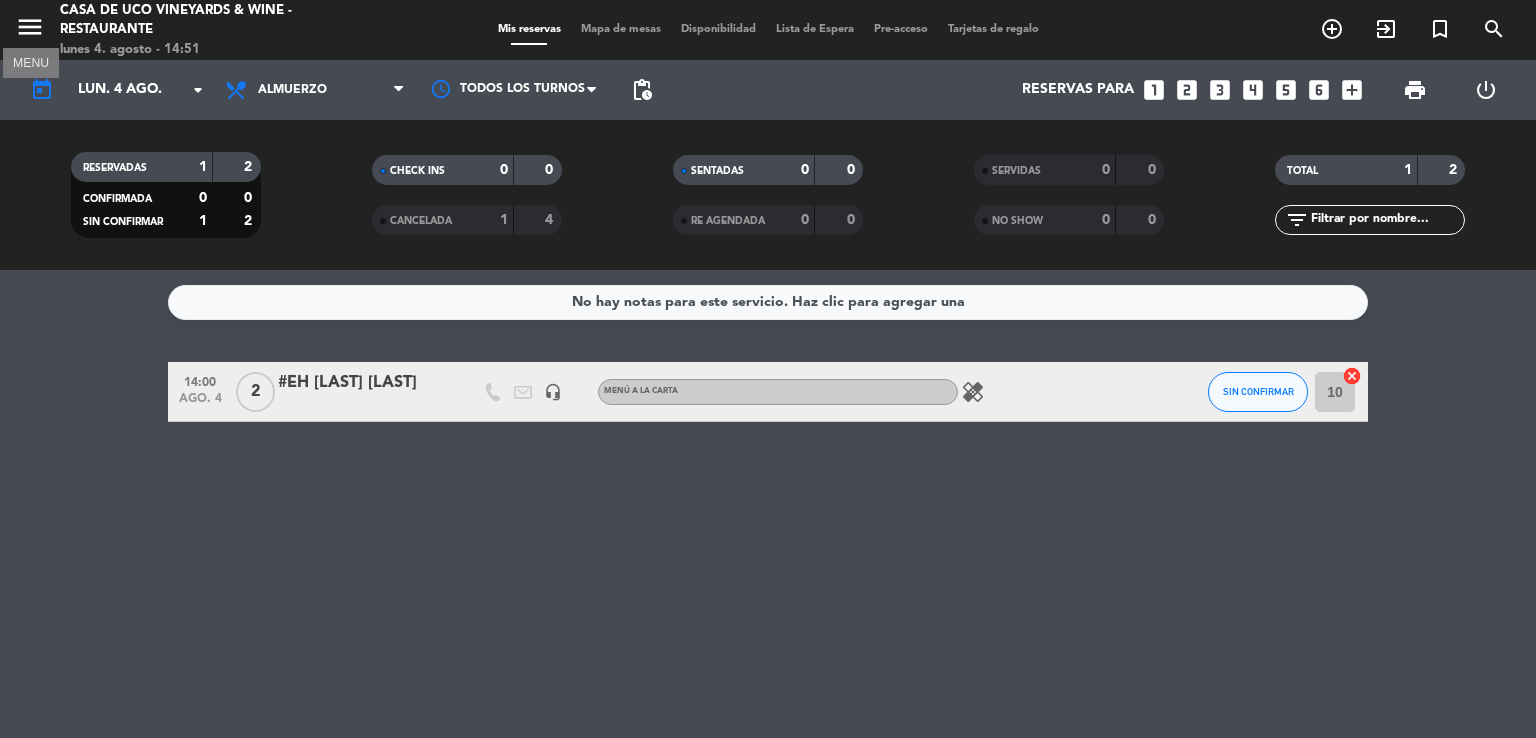 click on "menu" at bounding box center [30, 27] 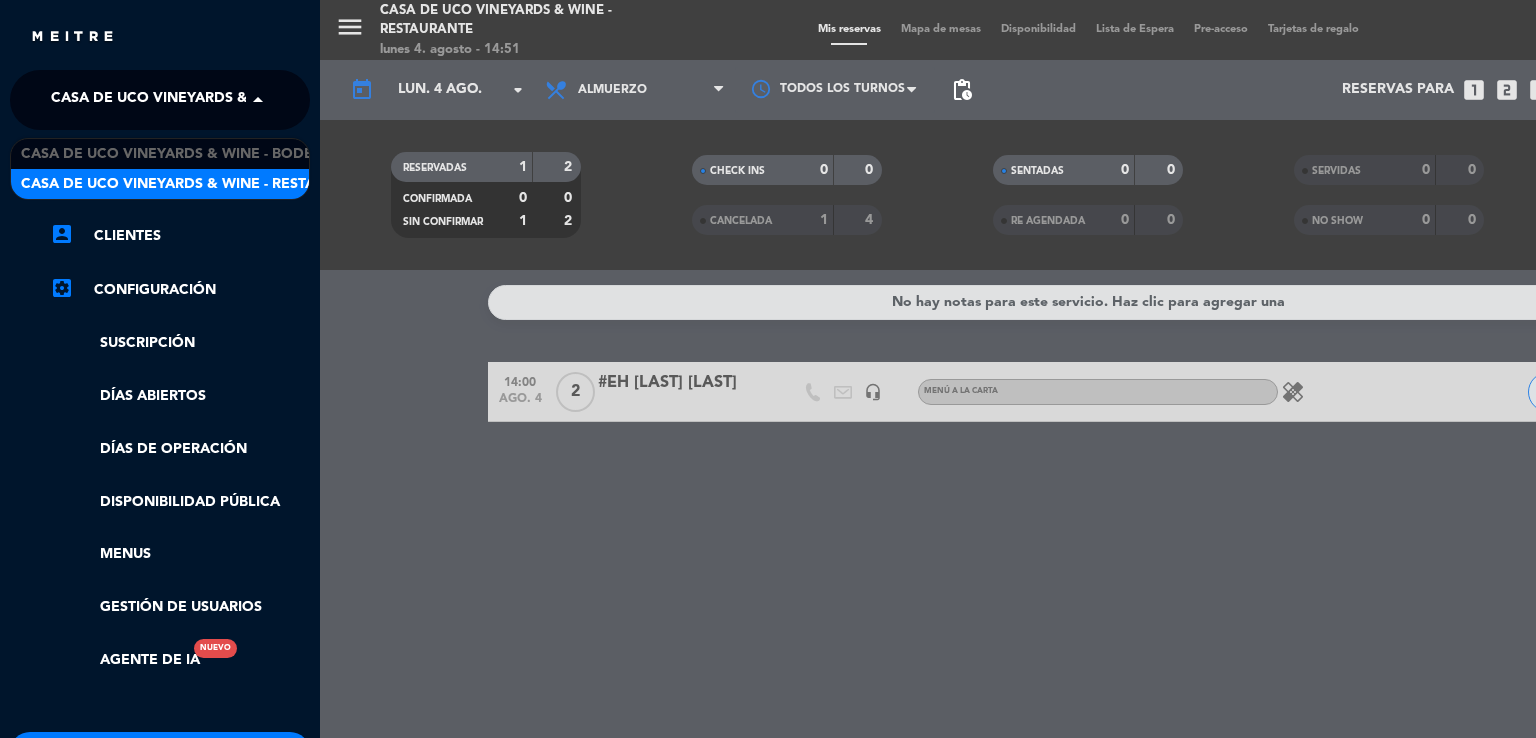 click on "Casa de Uco Vineyards & Wine - Restaurante" 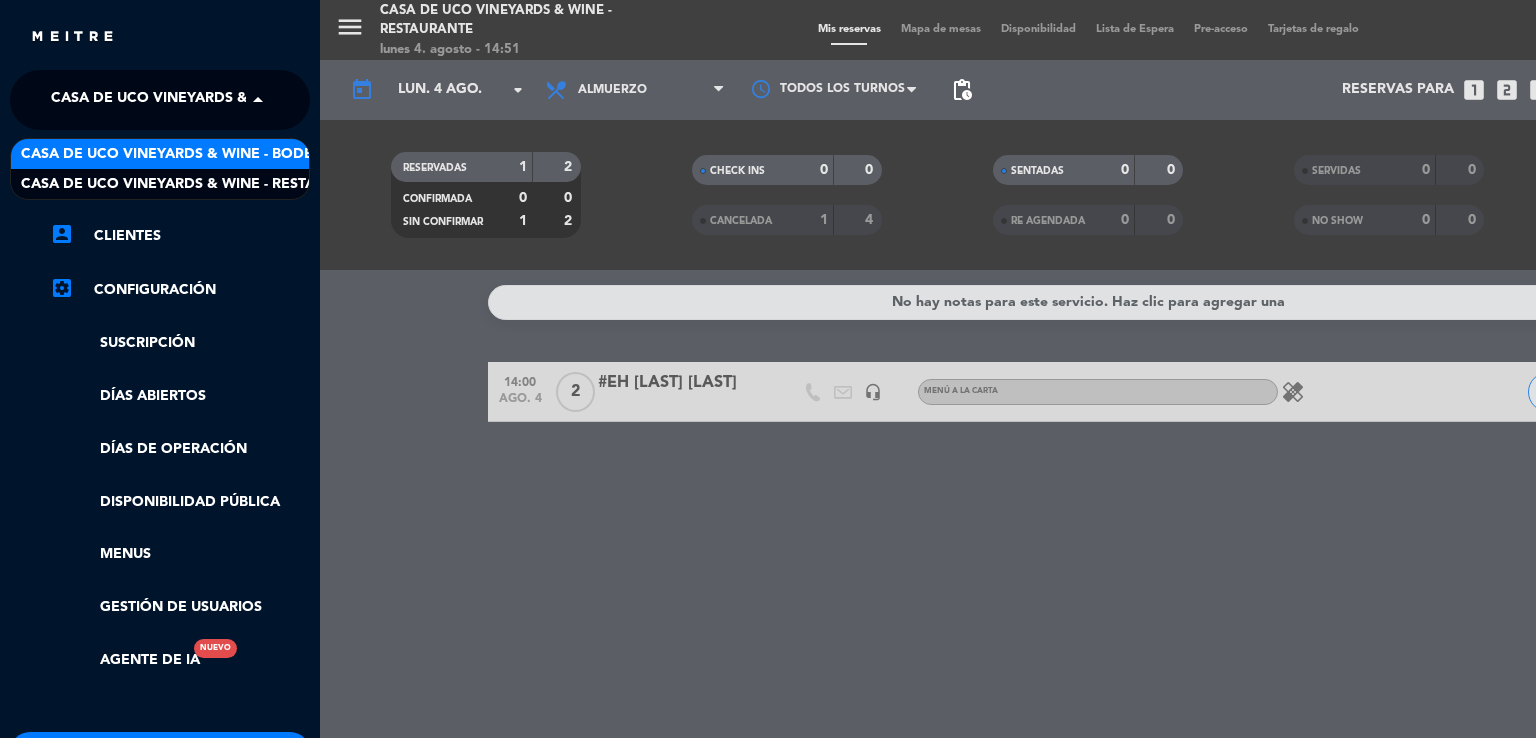 click on "Casa de Uco Vineyards & Wine - Bodega" at bounding box center (177, 154) 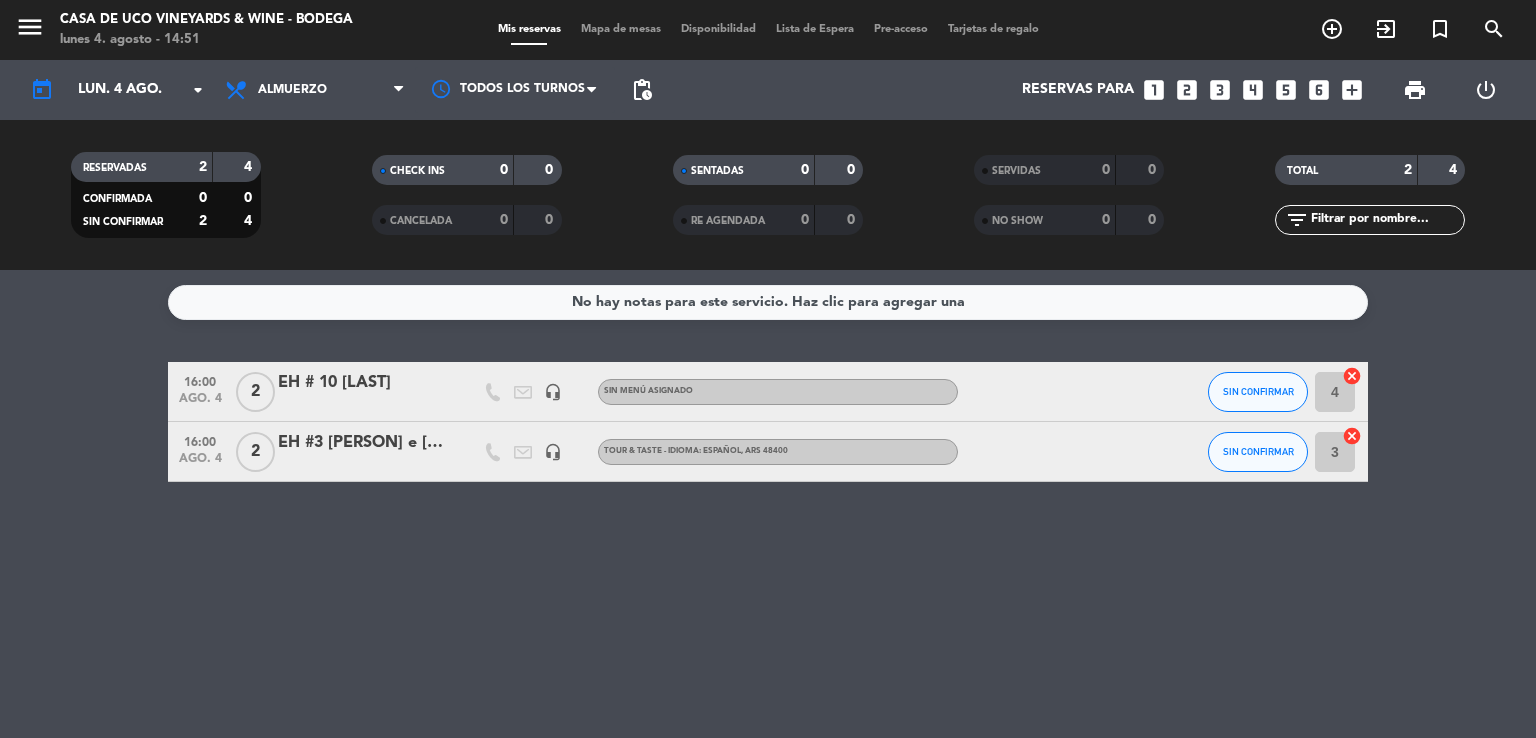 click on "16:00   ago. 4   2   EH # 10 [PERSON]   headset_mic  Sin menú asignado SIN CONFIRMAR 4  cancel   16:00   ago. 4   2   EH #3 [PERSON] e [PERSON]   headset_mic   TOUR & TASTE  - IDIOMA: ESPAÑOL  , ARS 48400 SIN CONFIRMAR 3  cancel" 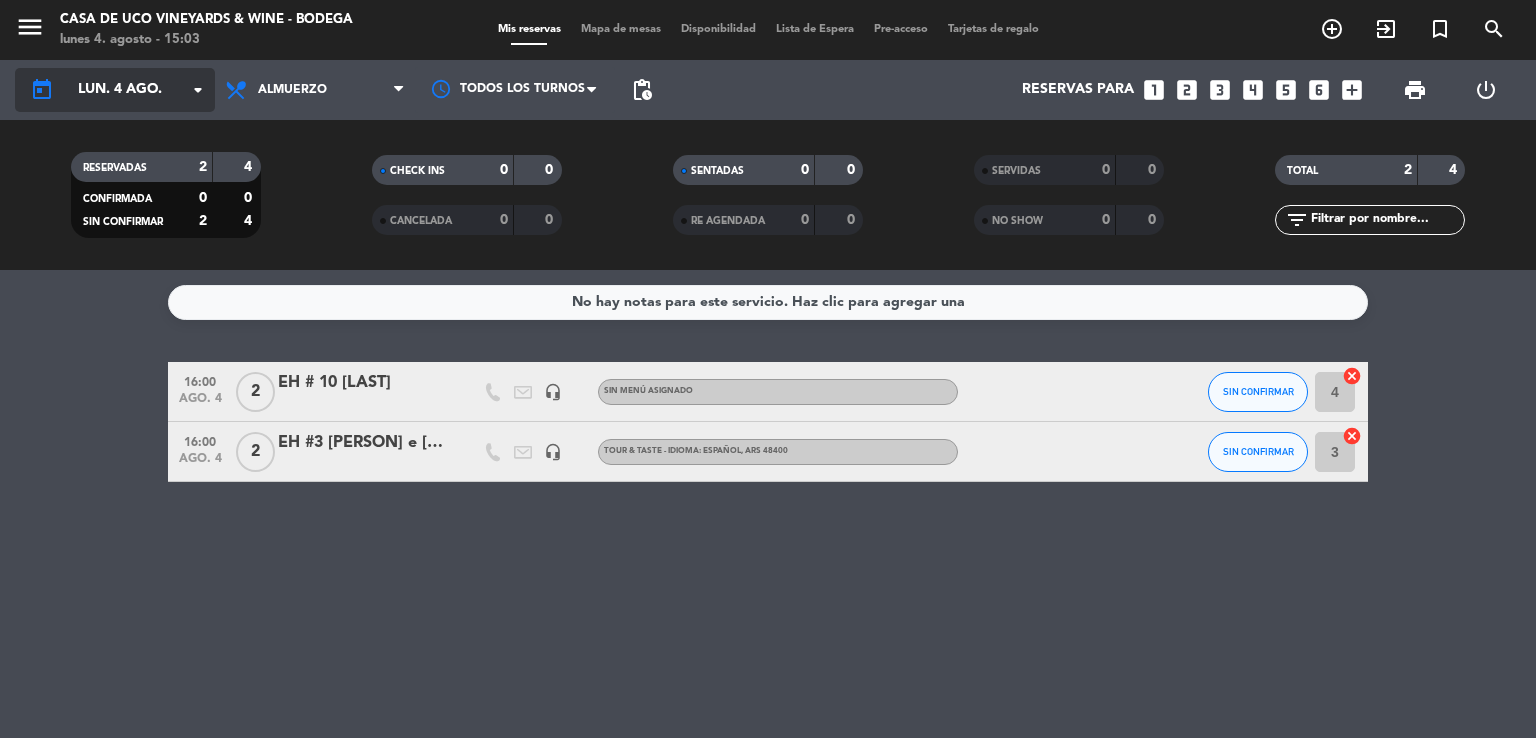 click on "lun. 4 ago." 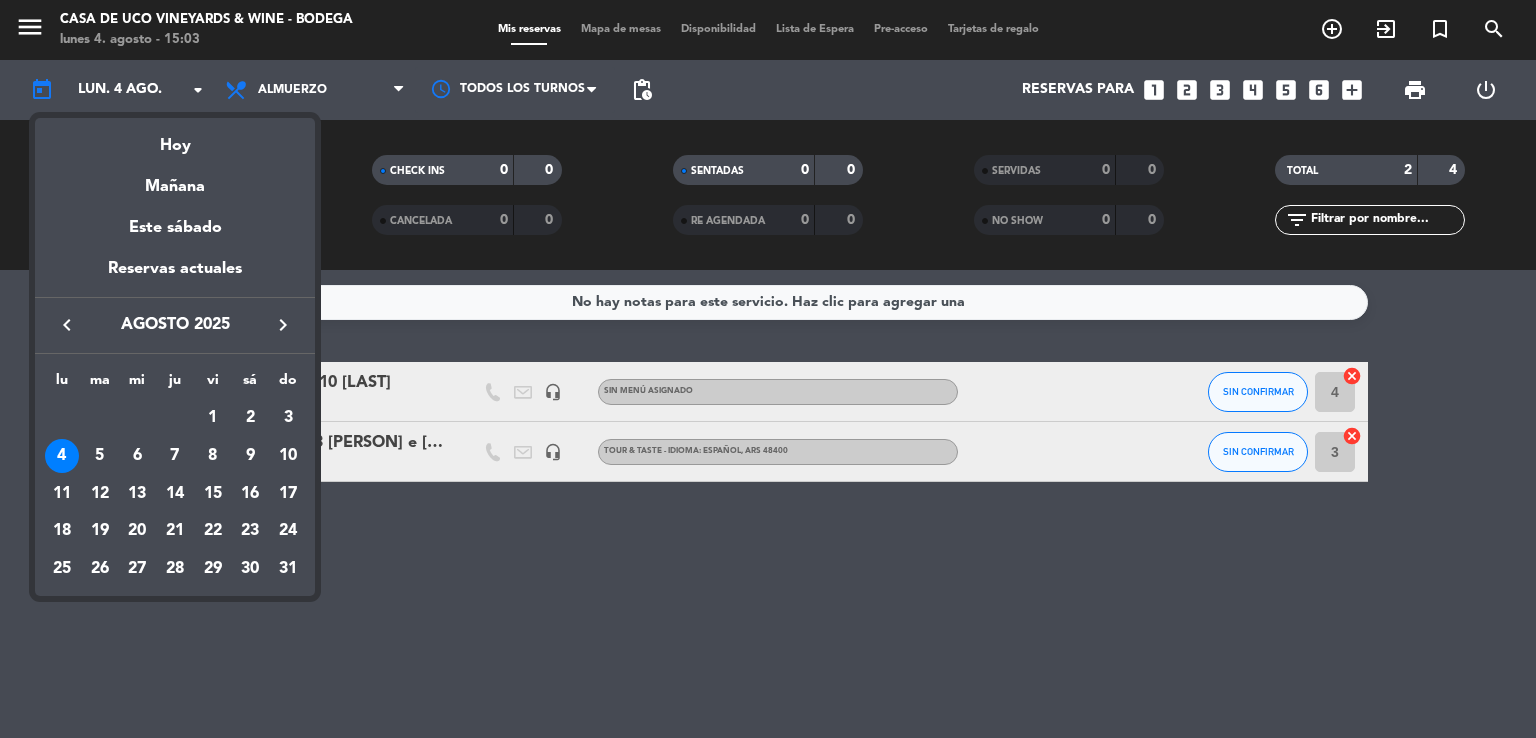 click at bounding box center (768, 369) 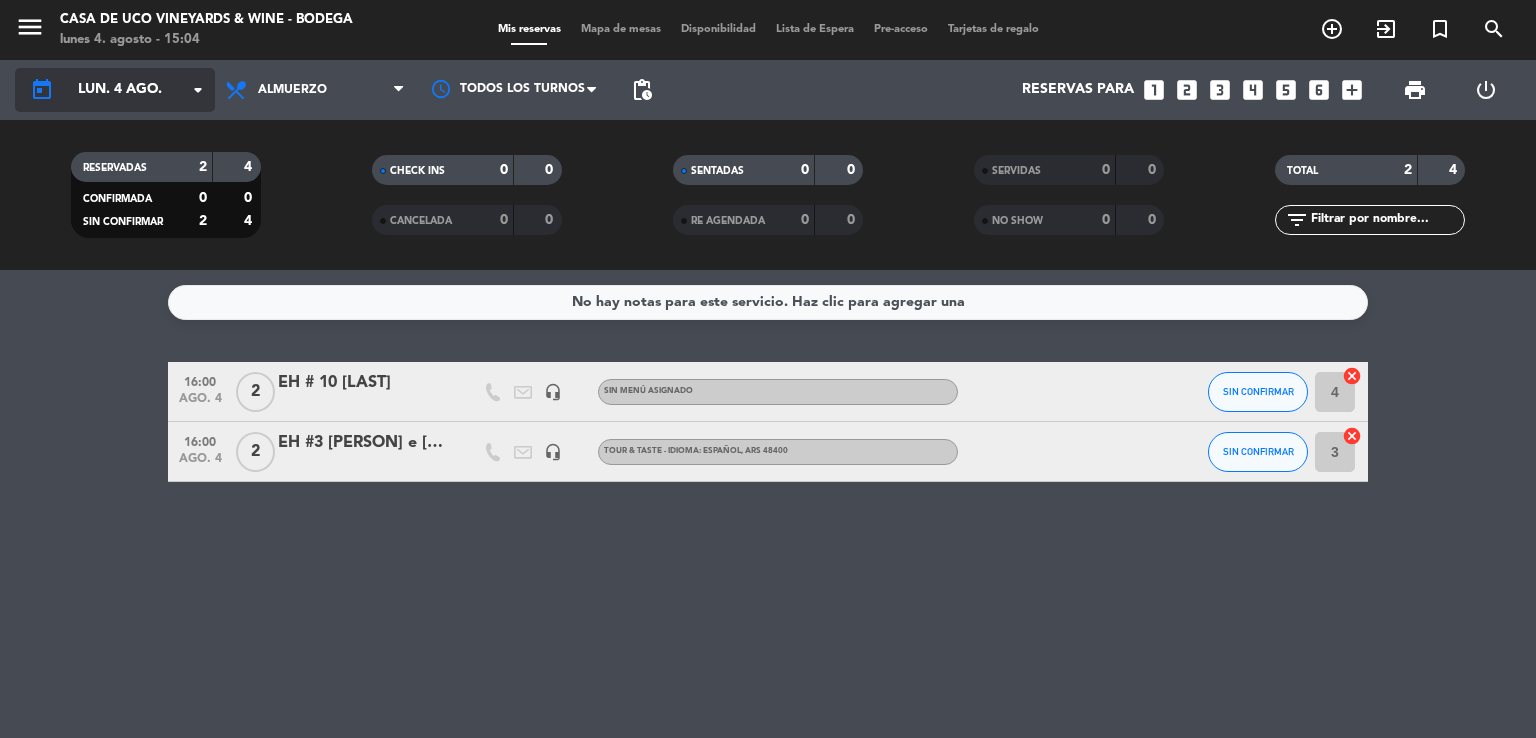 click on "lun. 4 ago." 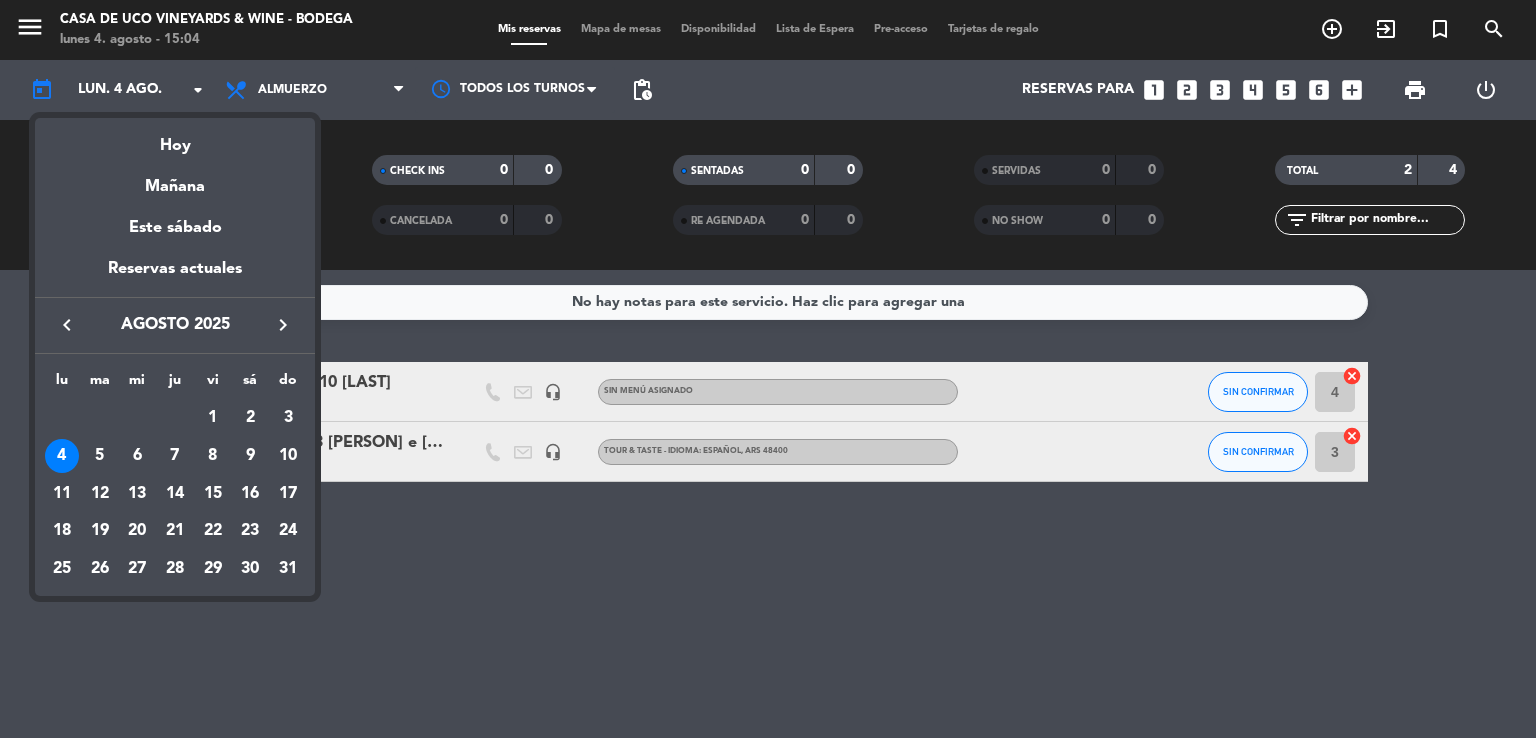 click at bounding box center (768, 369) 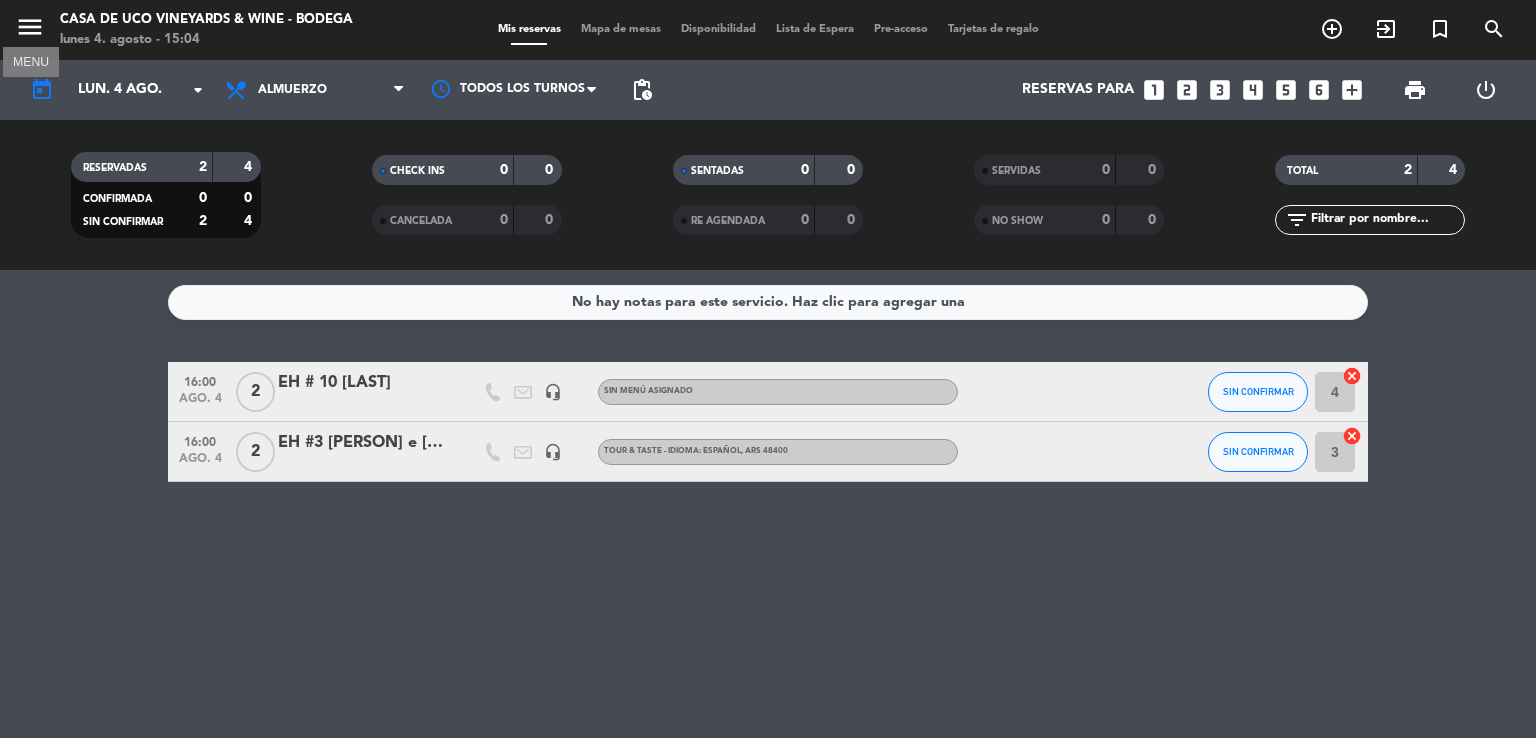 click on "menu" at bounding box center [30, 27] 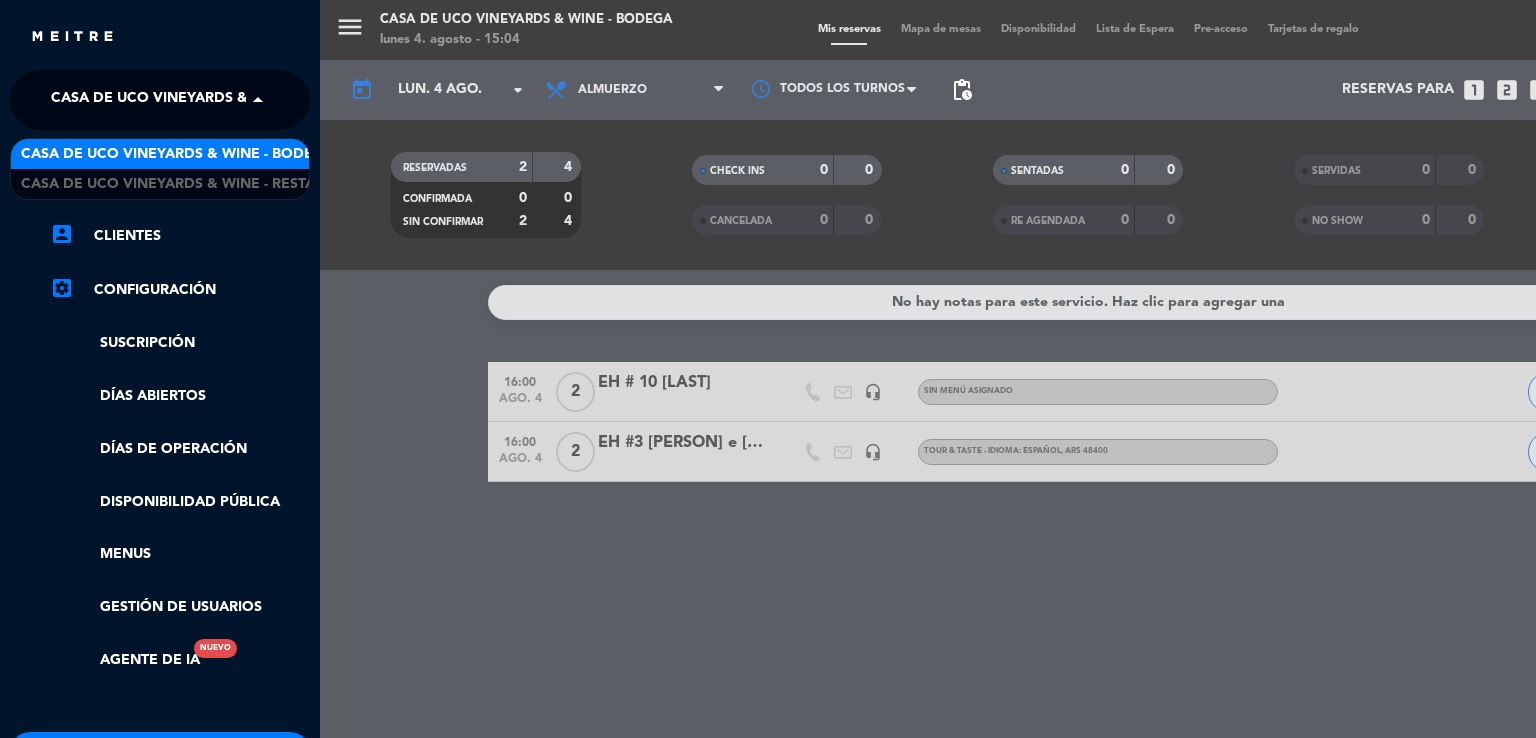 click on "Casa de Uco Vineyards & Wine - Bodega" 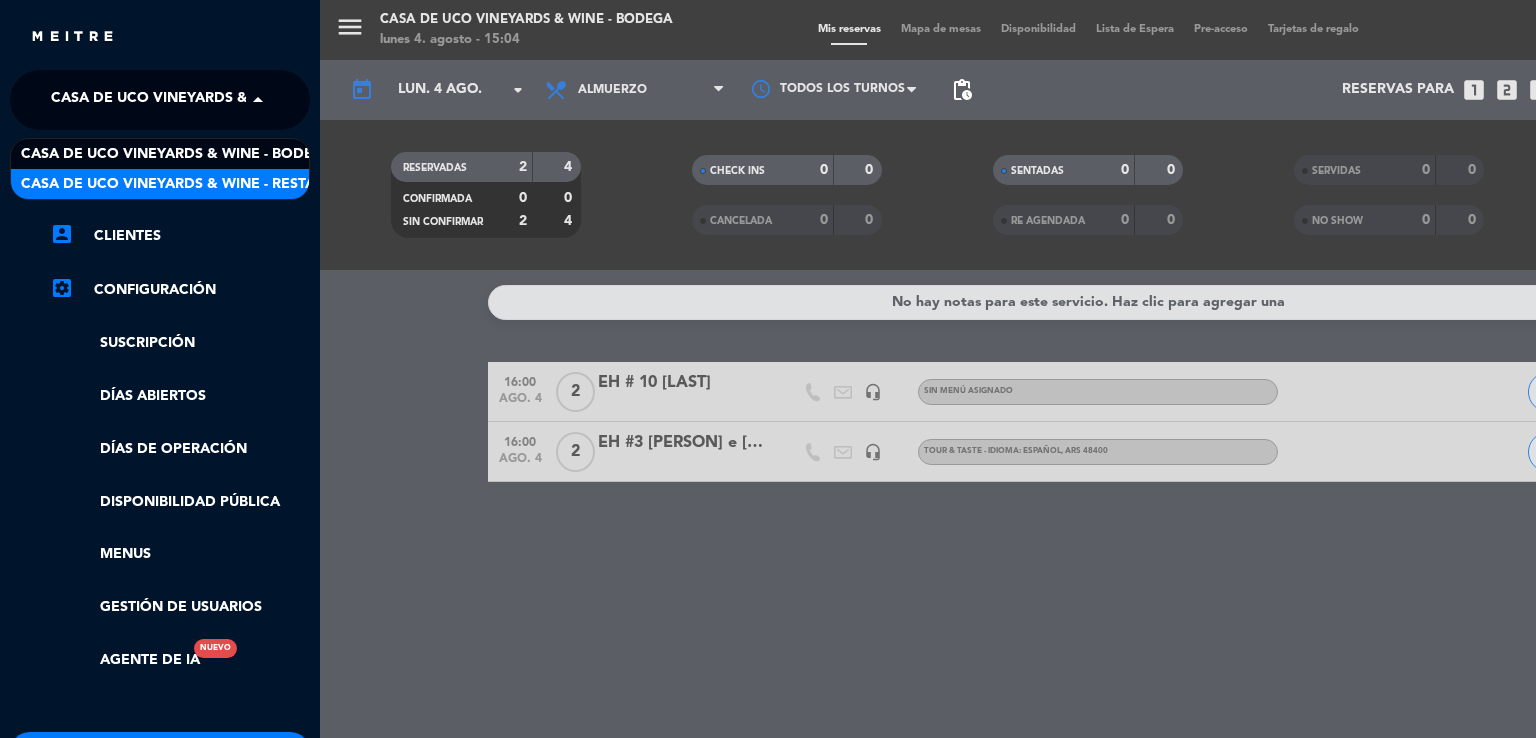 click on "Casa de Uco Vineyards & Wine - Restaurante" at bounding box center (196, 184) 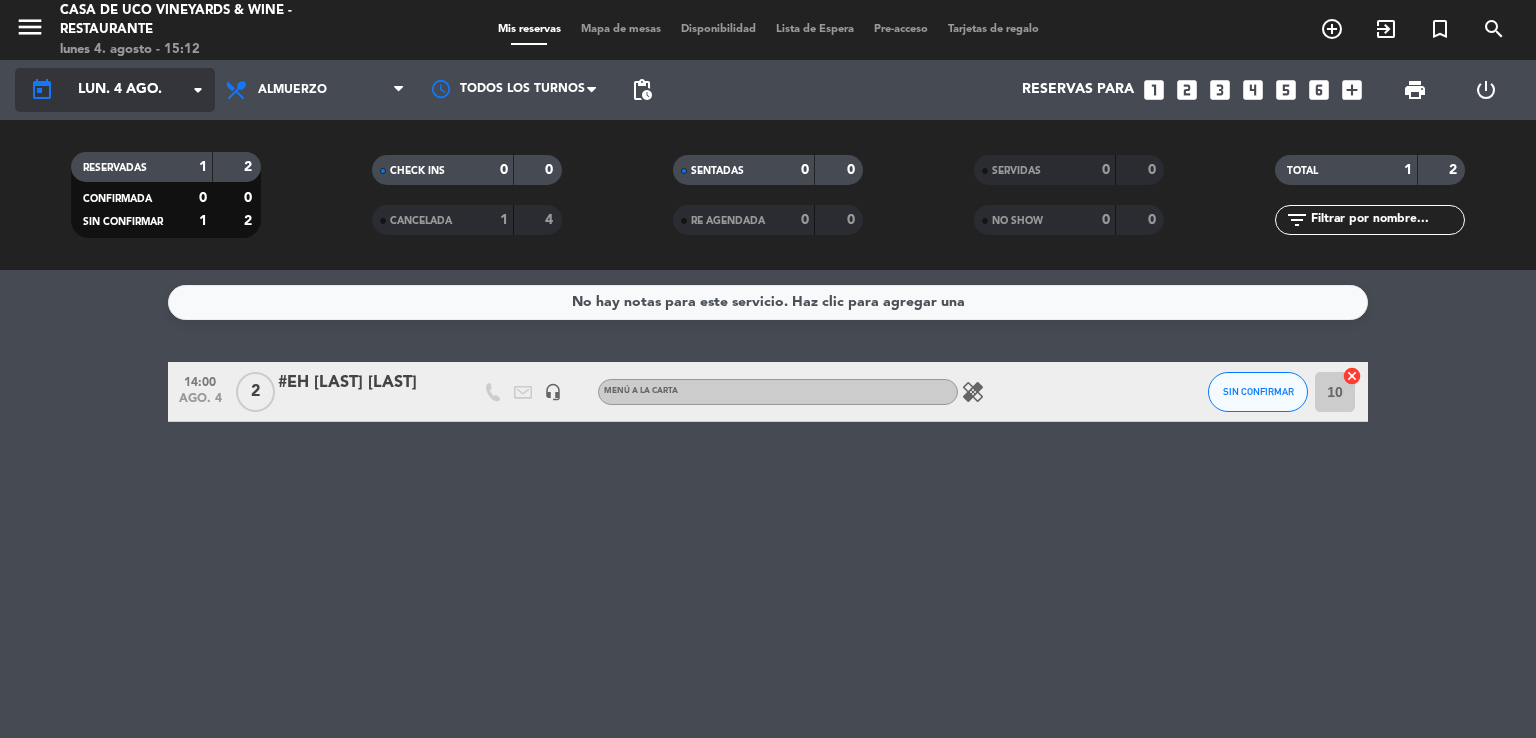click on "lun. 4 ago." 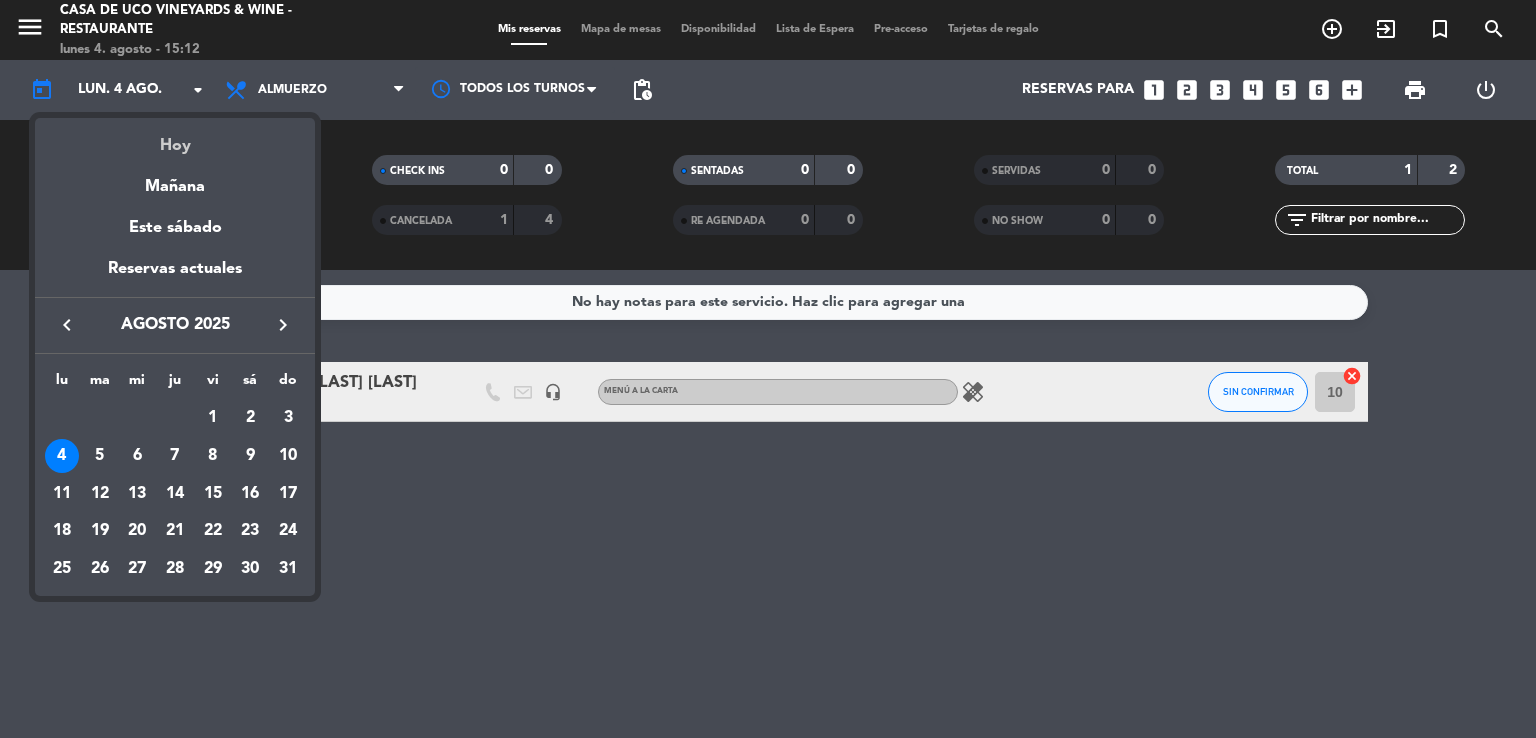 click on "Hoy" at bounding box center (175, 138) 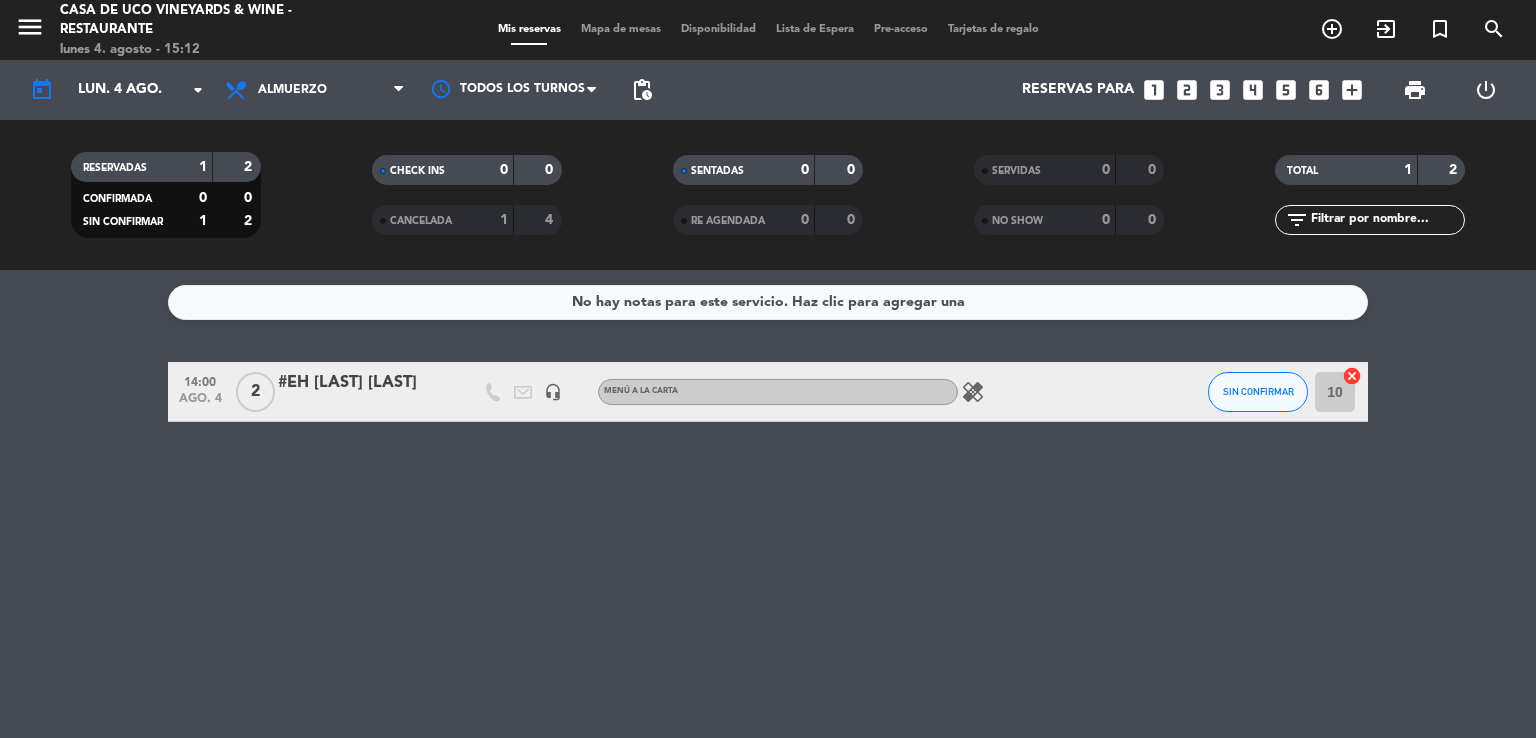 click on "healing" 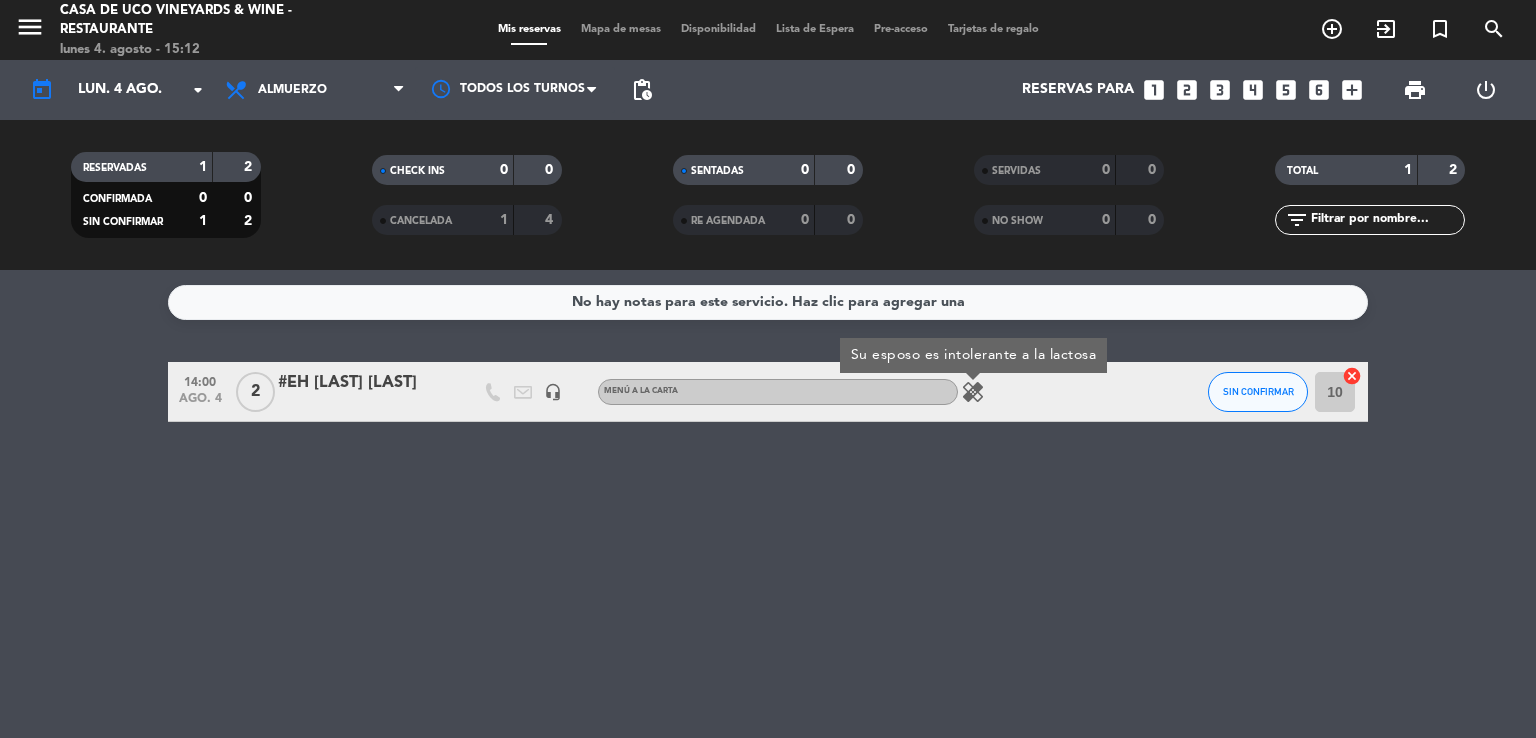 drag, startPoint x: 975, startPoint y: 399, endPoint x: 220, endPoint y: 401, distance: 755.0026 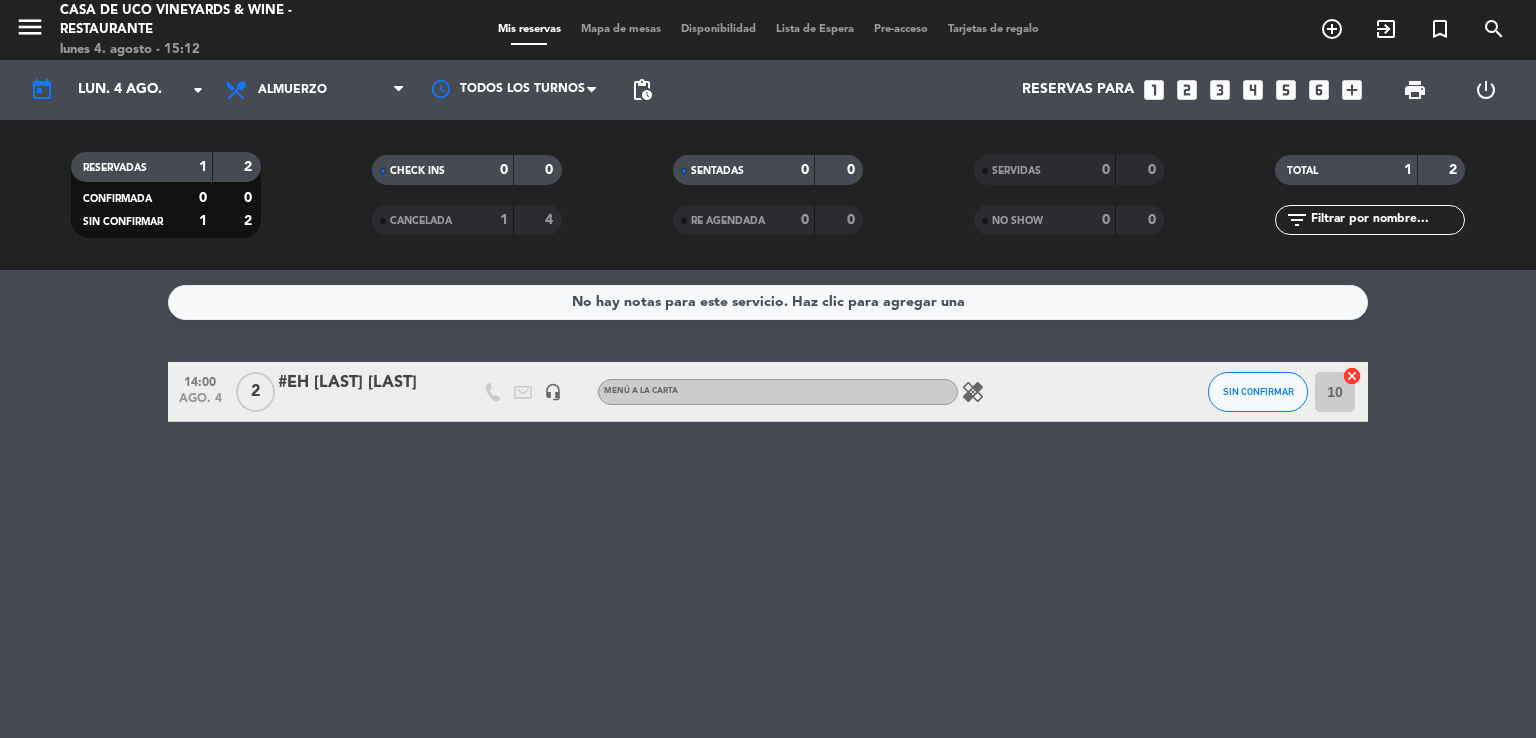 click on "menu" at bounding box center [37, 30] 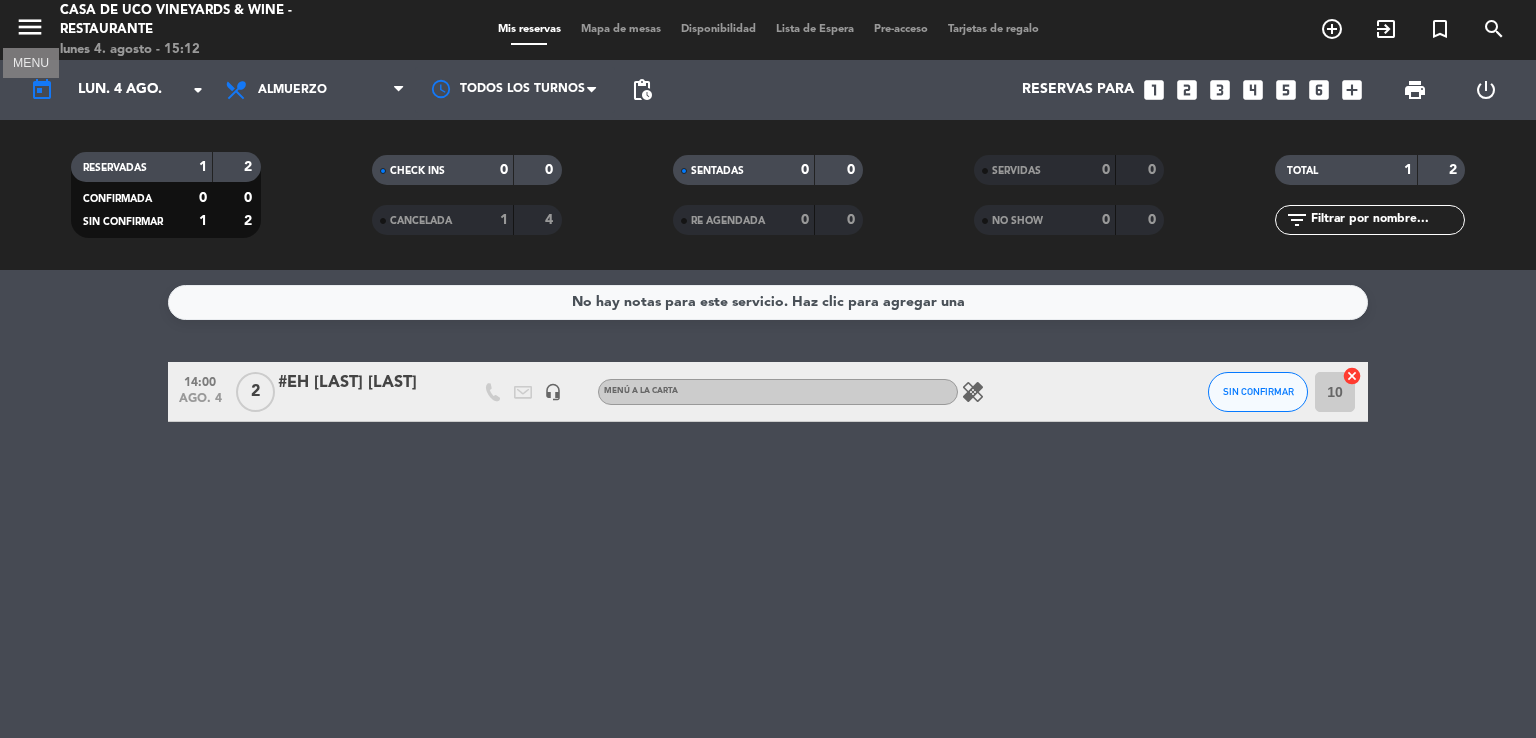 click on "menu" at bounding box center [30, 27] 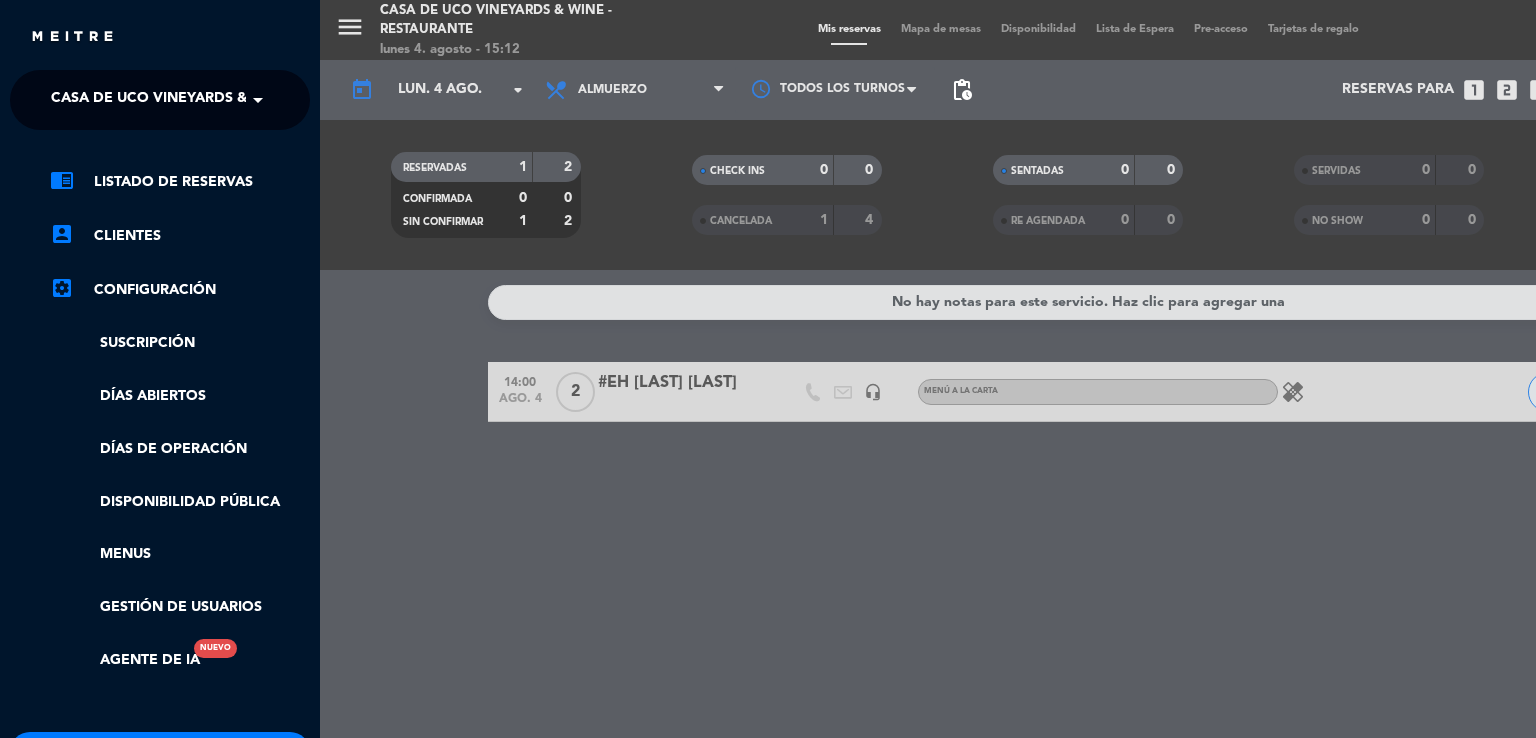 click on "Casa de Uco Vineyards & Wine - Restaurante" 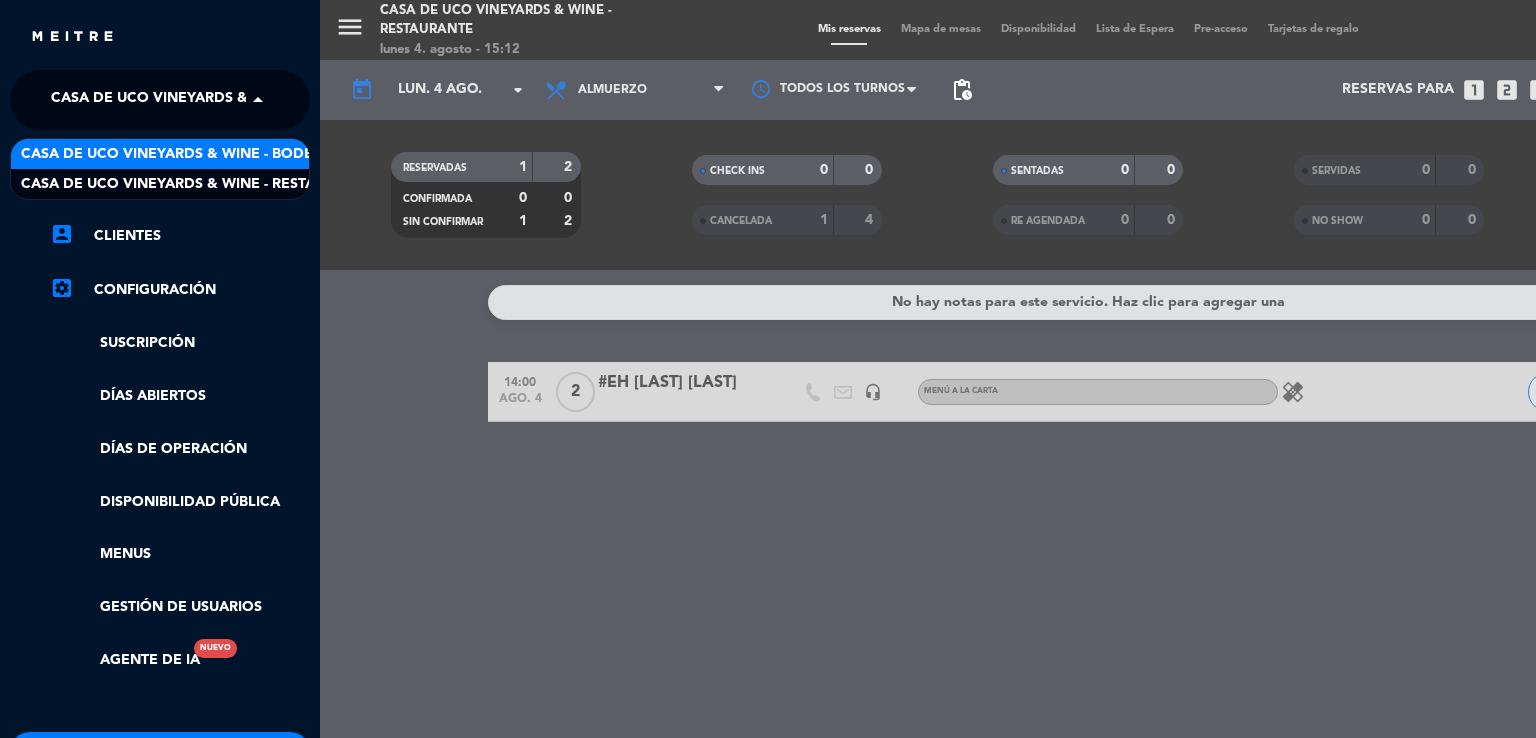 click on "Casa de Uco Vineyards & Wine - Bodega" at bounding box center [177, 154] 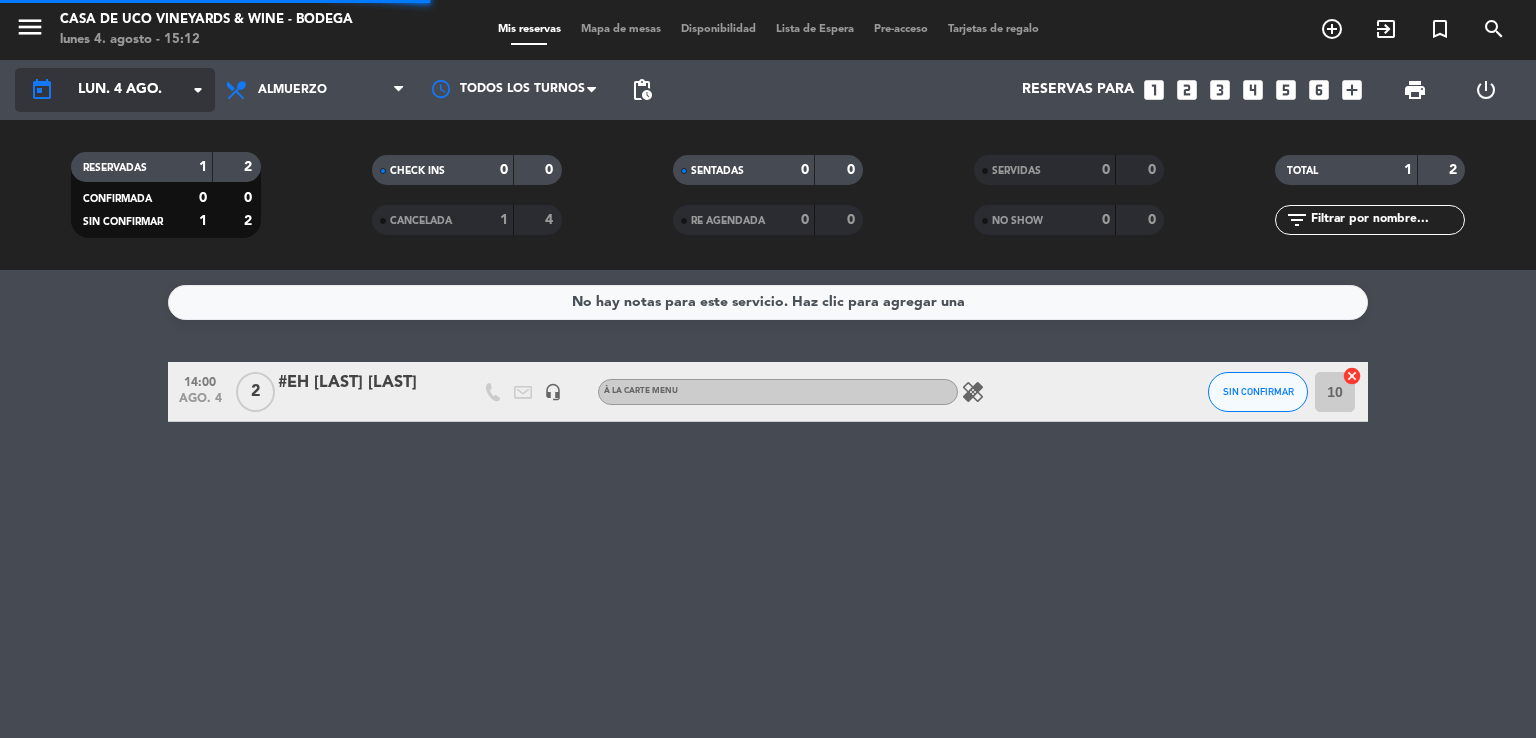 click on "lun. 4 ago." 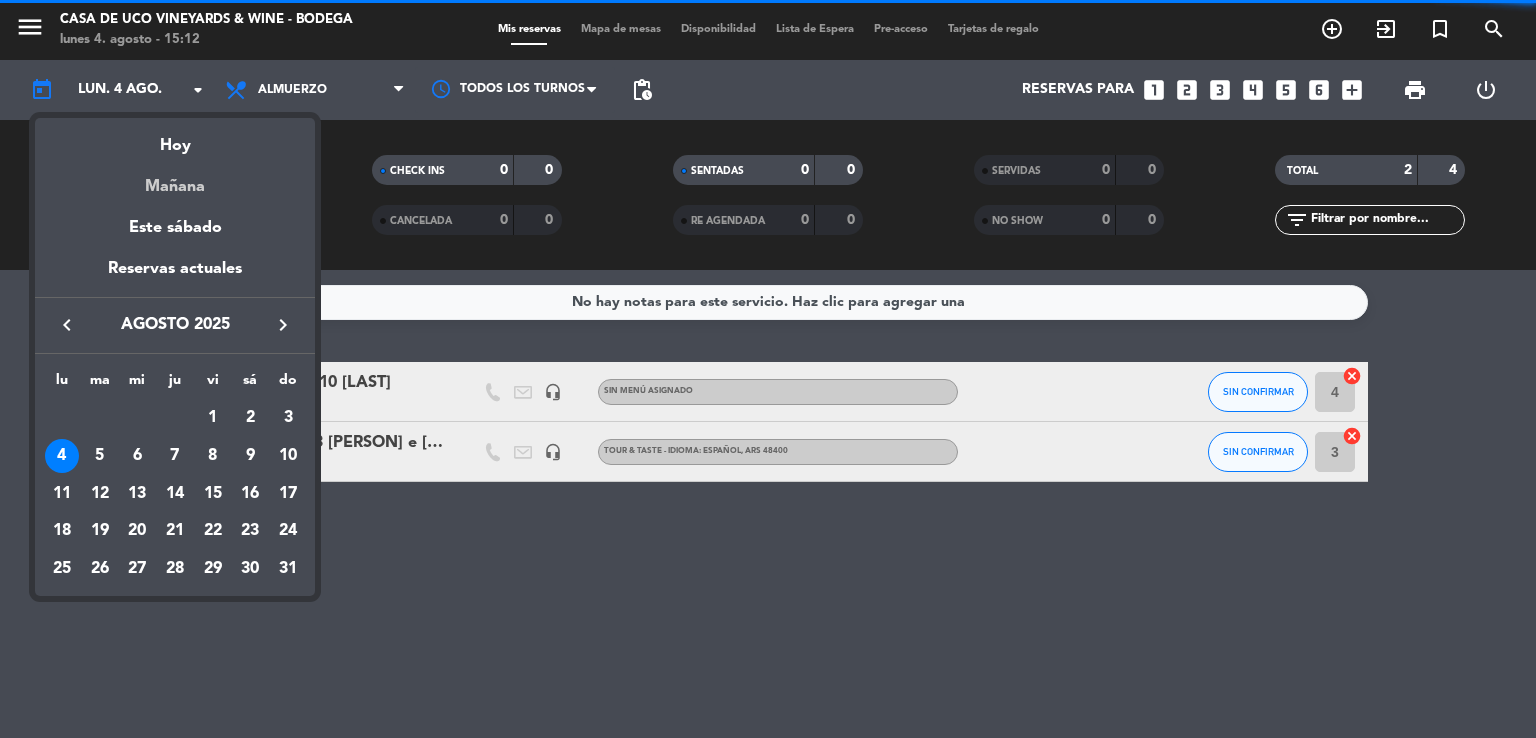 click on "Mañana" at bounding box center [175, 179] 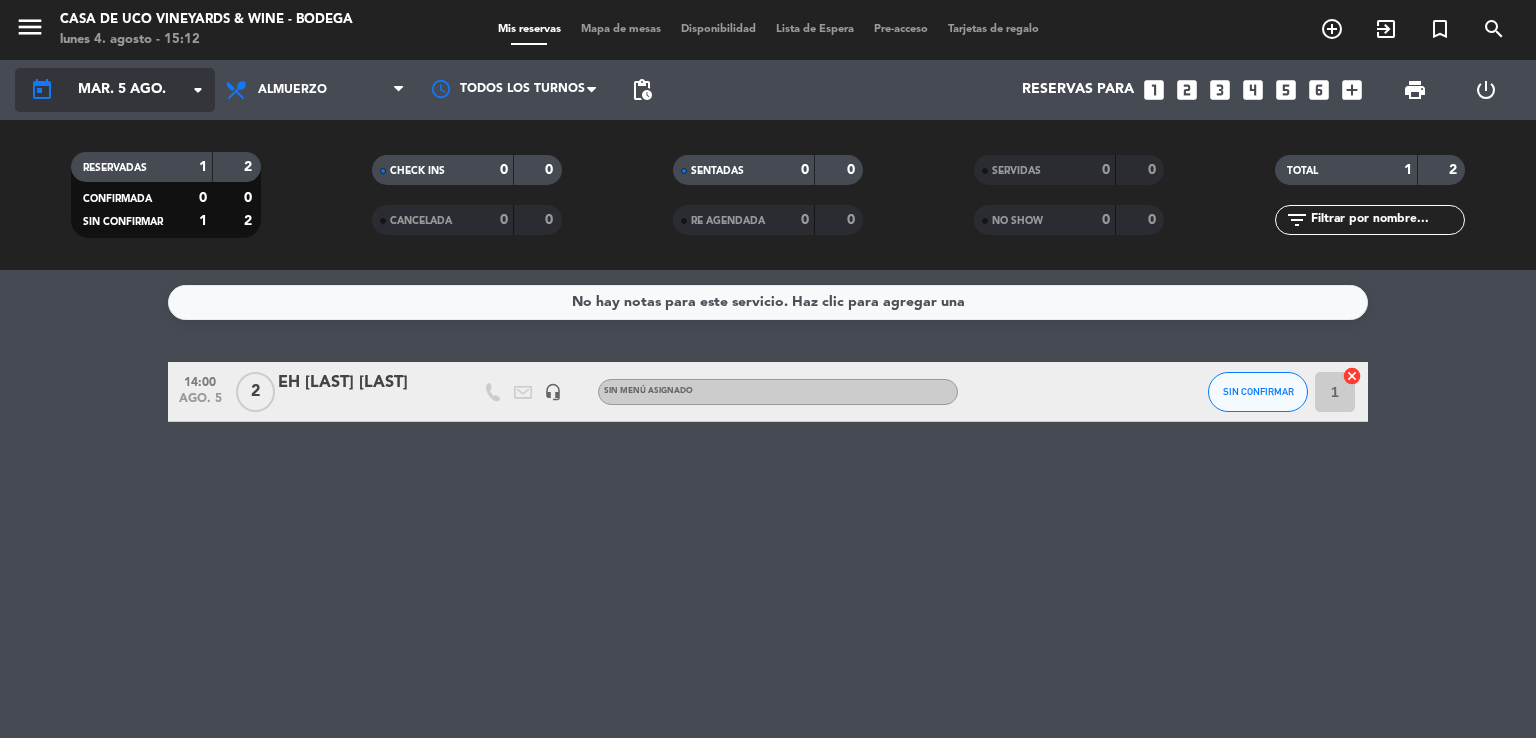 click on "mar. 5 ago." 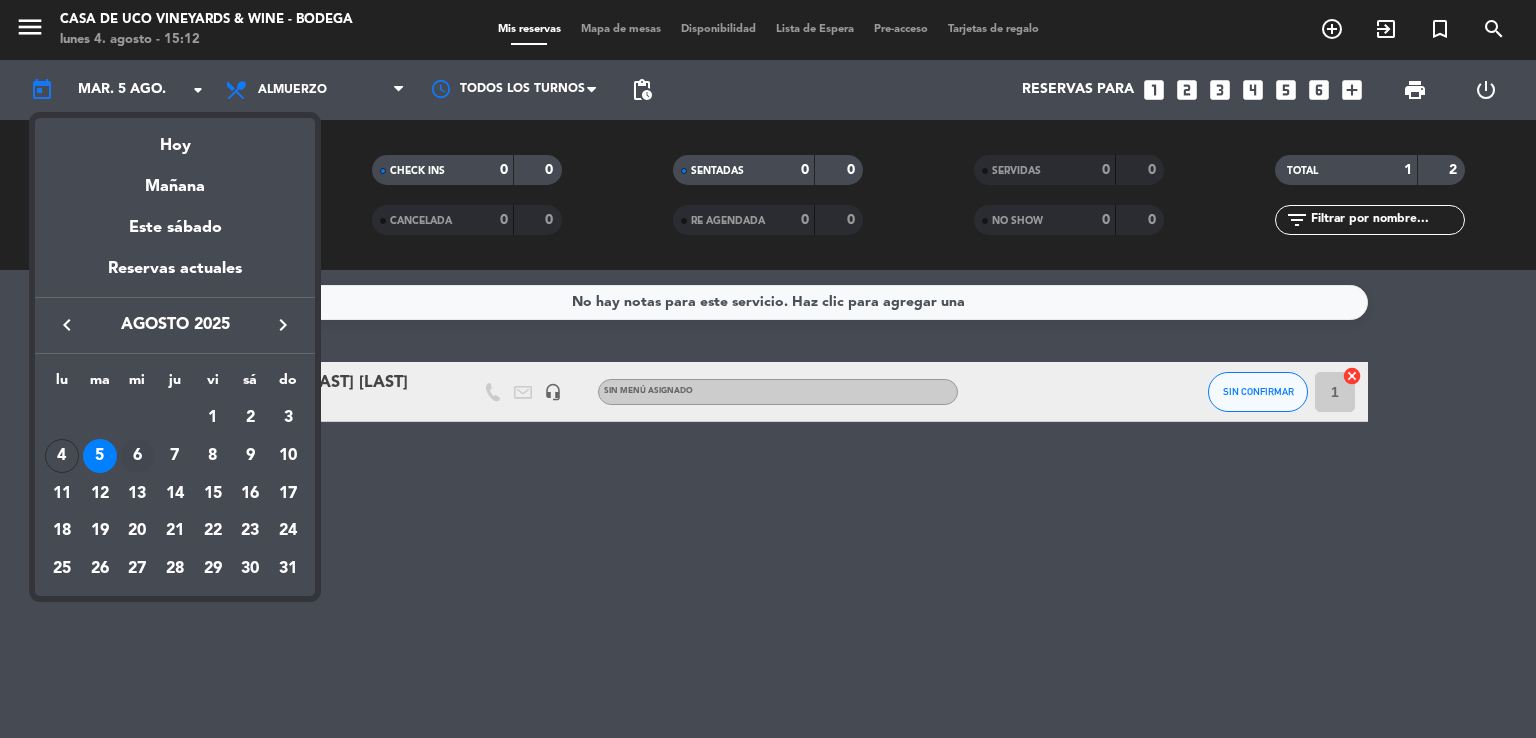 click on "6" at bounding box center (137, 456) 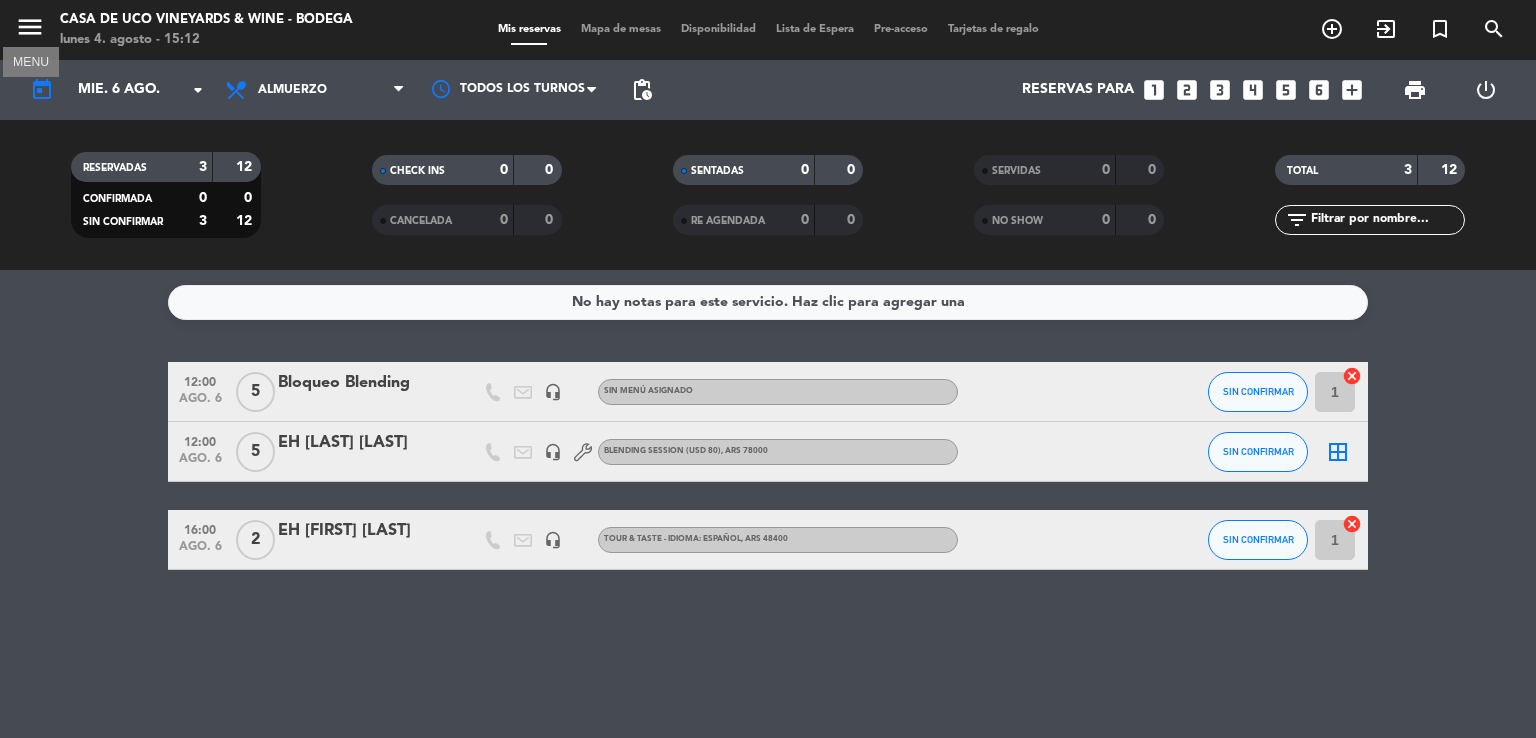 click on "menu" at bounding box center [30, 27] 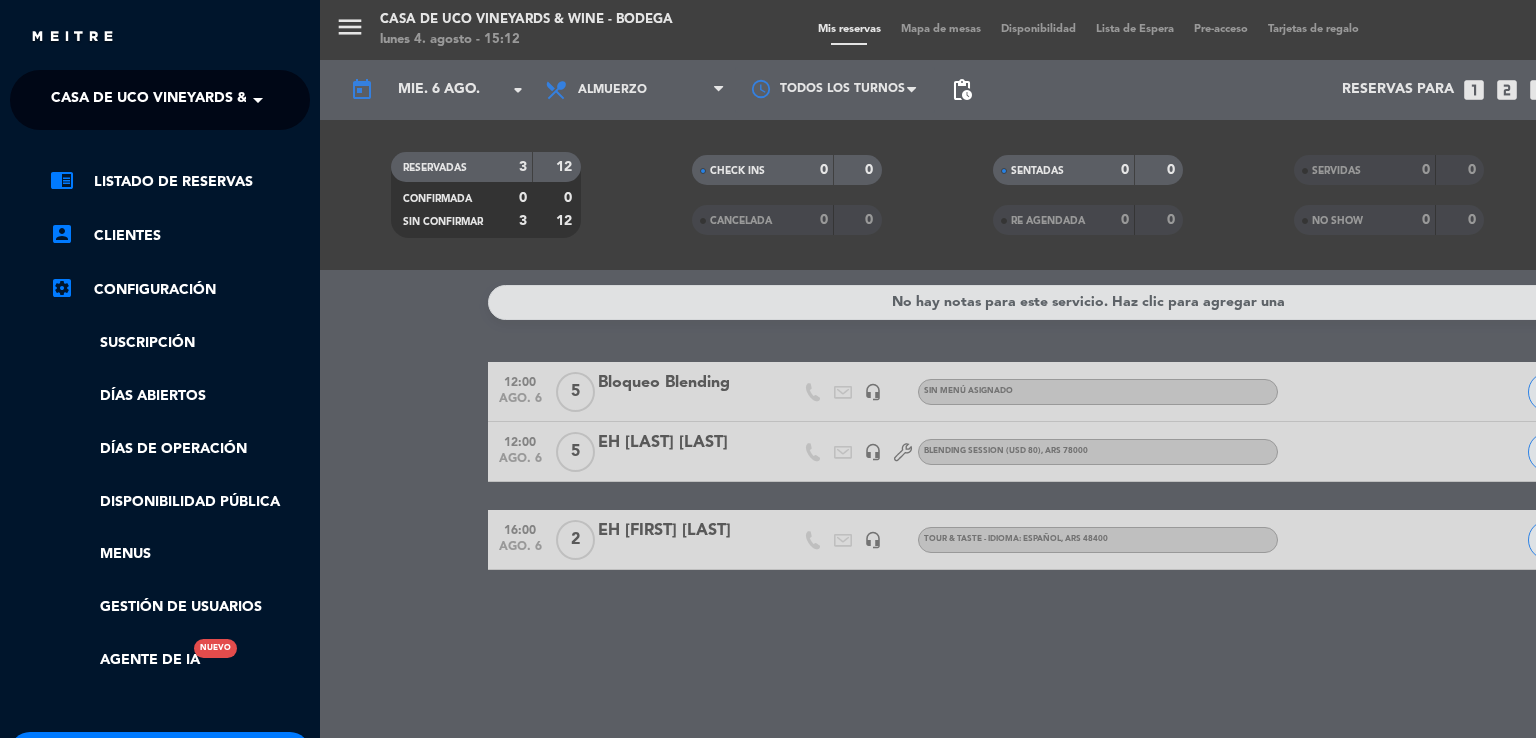click on "Casa de Uco Vineyards & Wine - Bodega" 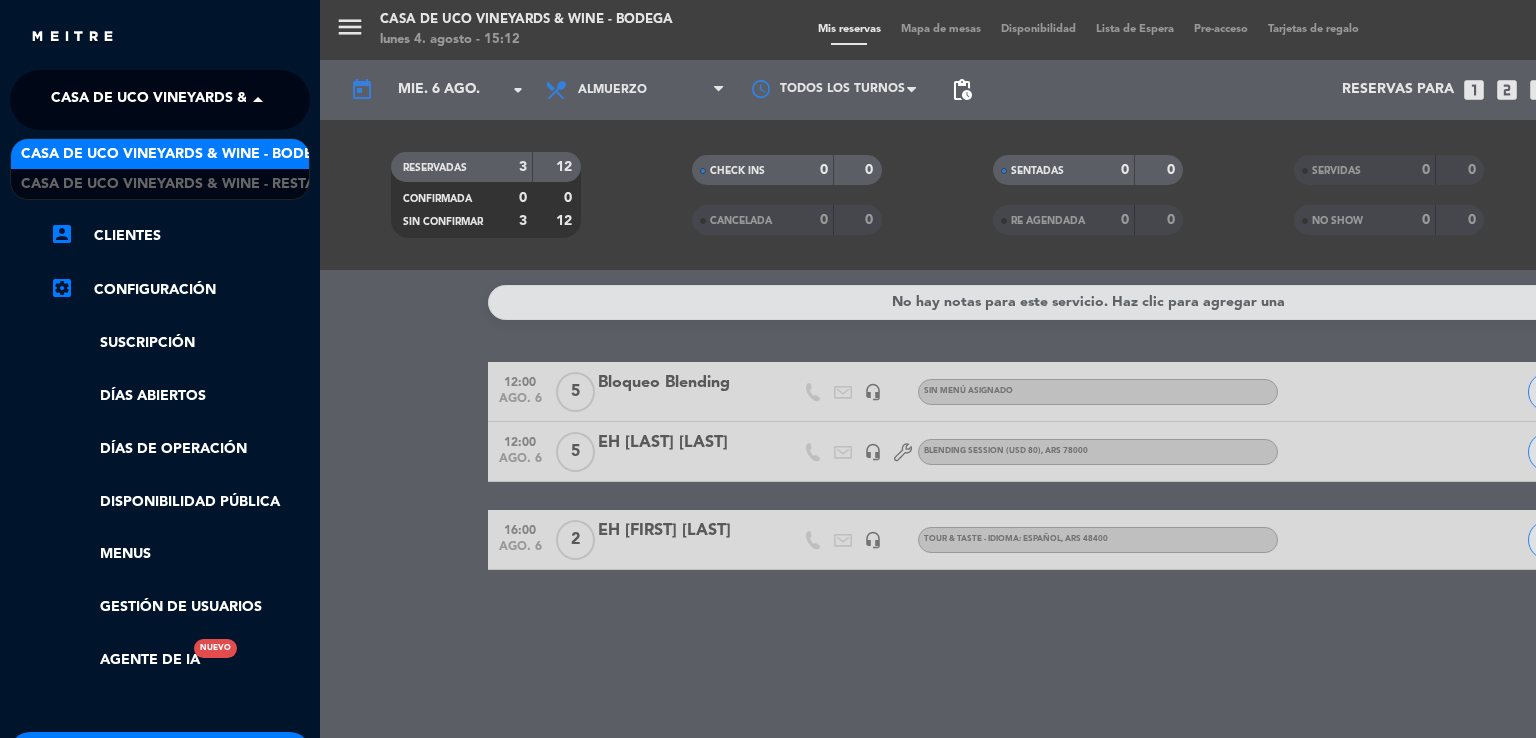 click on "Casa de Uco Vineyards & Wine - Bodega" 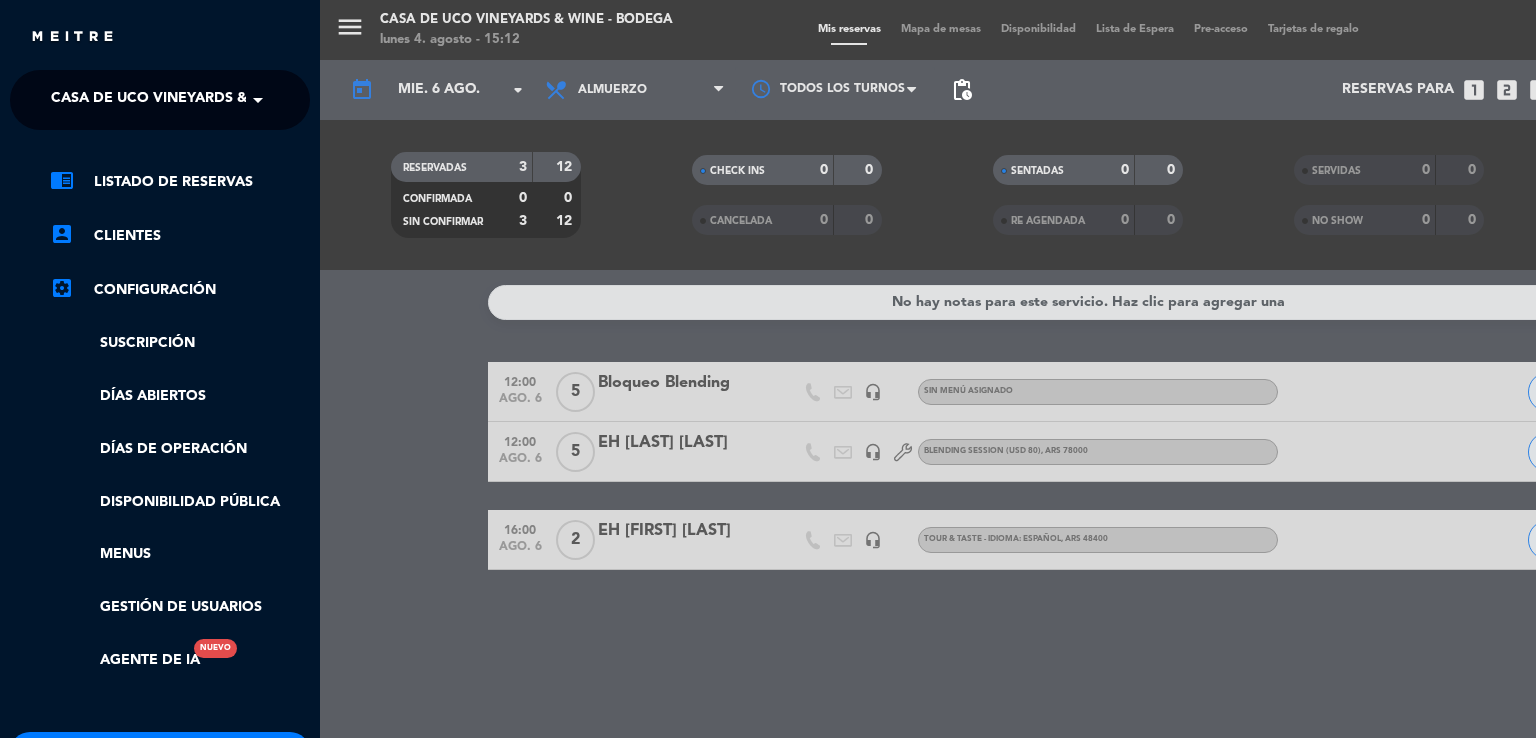 click on "menu  Casa de Uco Vineyards & Wine - Bodega   lunes 4. agosto - 15:12   Mis reservas   Mapa de mesas   Disponibilidad   Lista de Espera   Pre-acceso   Tarjetas de regalo  add_circle_outline exit_to_app turned_in_not search today    mié. 6 ago. arrow_drop_down  Todos los servicios  Almuerzo  Almuerzo  Todos los servicios  Almuerzo Todos los turnos pending_actions  Reservas para   looks_one   looks_two   looks_3   looks_4   looks_5   looks_6   add_box  print  power_settings_new   RESERVADAS   3   12   CONFIRMADA   0   0   SIN CONFIRMAR   3   12   CHECK INS   0   0   CANCELADA   0   0   SENTADAS   0   0   RE AGENDADA   0   0   SERVIDAS   0   0   NO SHOW   0   0   TOTAL   3   12  filter_list  No hay notas para este servicio. Haz clic para agregar una   12:00   ago. 6   5   Bloqueo Blending   headset_mic  Sin menú asignado SIN CONFIRMAR 1  cancel   12:00   ago. 6   5   EH [PERSON]   headset_mic   BLENDING SESSION (USD 80) , ARS 78000 SIN CONFIRMAR  border_all   16:00   ago. 6   2   headset_mic  1  cancel" at bounding box center (1088, 369) 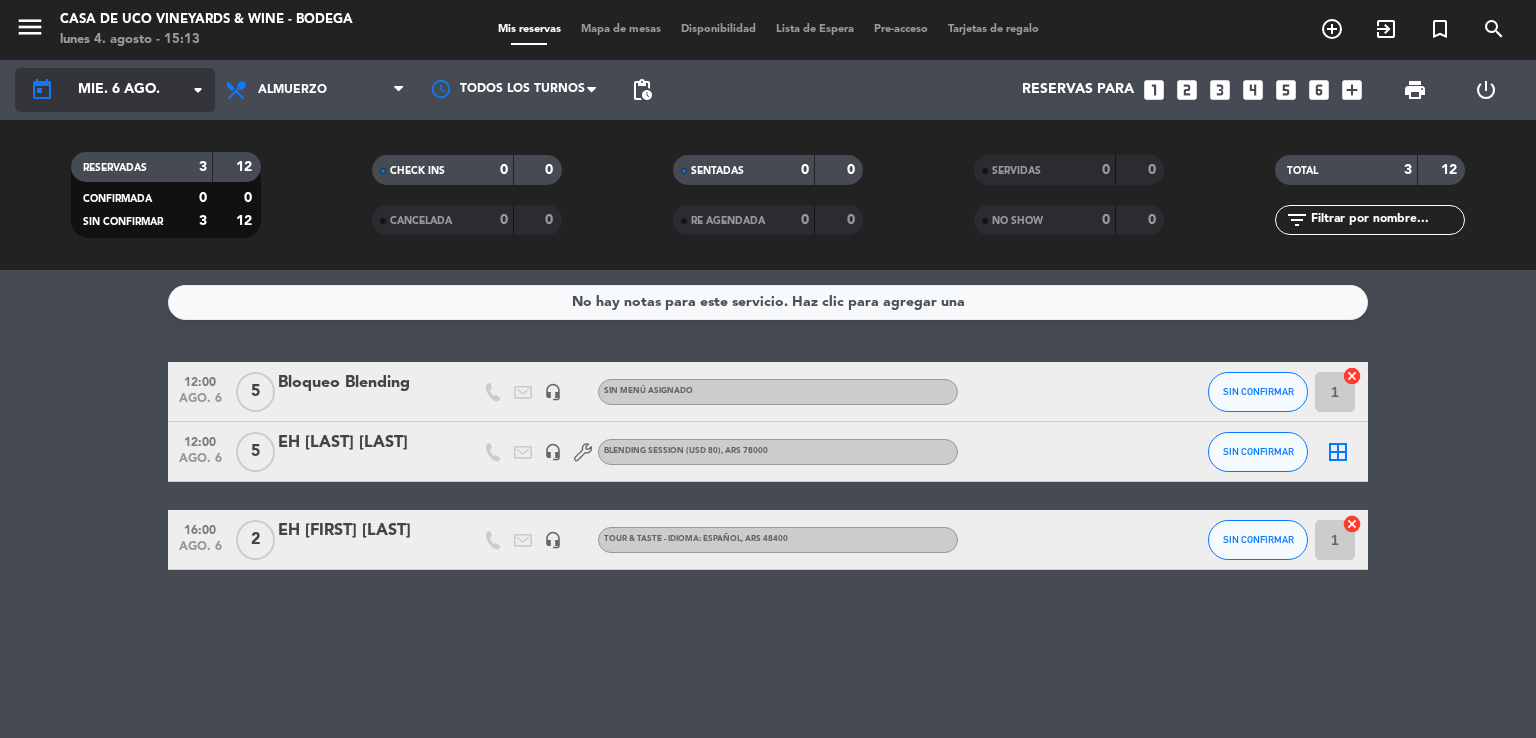 click on "mié. 6 ago." 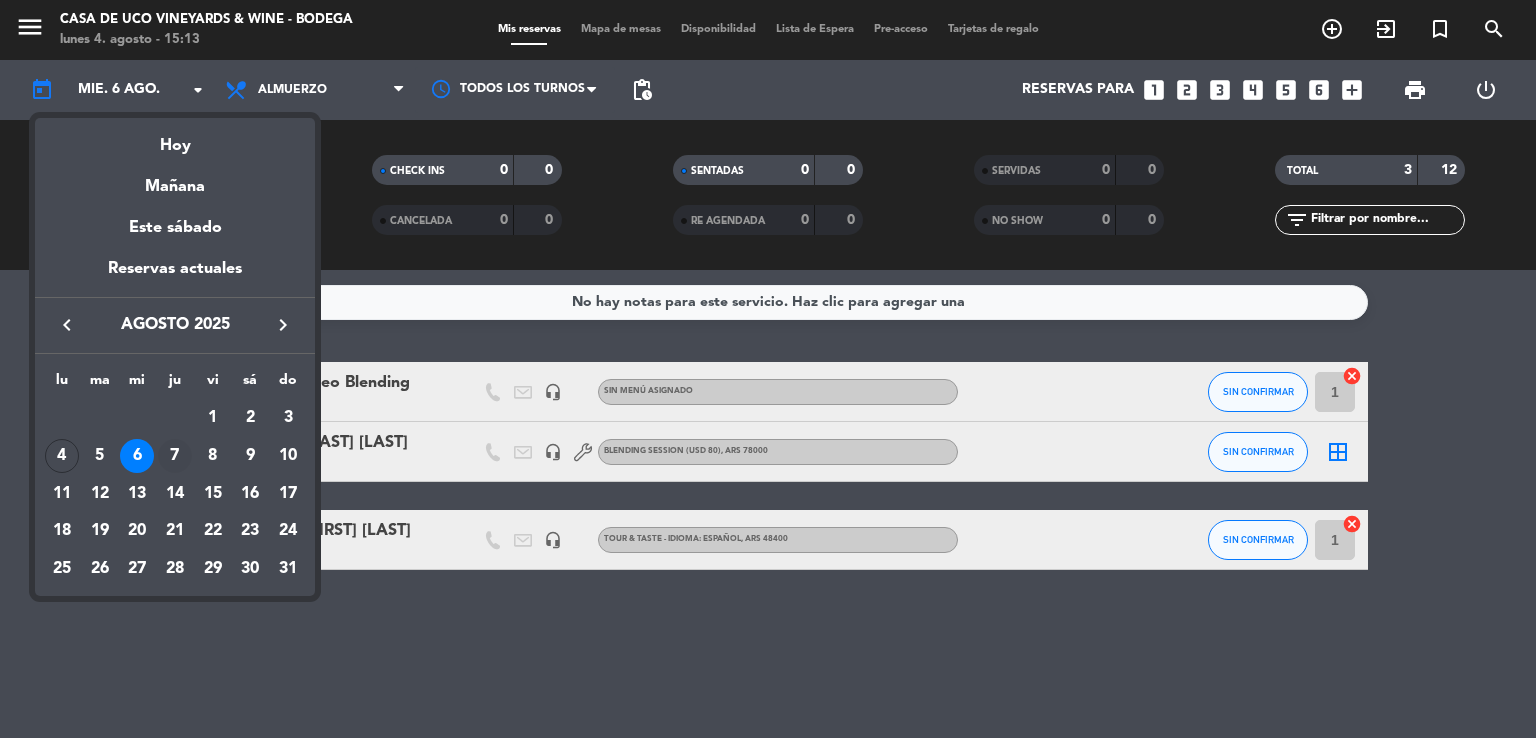 click on "7" at bounding box center (175, 456) 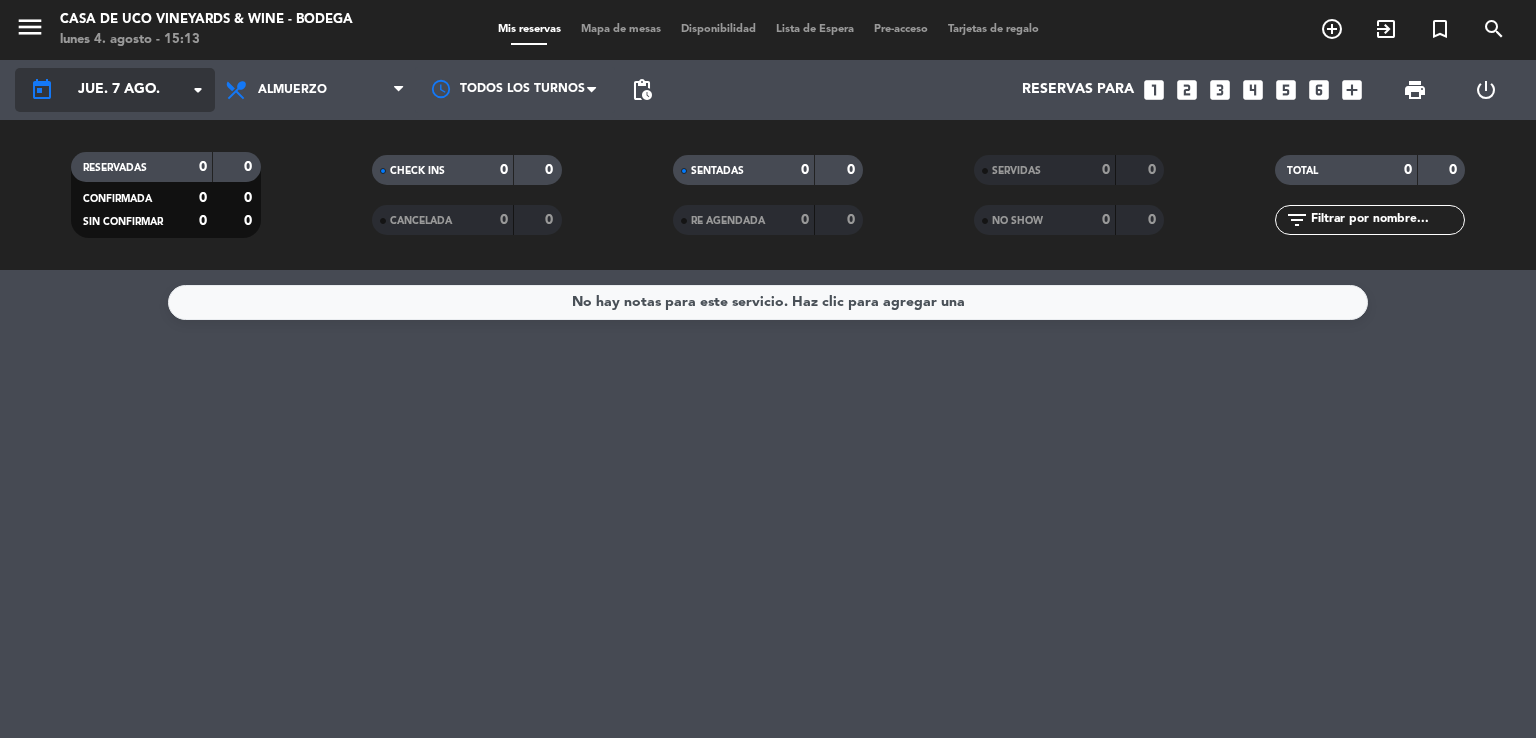 click on "jue. 7 ago." 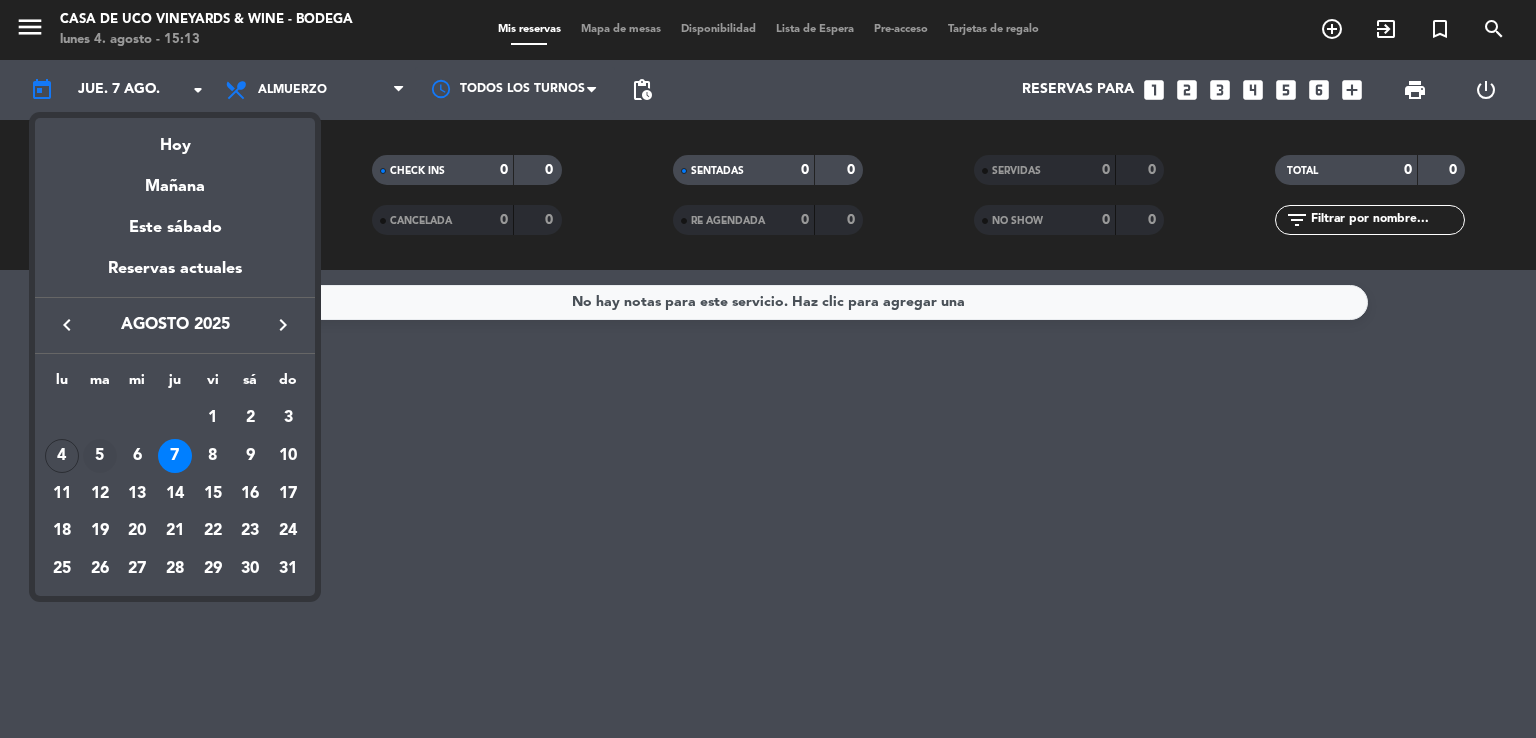 click on "5" at bounding box center [100, 456] 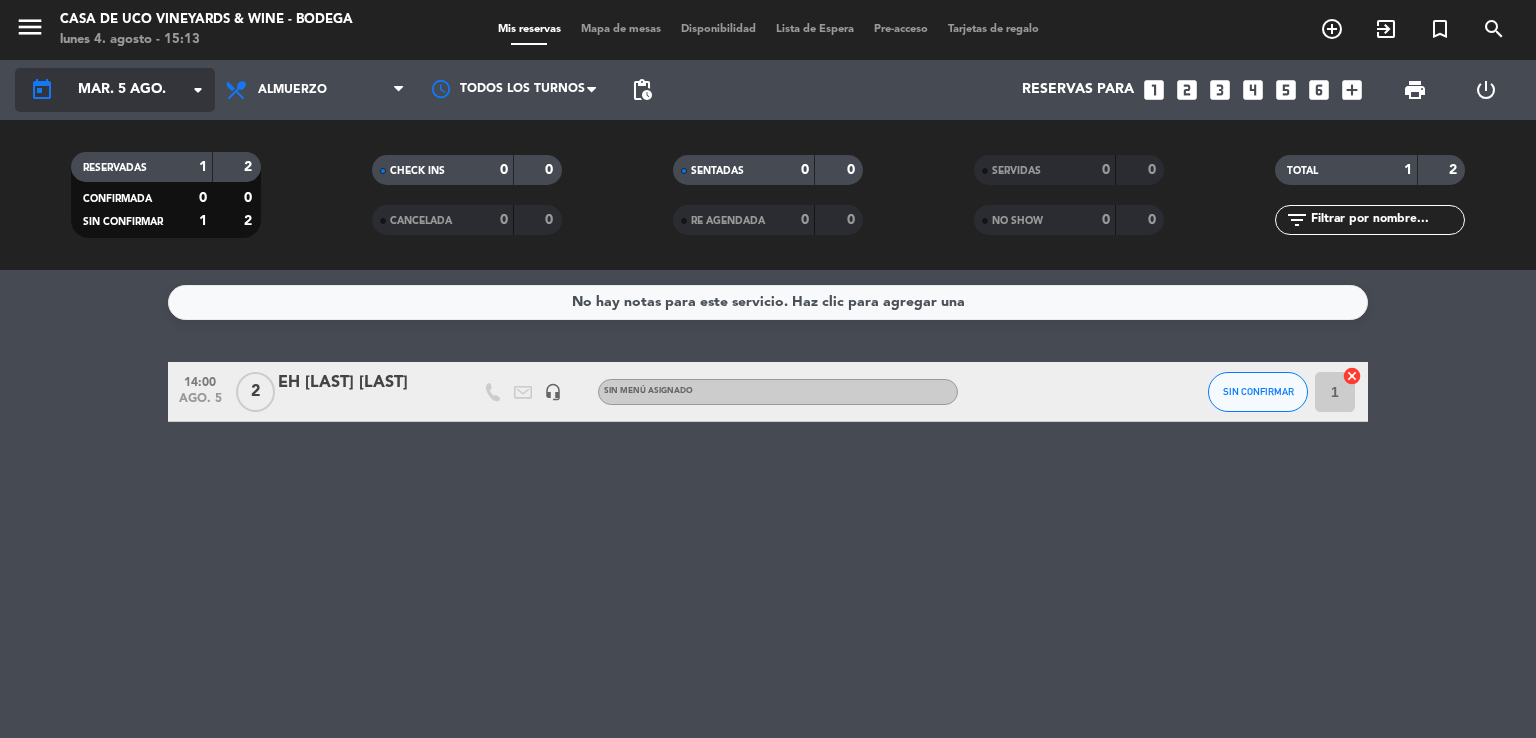 click on "mar. 5 ago." 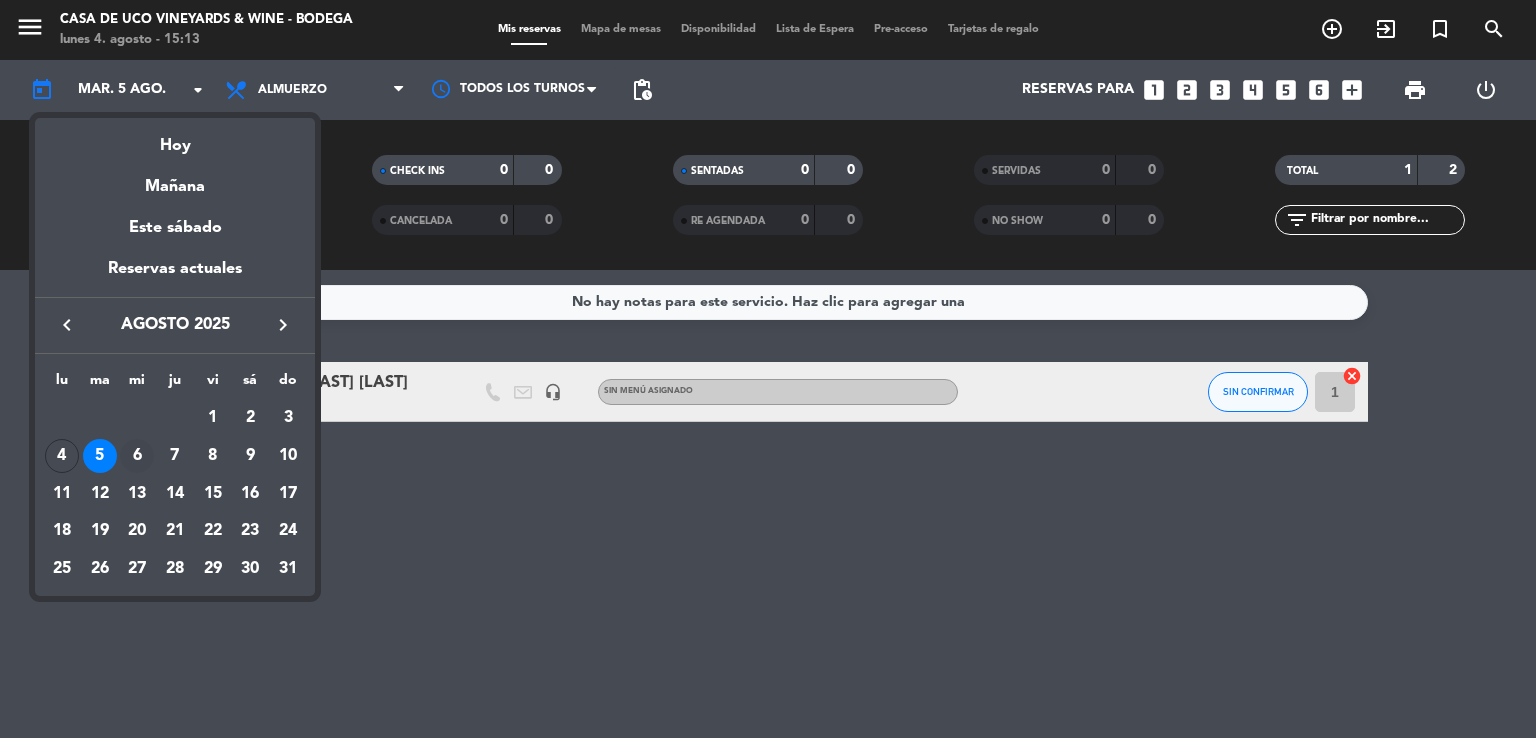 click on "6" at bounding box center (137, 456) 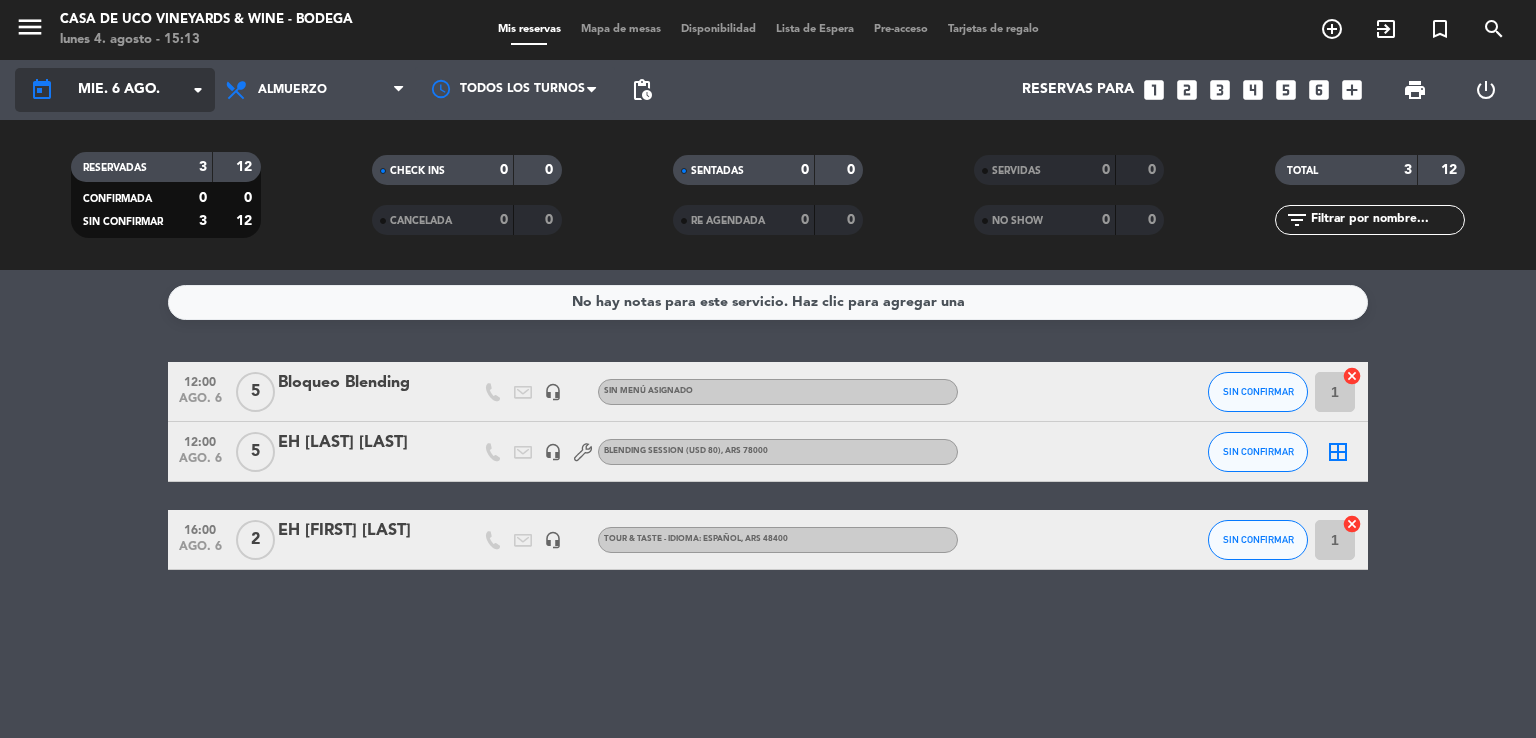 click on "mié. 6 ago." 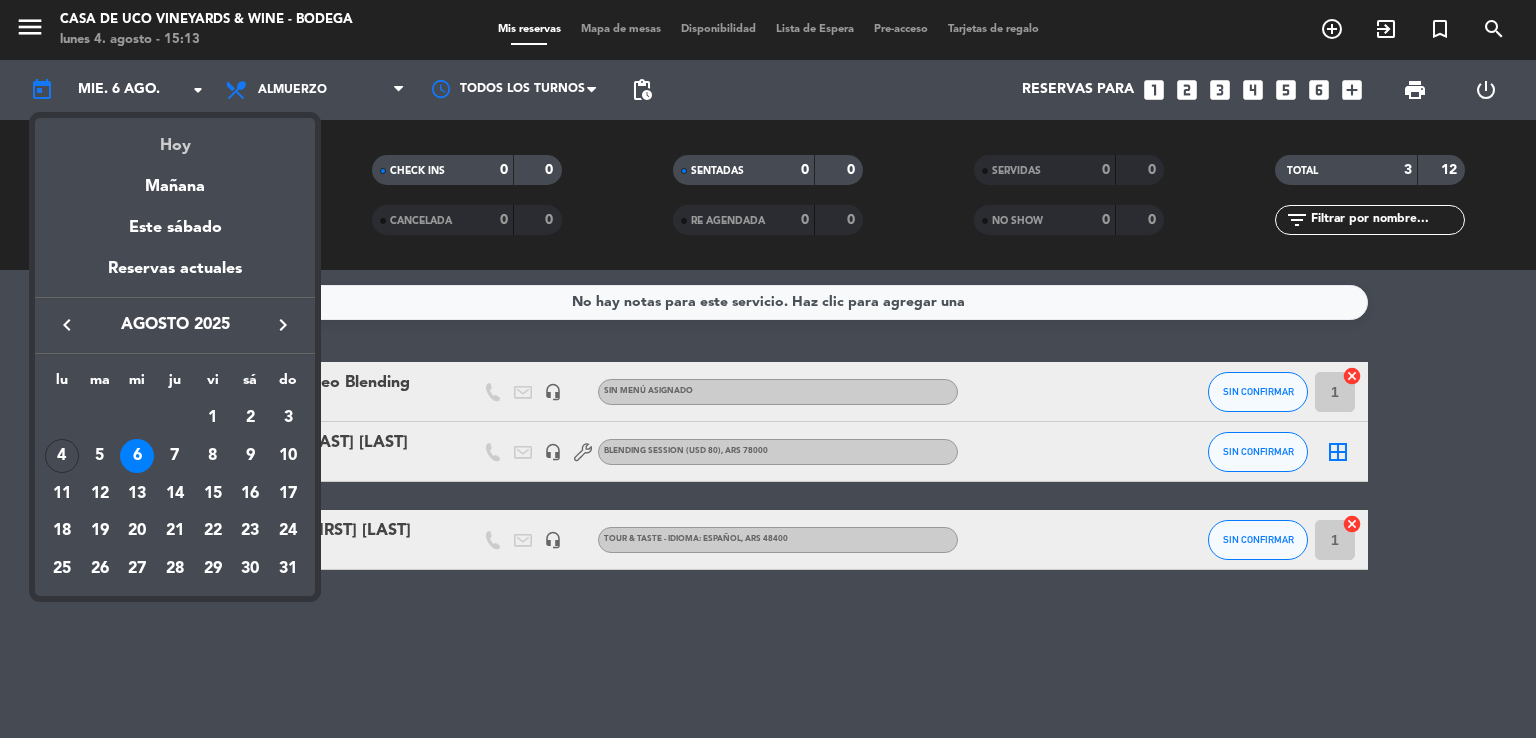 click on "Hoy" at bounding box center [175, 138] 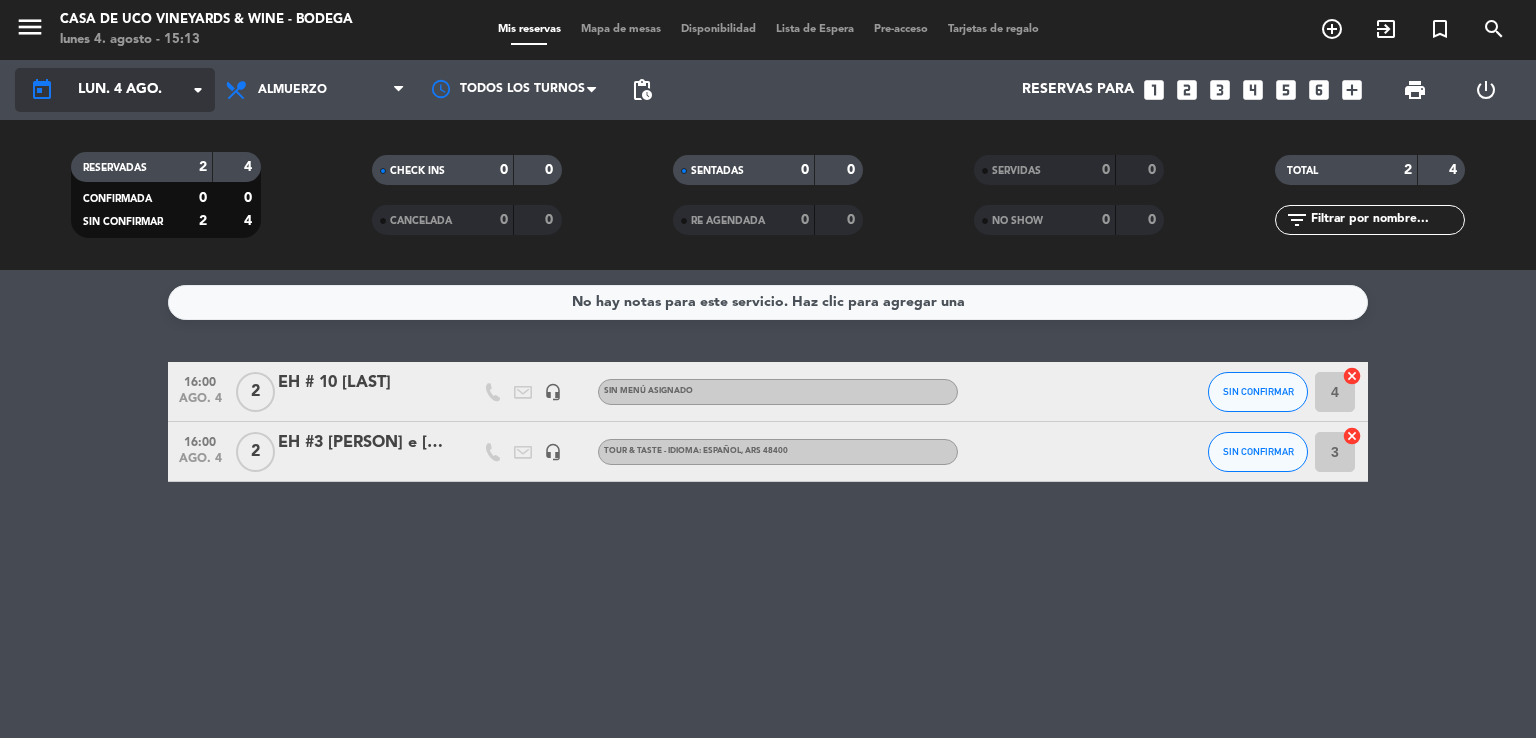 click on "lun. 4 ago." 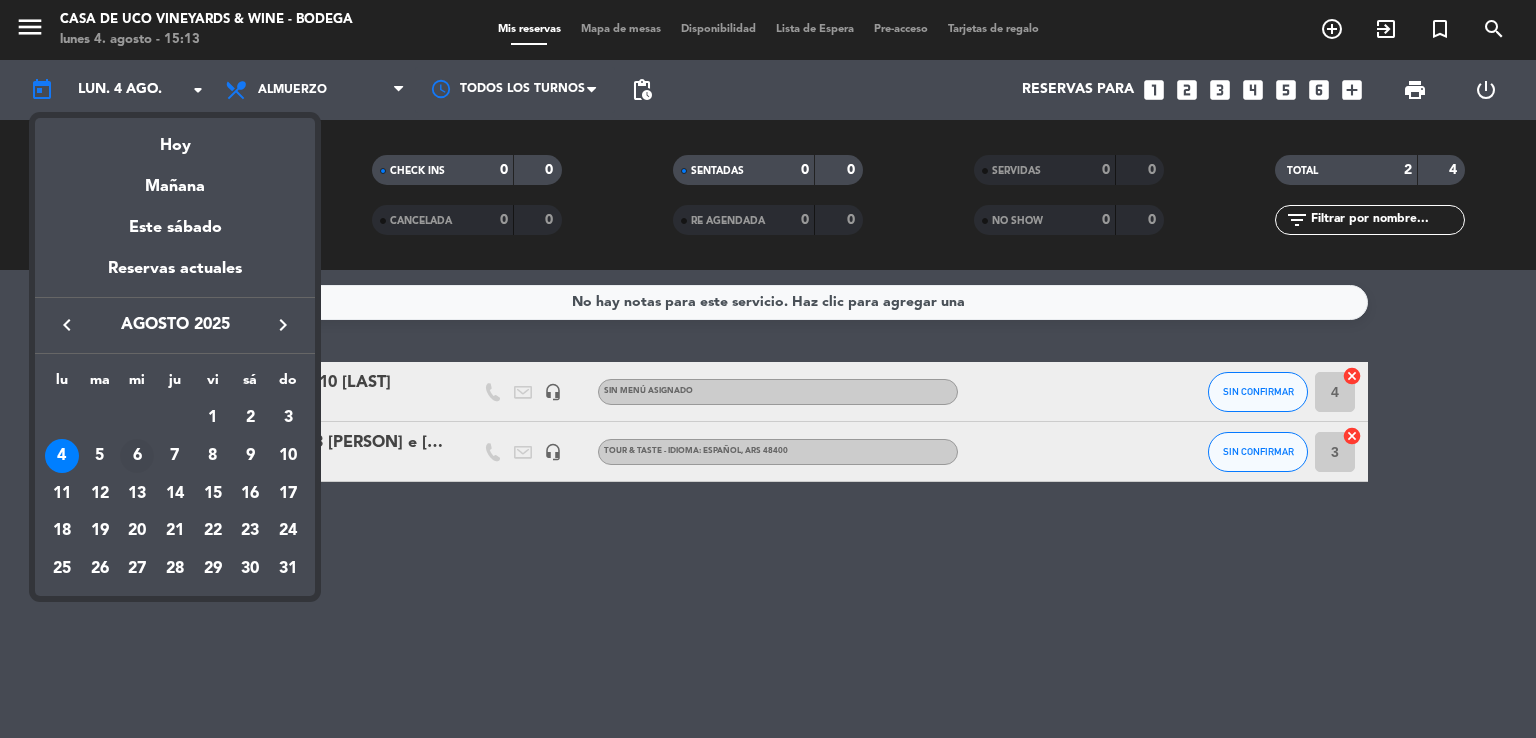 click on "6" at bounding box center (137, 456) 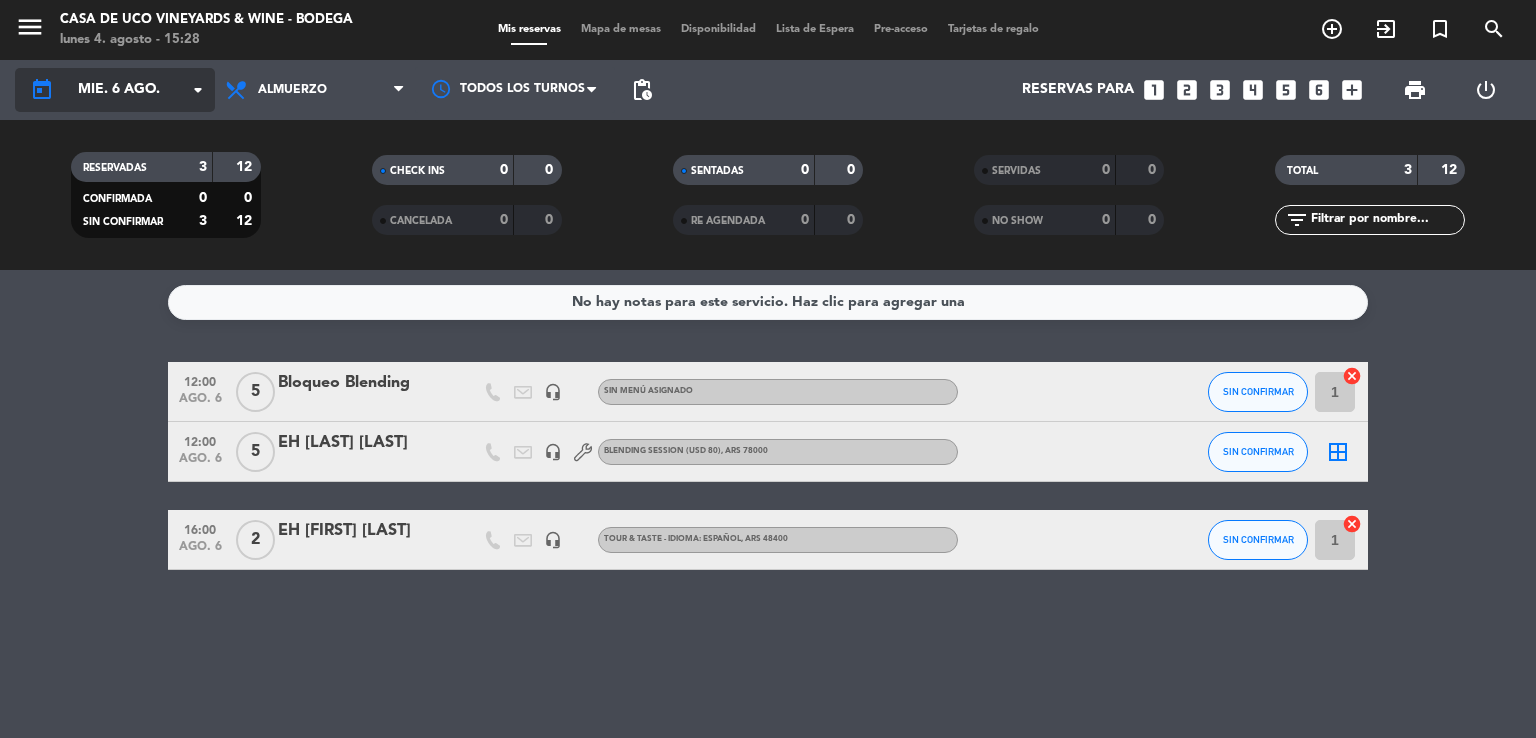 click on "mié. 6 ago." 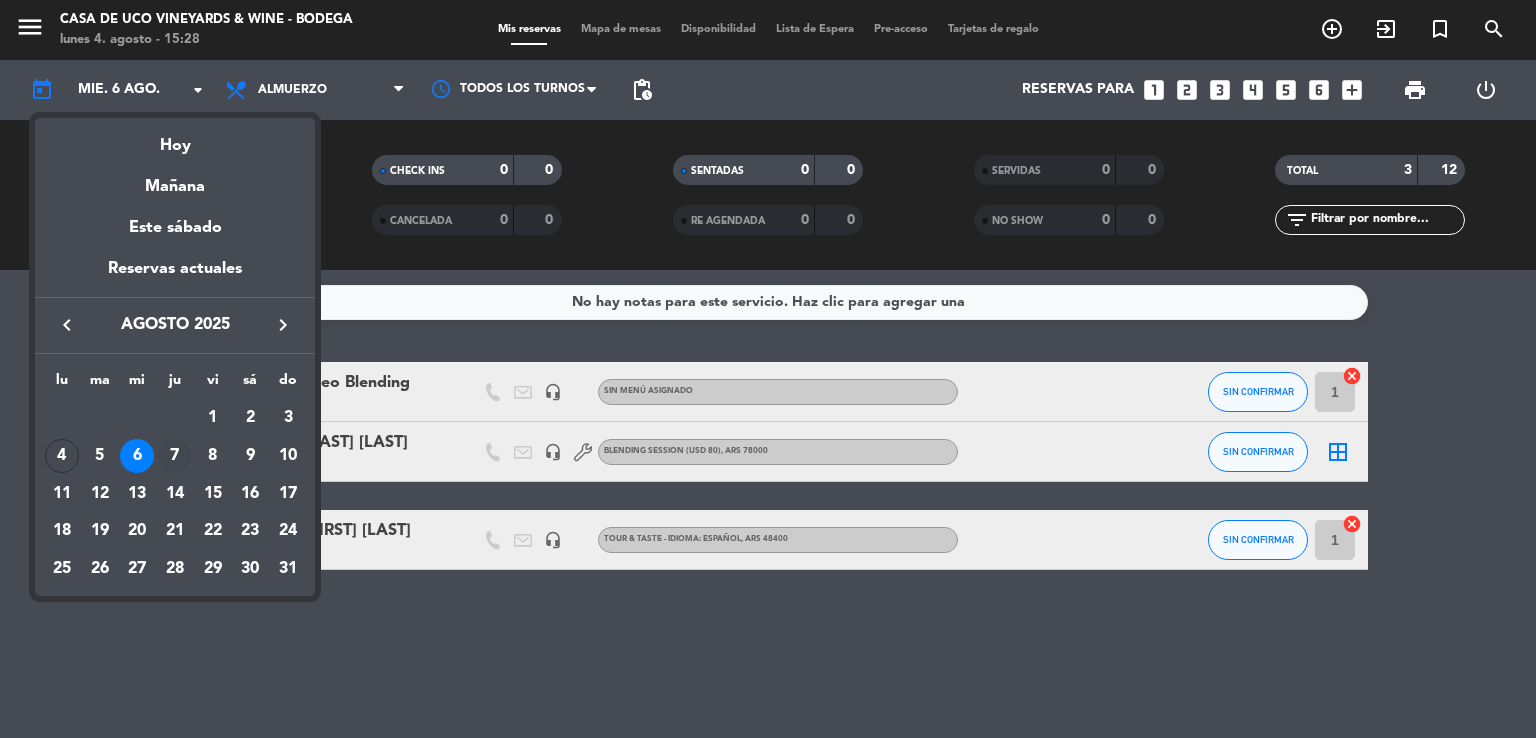 click on "7" at bounding box center [175, 456] 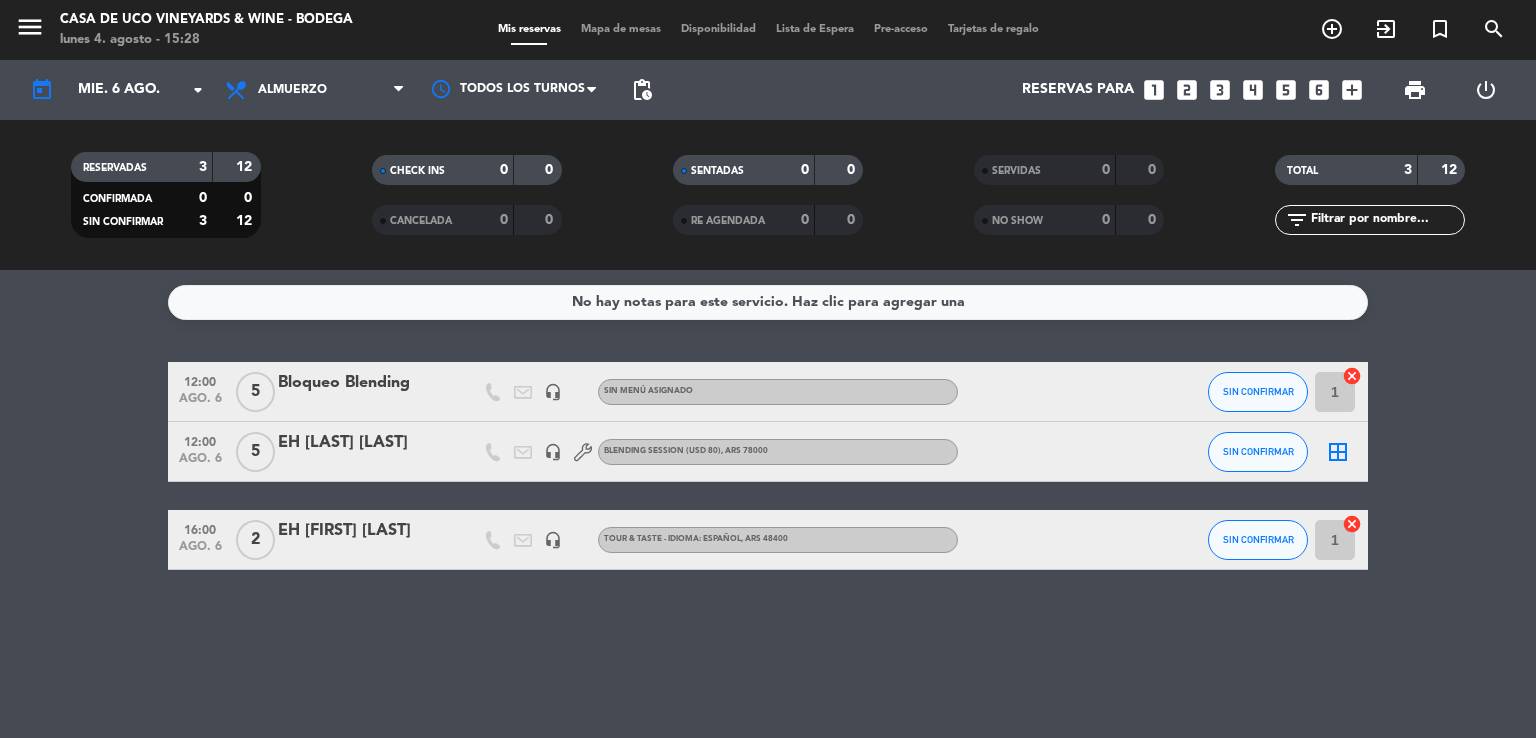 type on "jue. 7 ago." 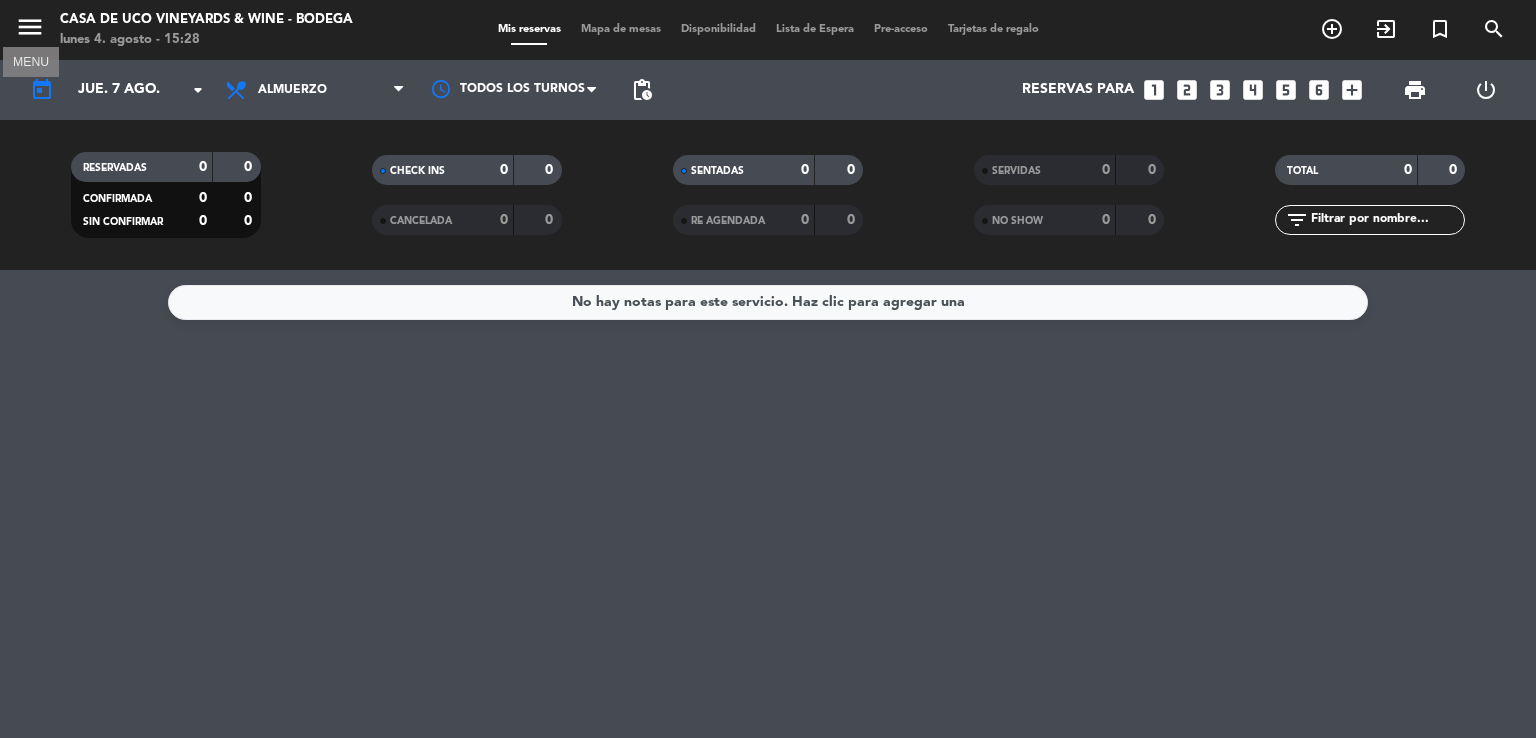 click on "menu" at bounding box center [30, 27] 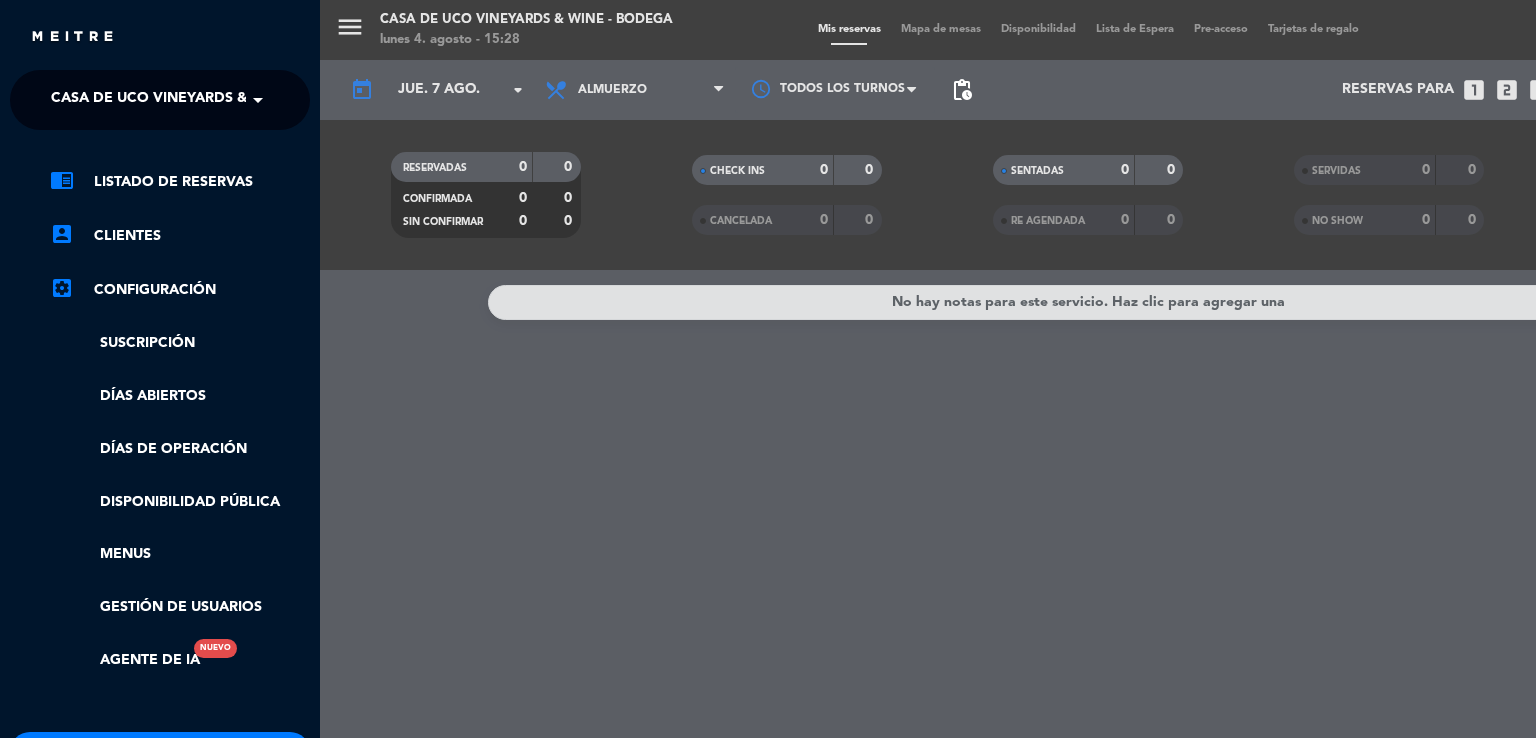 click on "menu  Casa de Uco Vineyards & Wine - Bodega   lunes 4. agosto - 15:28   Mis reservas   Mapa de mesas   Disponibilidad   Lista de Espera   Pre-acceso   Tarjetas de regalo  add_circle_outline exit_to_app turned_in_not search today    jue. 7 ago. arrow_drop_down  Todos los servicios  Almuerzo  Almuerzo  Todos los servicios  Almuerzo Todos los turnos pending_actions  Reservas para   looks_one   looks_two   looks_3   looks_4   looks_5   looks_6   add_box  print  power_settings_new   RESERVADAS   0   0   CONFIRMADA   0   0   SIN CONFIRMAR   0   0   CHECK INS   0   0   CANCELADA   0   0   SENTADAS   0   0   RE AGENDADA   0   0   SERVIDAS   0   0   NO SHOW   0   0   TOTAL   0   0  filter_list  No hay notas para este servicio. Haz clic para agregar una" at bounding box center (1088, 369) 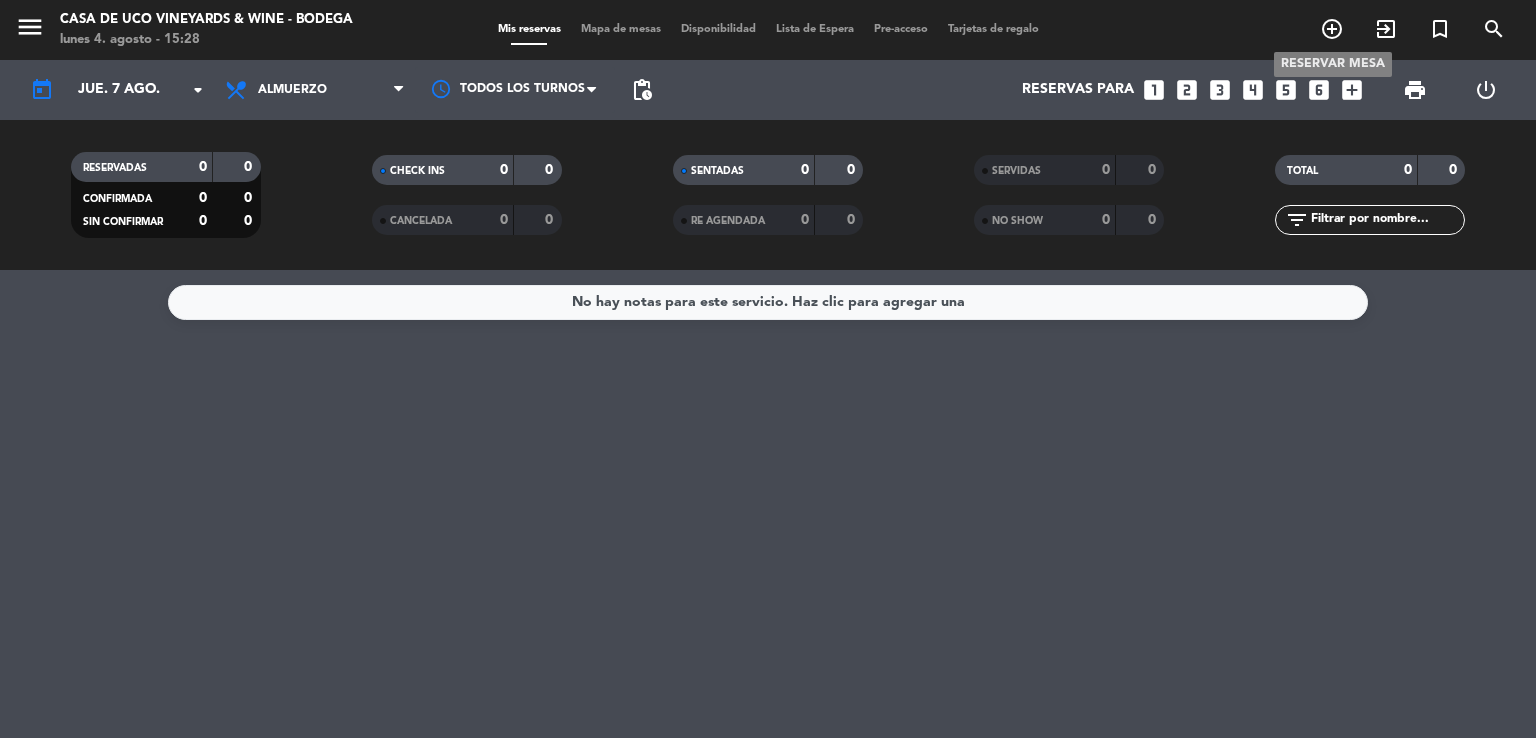 click on "add_circle_outline" at bounding box center [1332, 29] 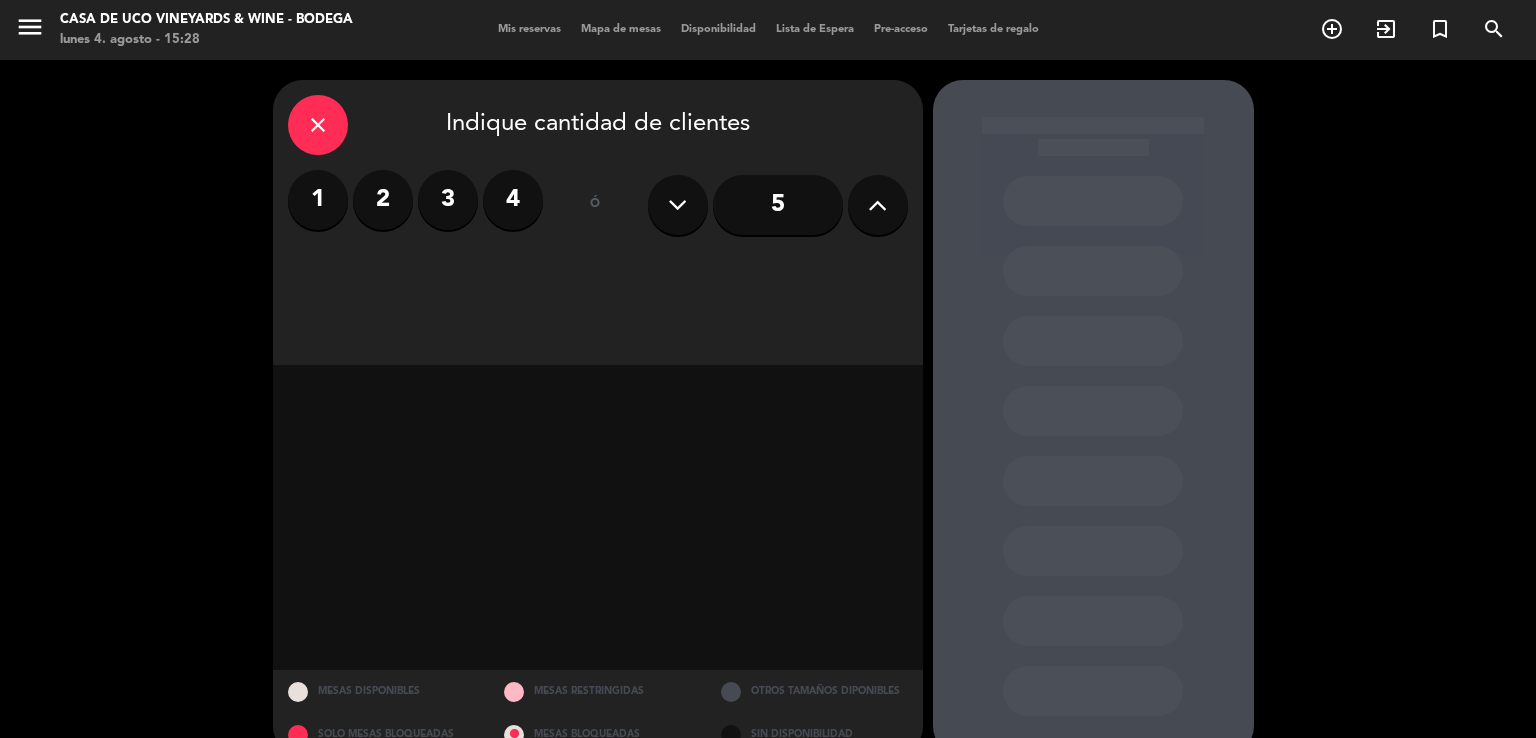 click on "4" at bounding box center (513, 200) 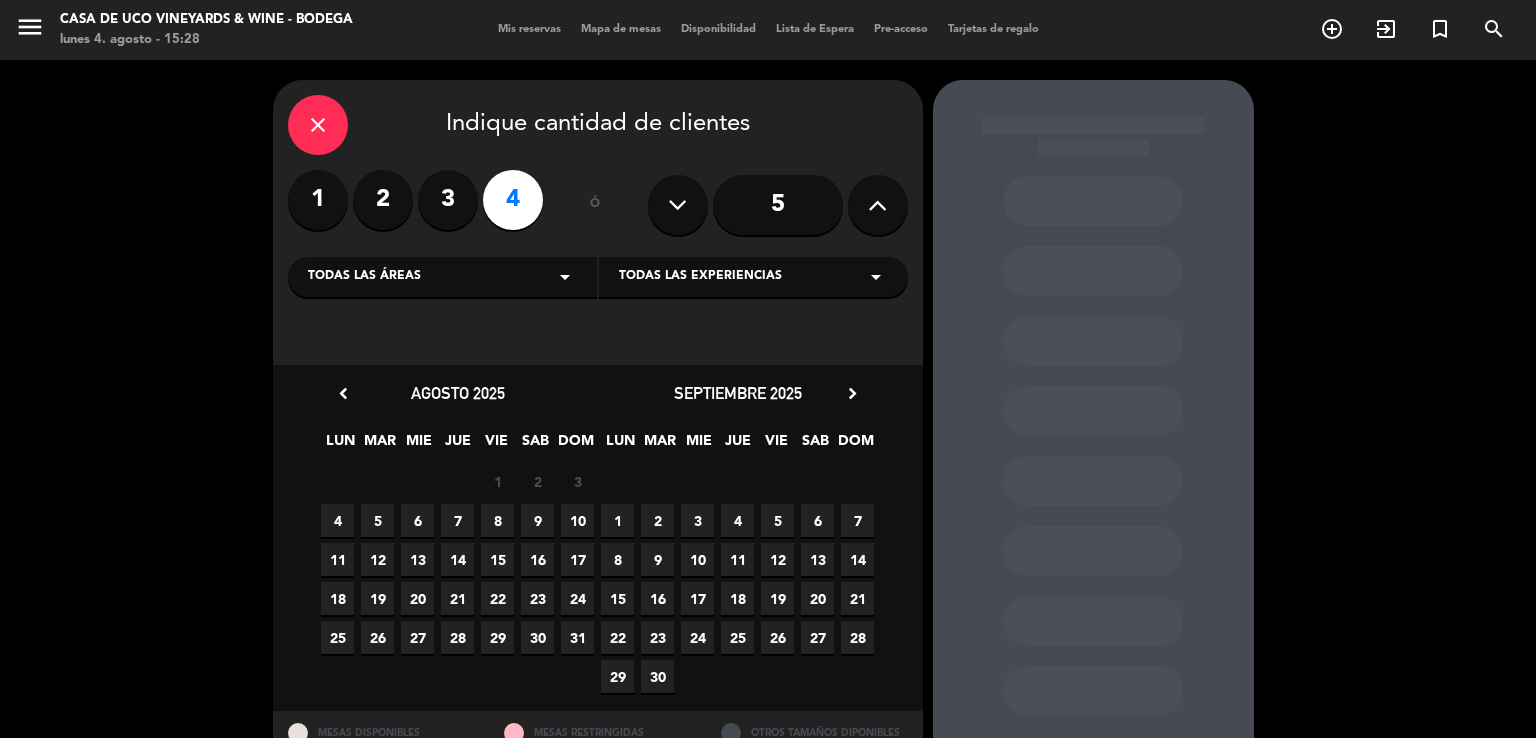 click on "7" at bounding box center (457, 520) 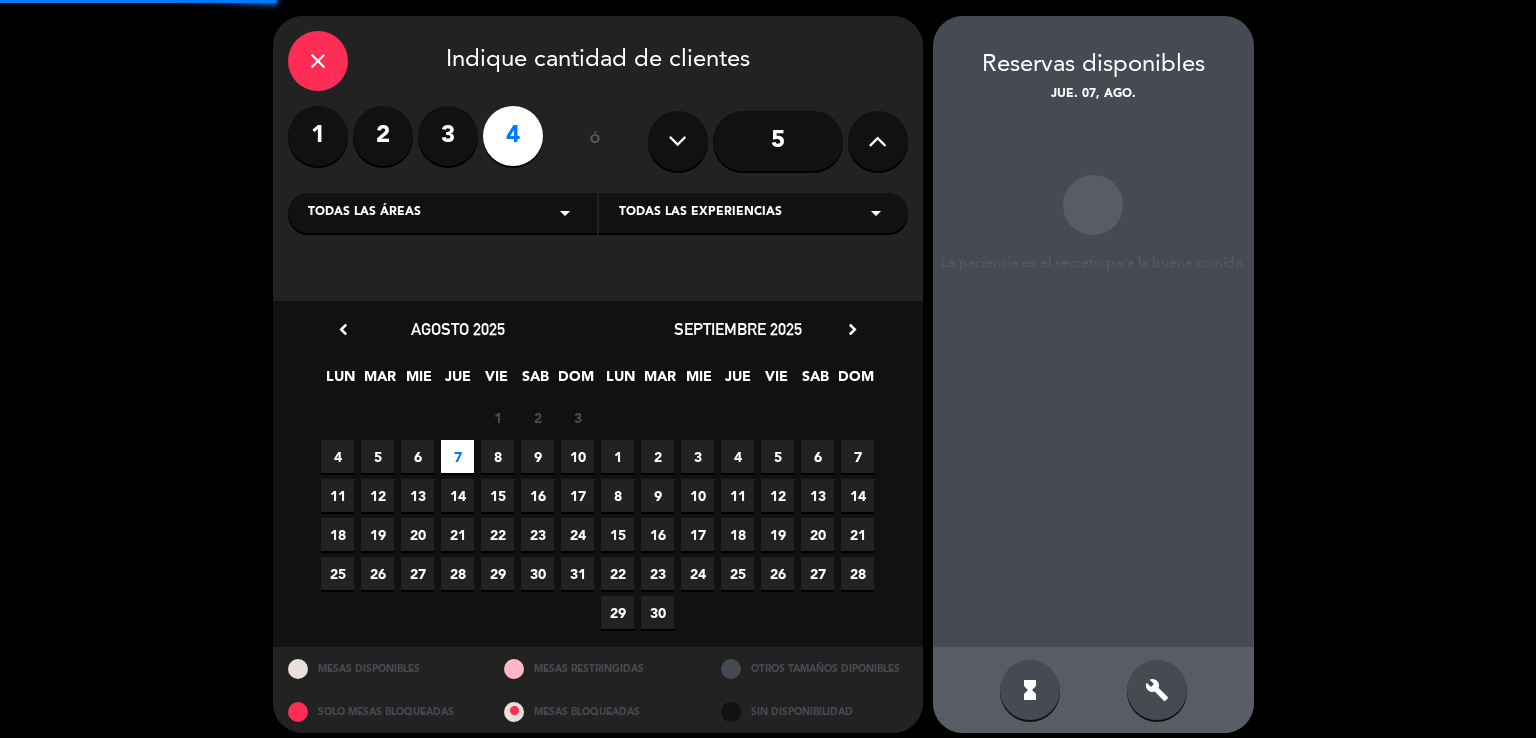 scroll, scrollTop: 77, scrollLeft: 0, axis: vertical 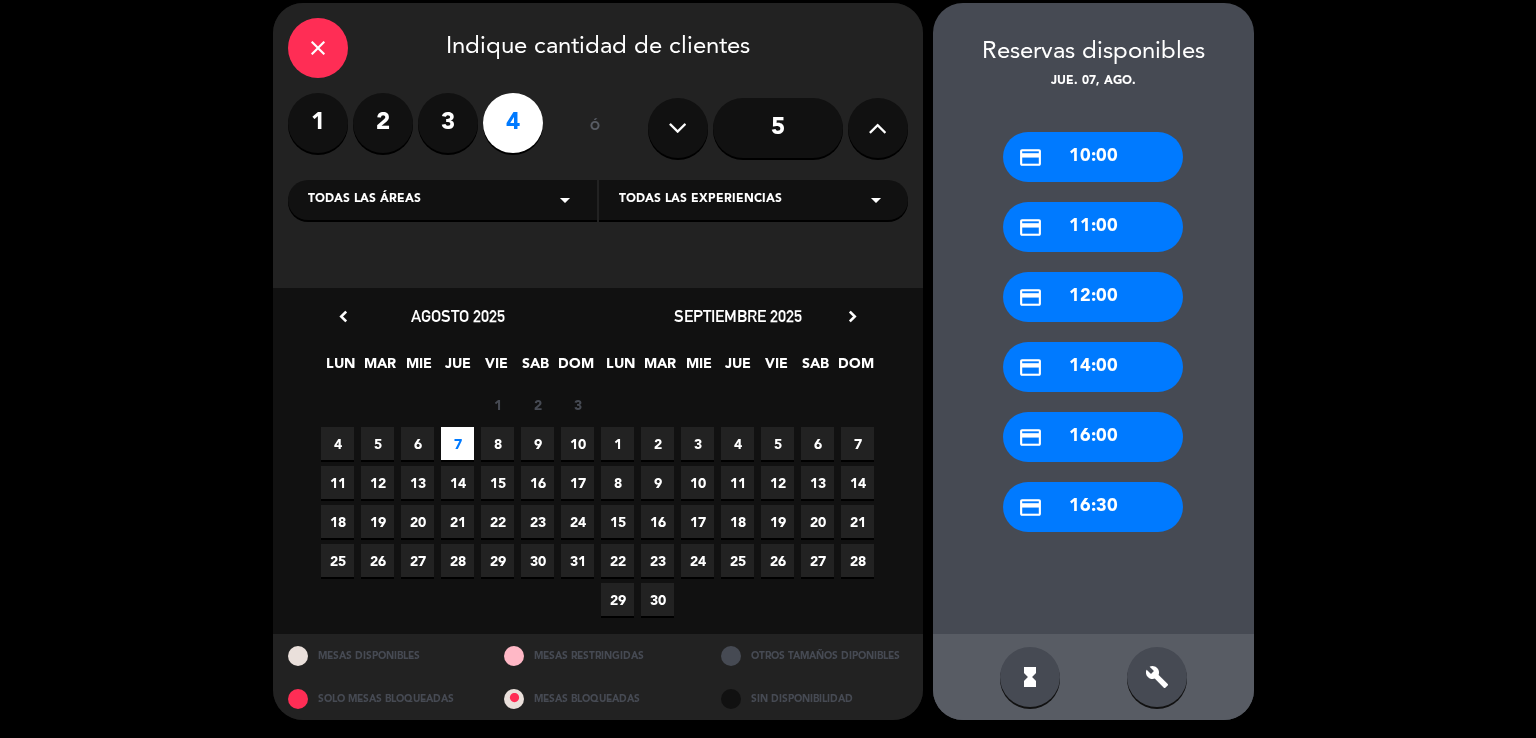 click on "credit_card  11:00" at bounding box center (1093, 227) 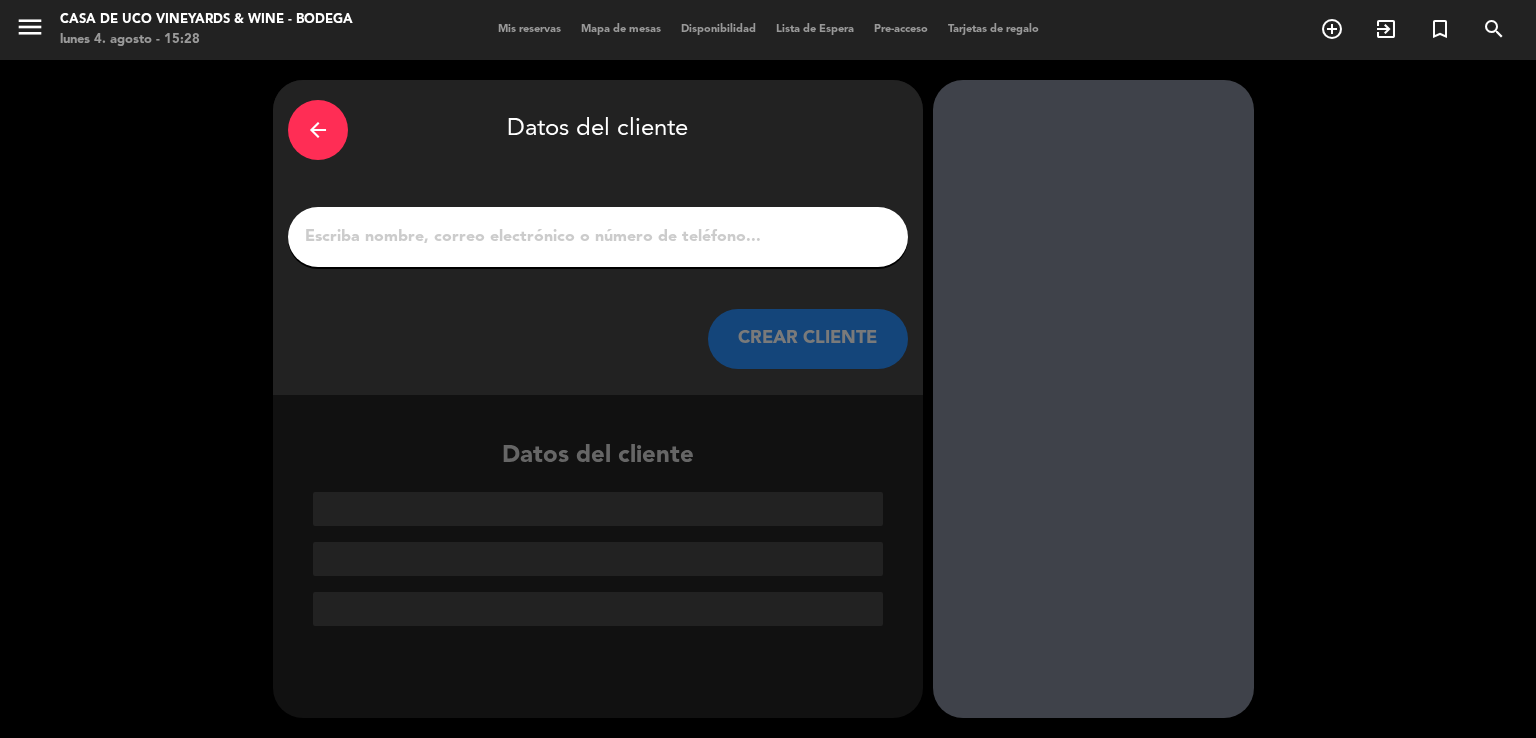 click on "1" at bounding box center [598, 237] 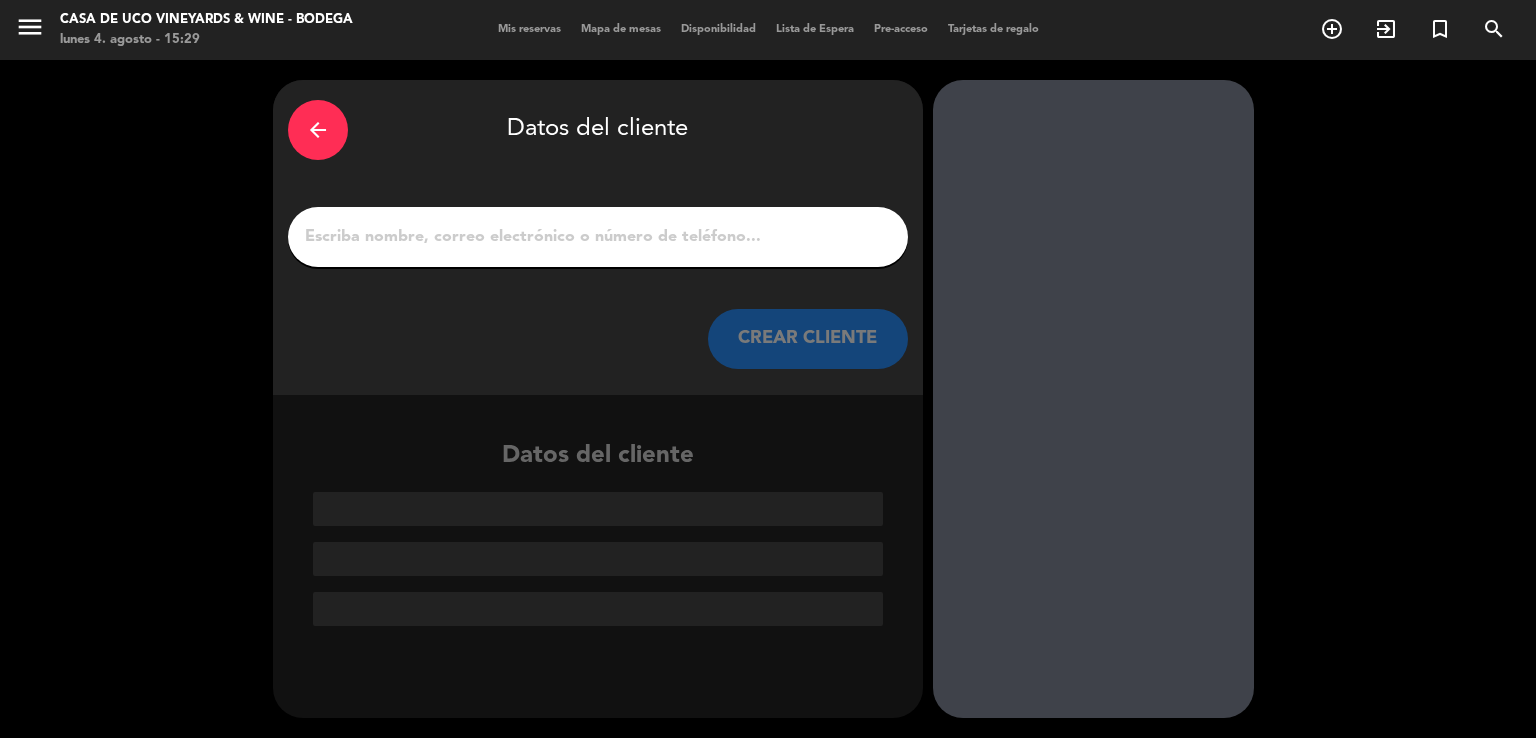click at bounding box center (598, 237) 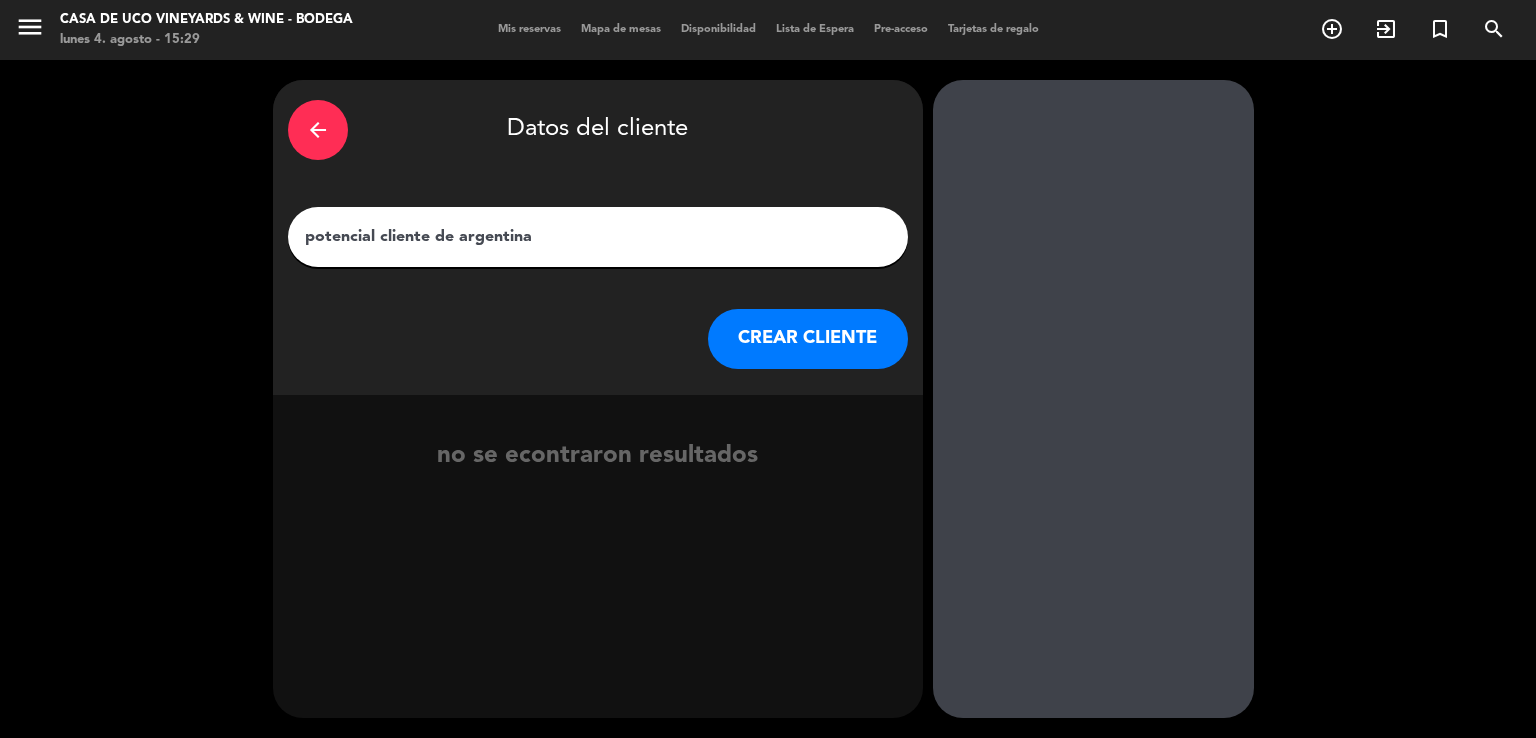 click on "potencial cliente de argentina" at bounding box center (598, 237) 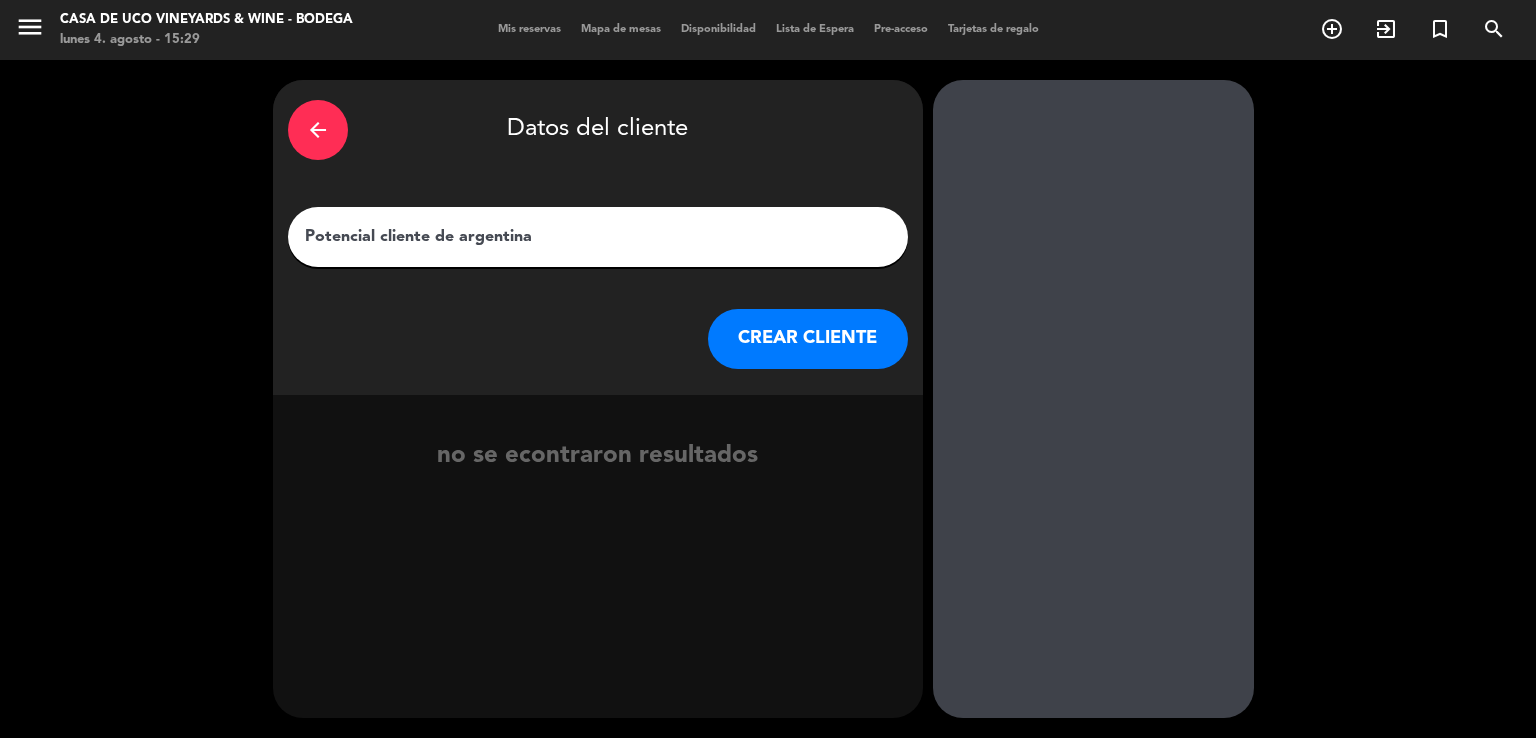 type on "Potencial cliente de argentina" 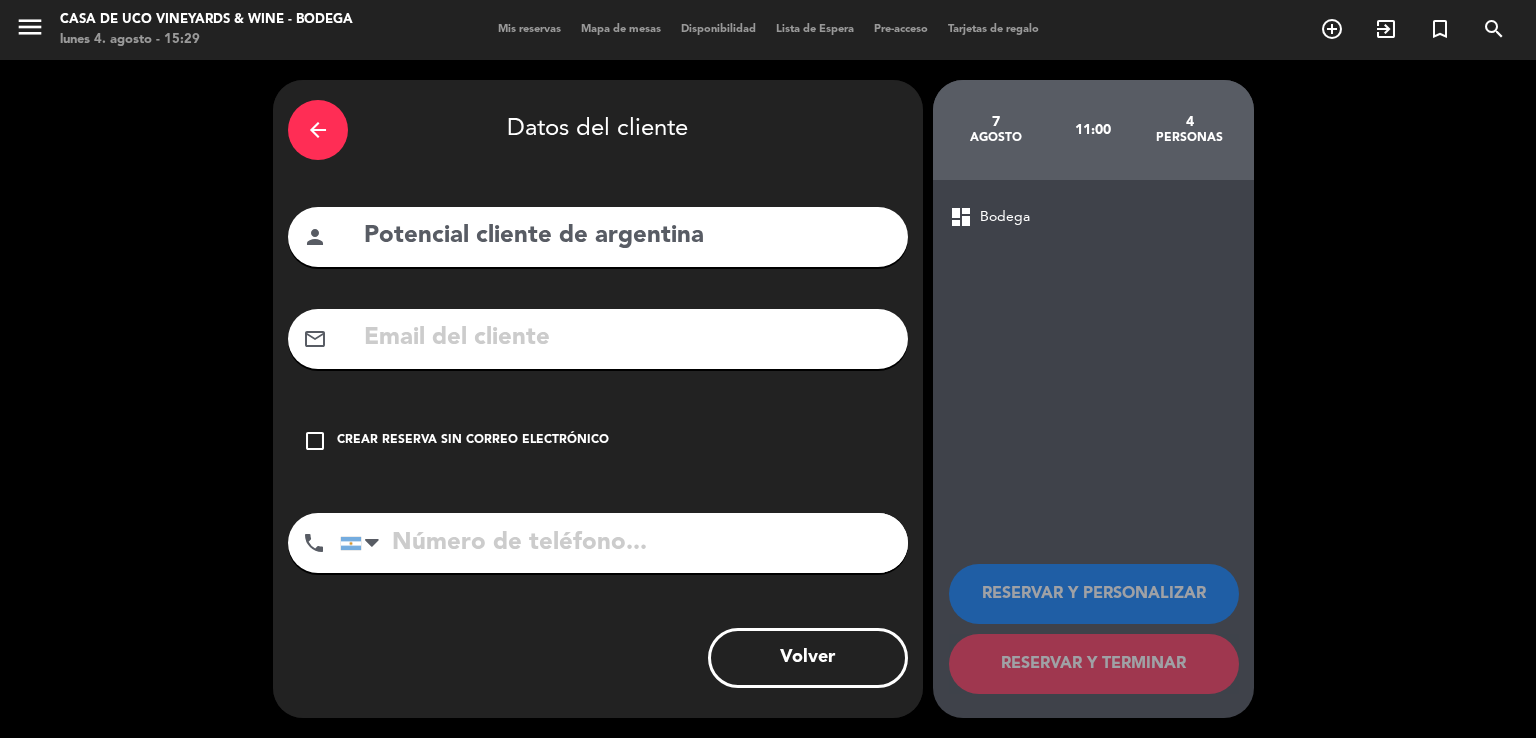 drag, startPoint x: 441, startPoint y: 436, endPoint x: 629, endPoint y: 434, distance: 188.01064 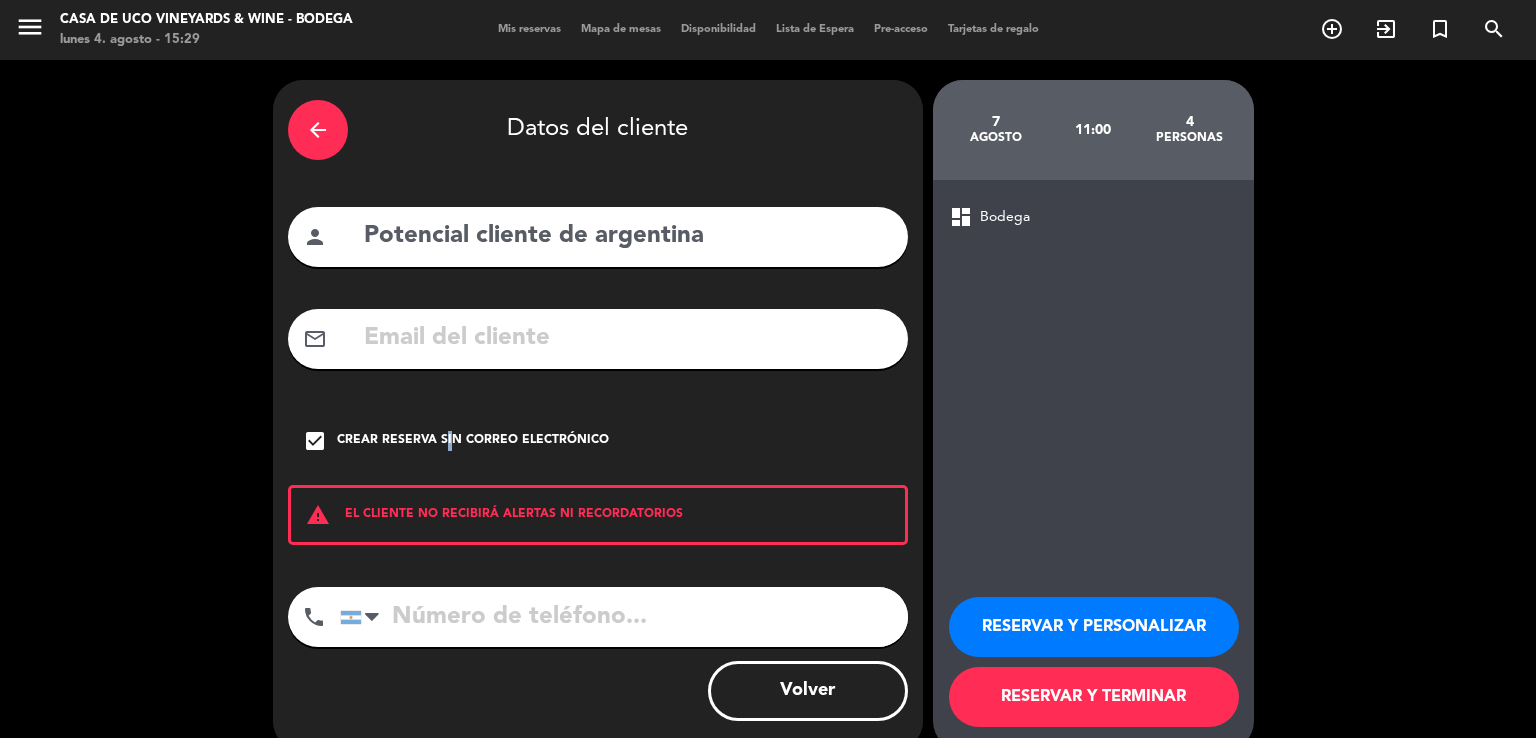 click on "RESERVAR Y PERSONALIZAR" at bounding box center [1094, 627] 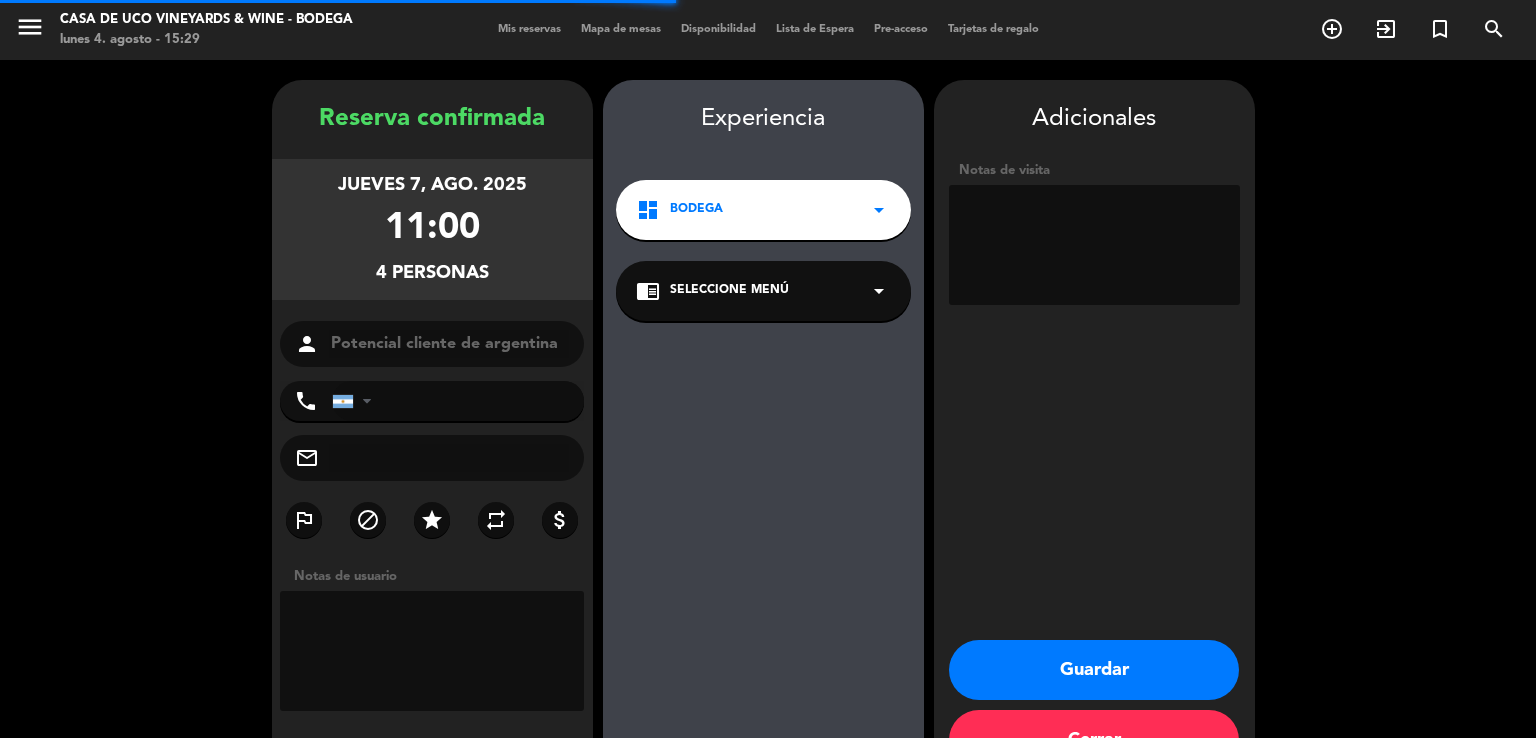 scroll, scrollTop: 61, scrollLeft: 0, axis: vertical 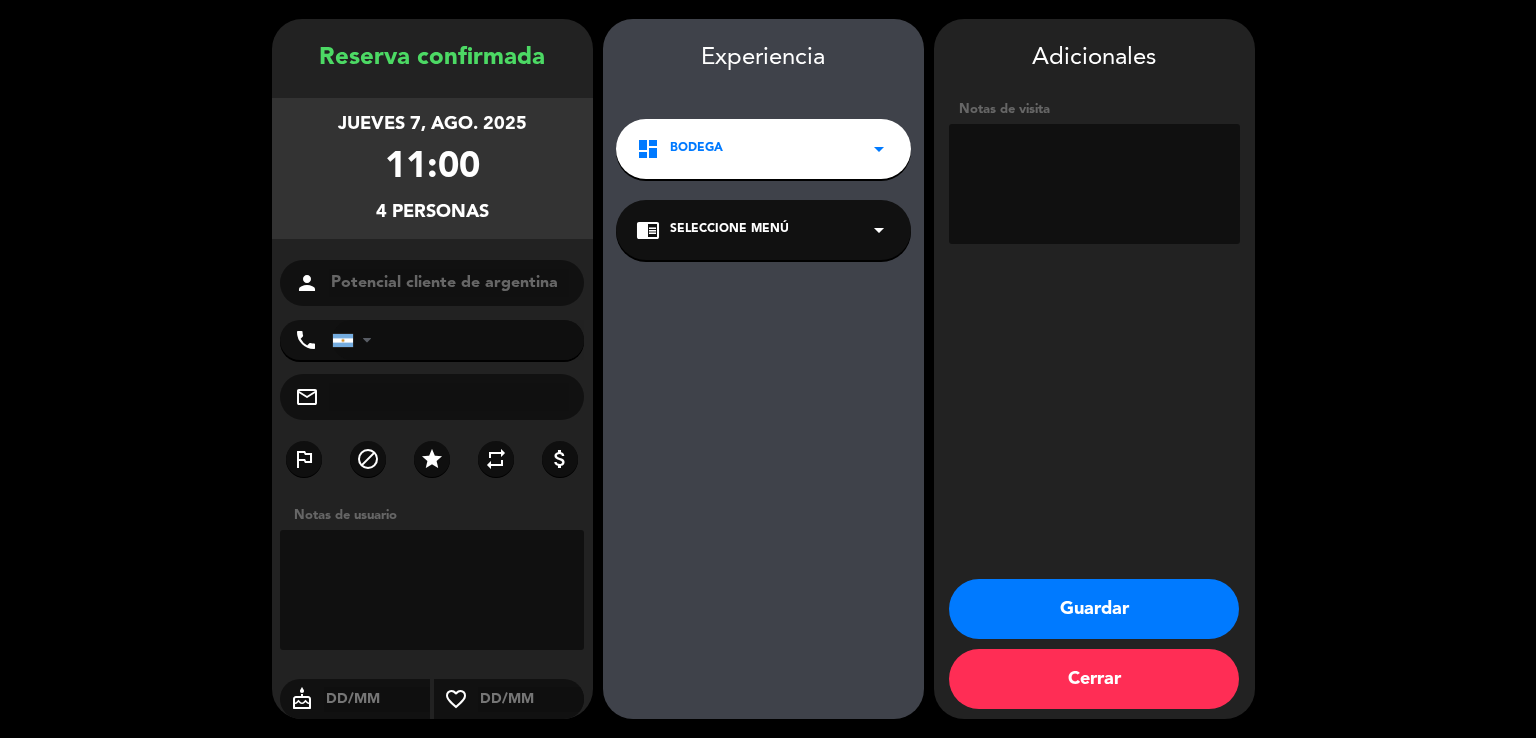 click at bounding box center (1094, 184) 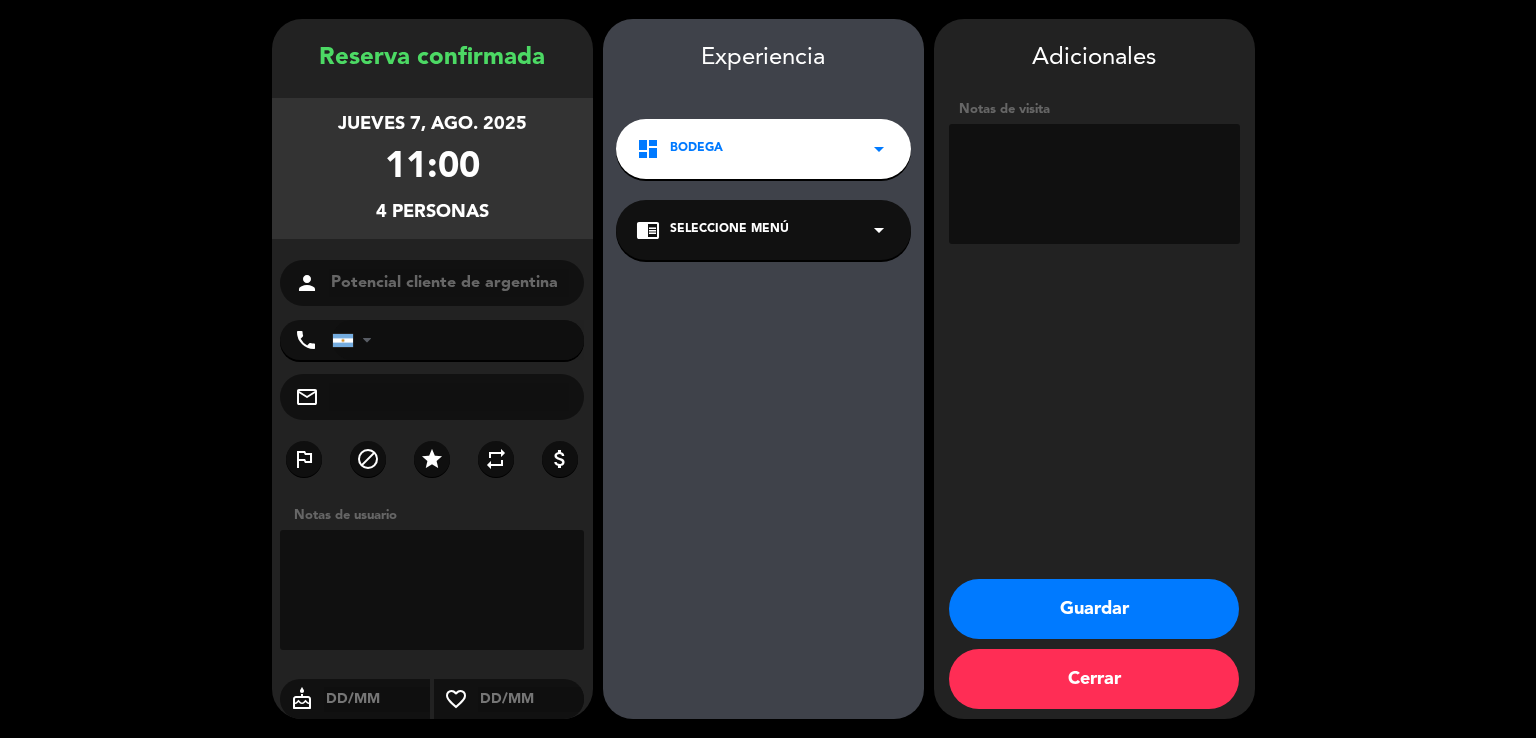 paste on "4 lugares, 3 copas por lugar + vaso para agua" 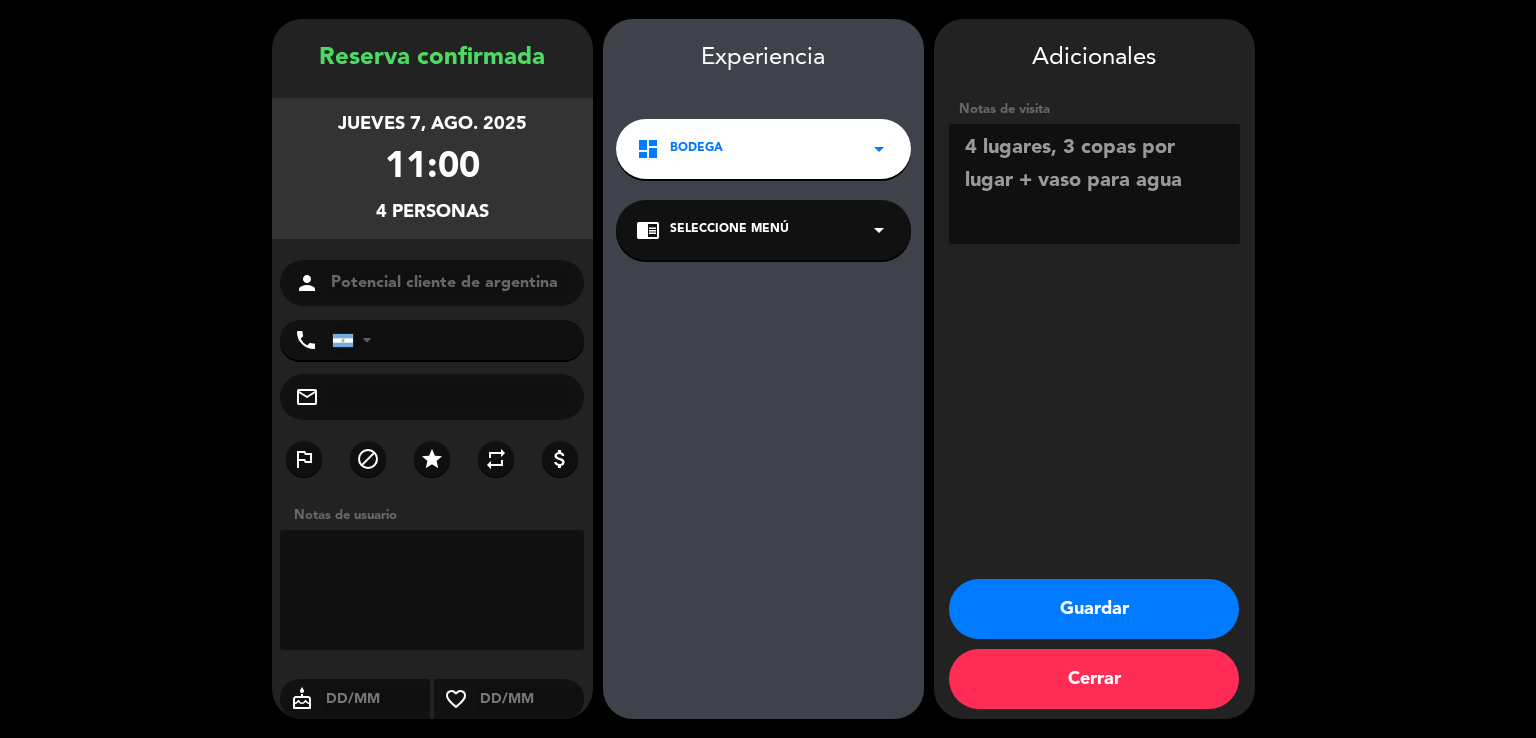 click at bounding box center (1094, 184) 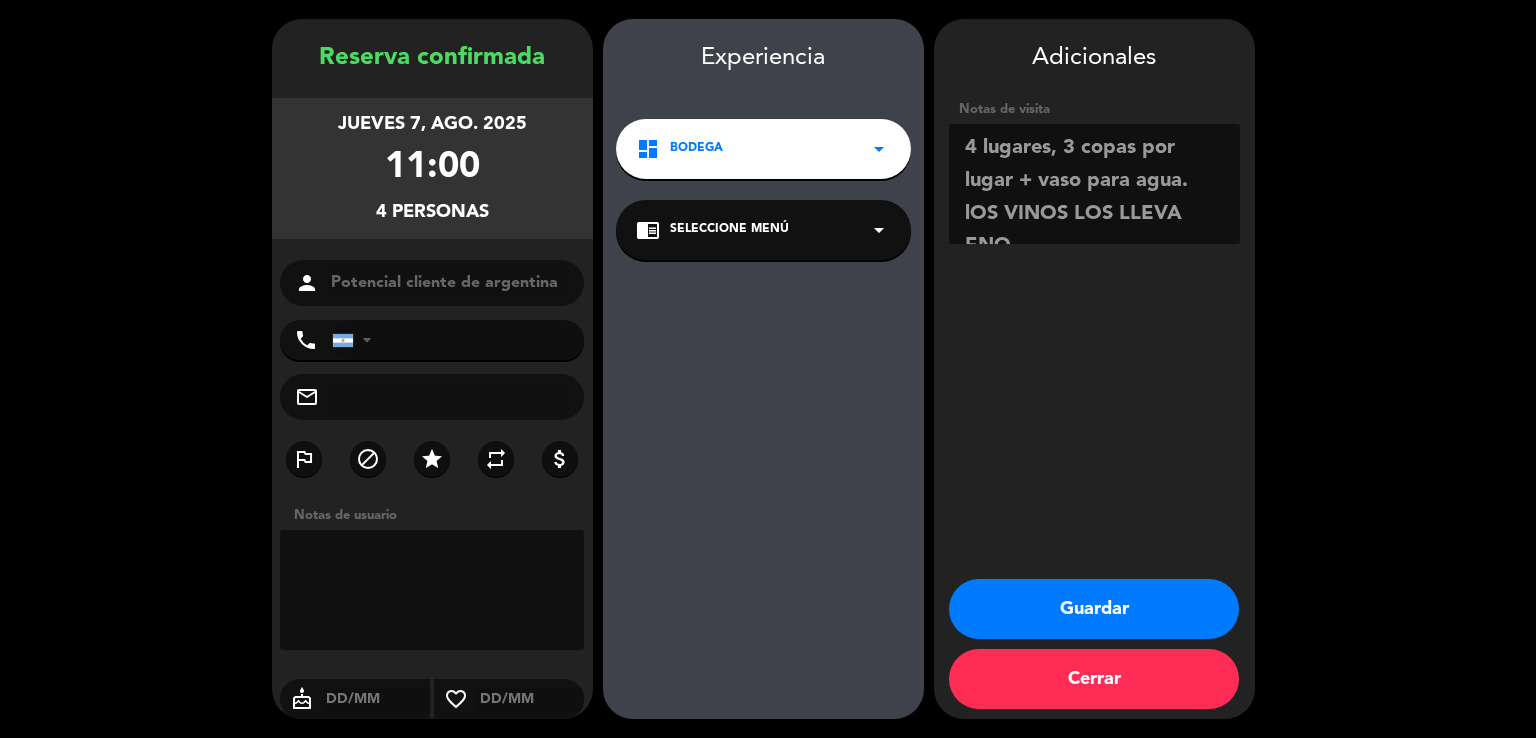 scroll, scrollTop: 14, scrollLeft: 0, axis: vertical 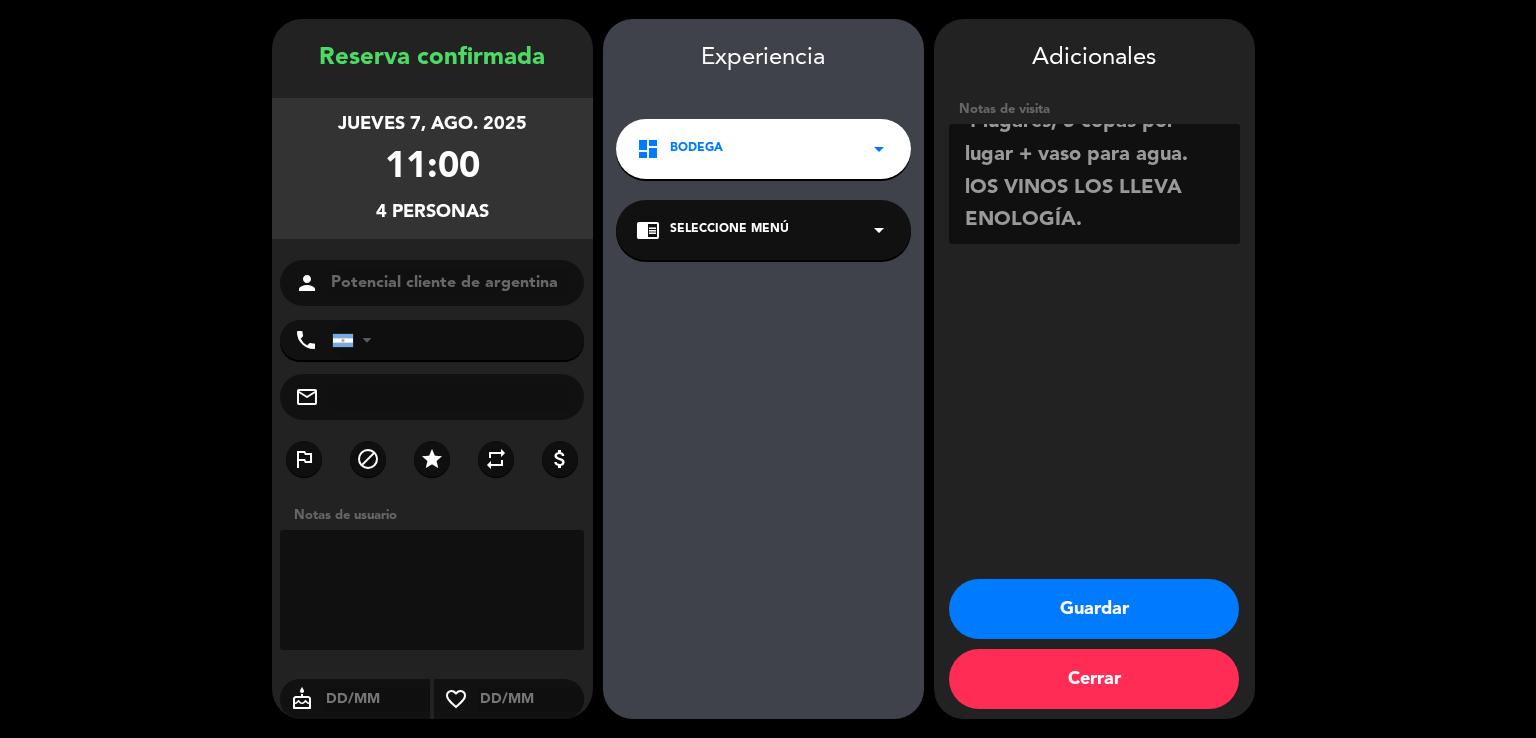 drag, startPoint x: 962, startPoint y: 204, endPoint x: 1082, endPoint y: 250, distance: 128.51459 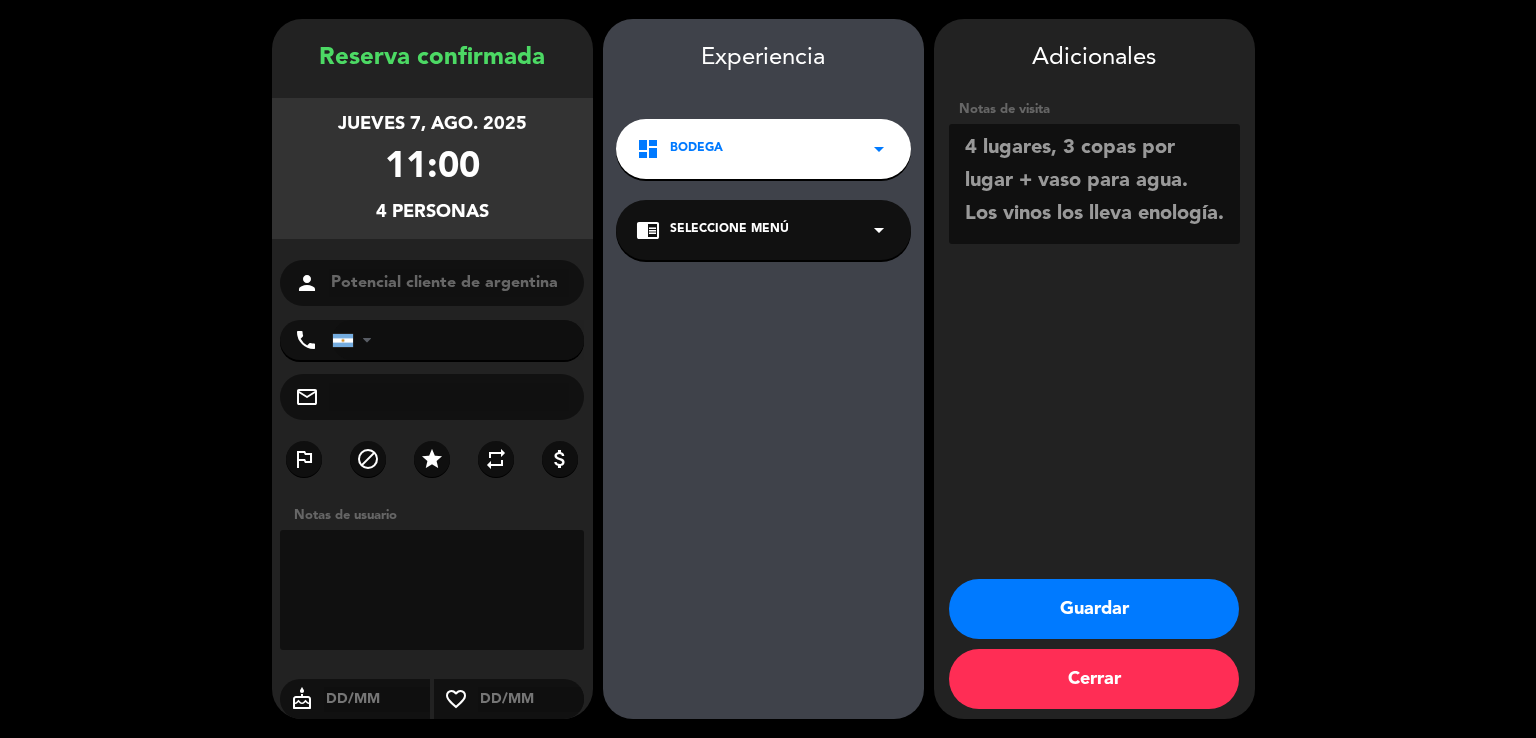 scroll, scrollTop: 0, scrollLeft: 0, axis: both 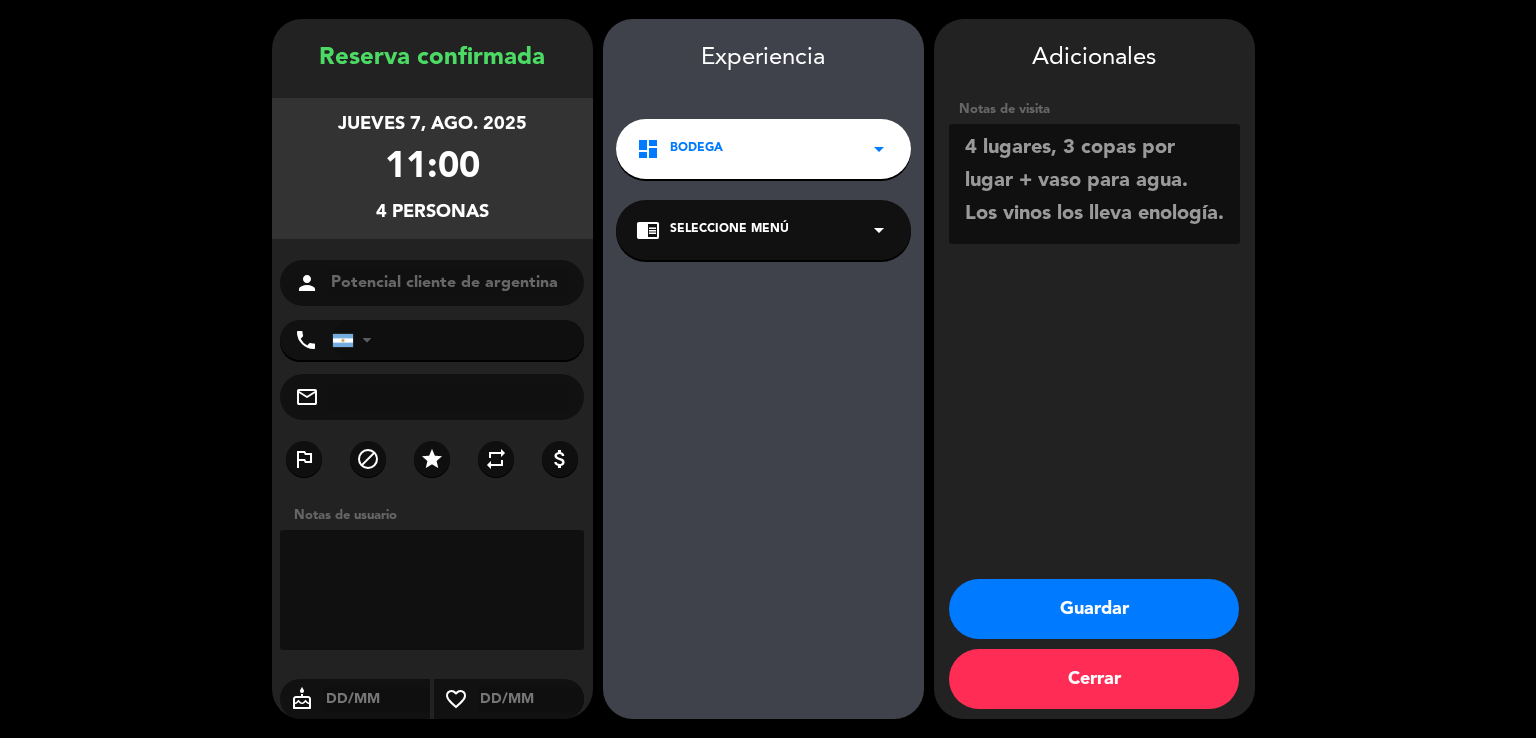 click at bounding box center (1094, 184) 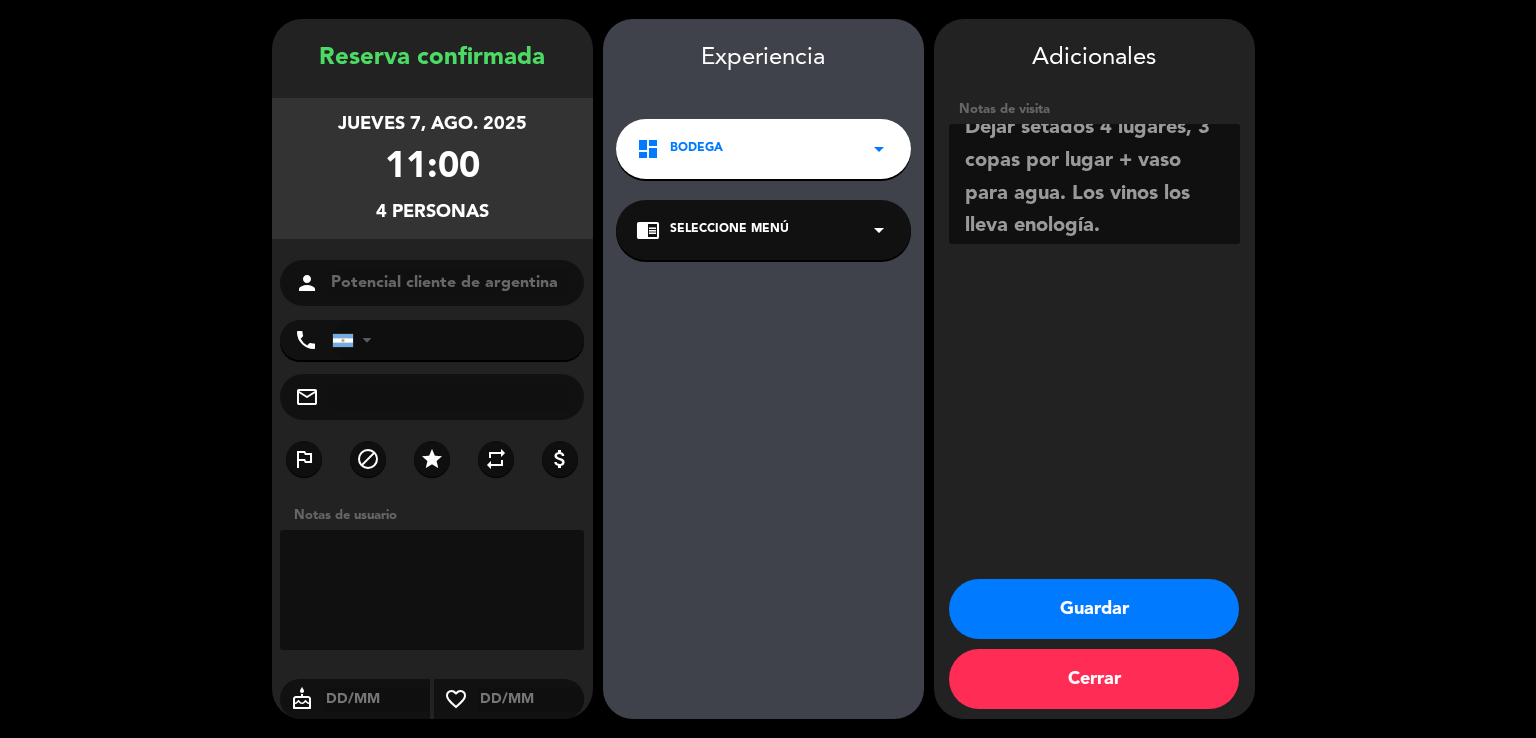 scroll, scrollTop: 26, scrollLeft: 0, axis: vertical 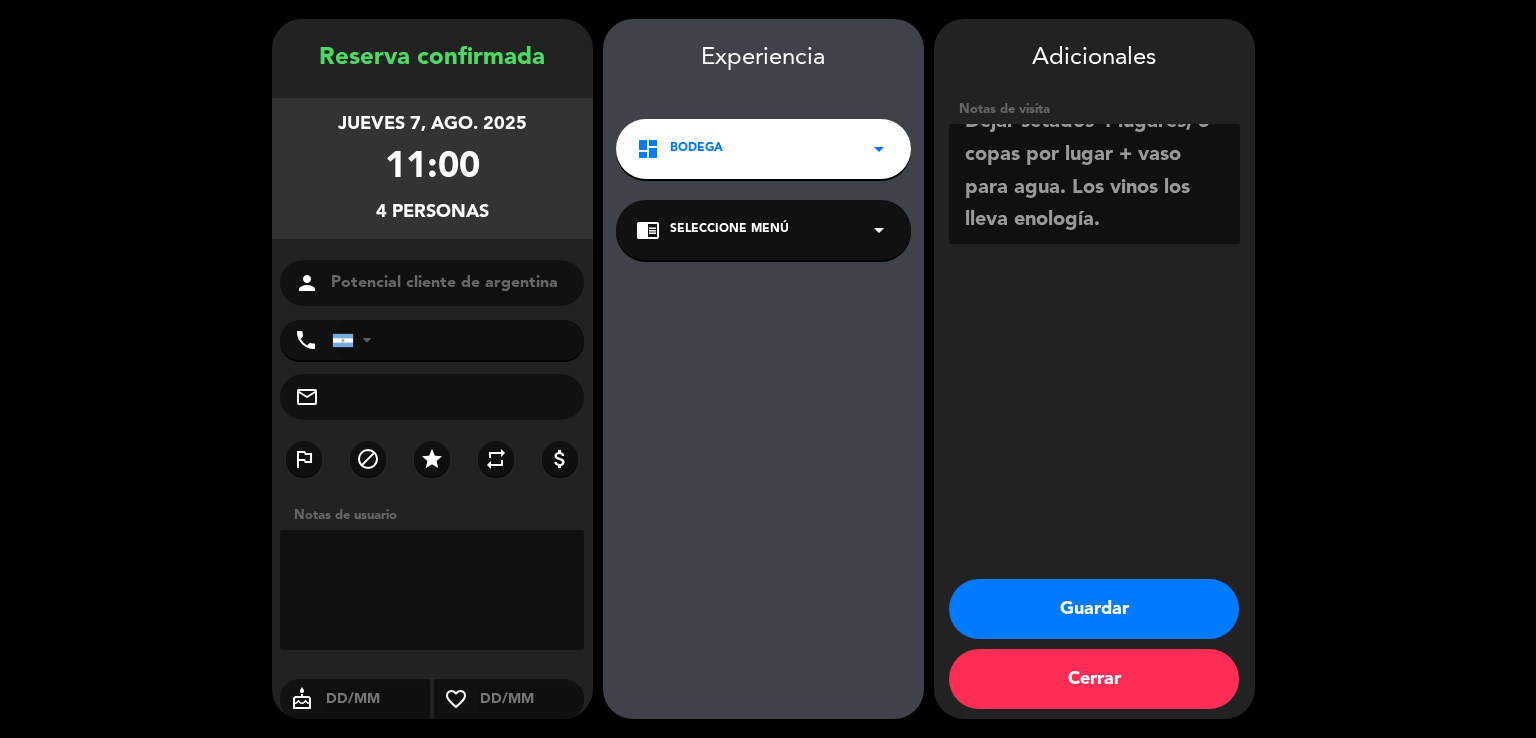 type on "Dejar setados 4 lugares, 3 copas por lugar + vaso para agua. Los vinos los lleva enología." 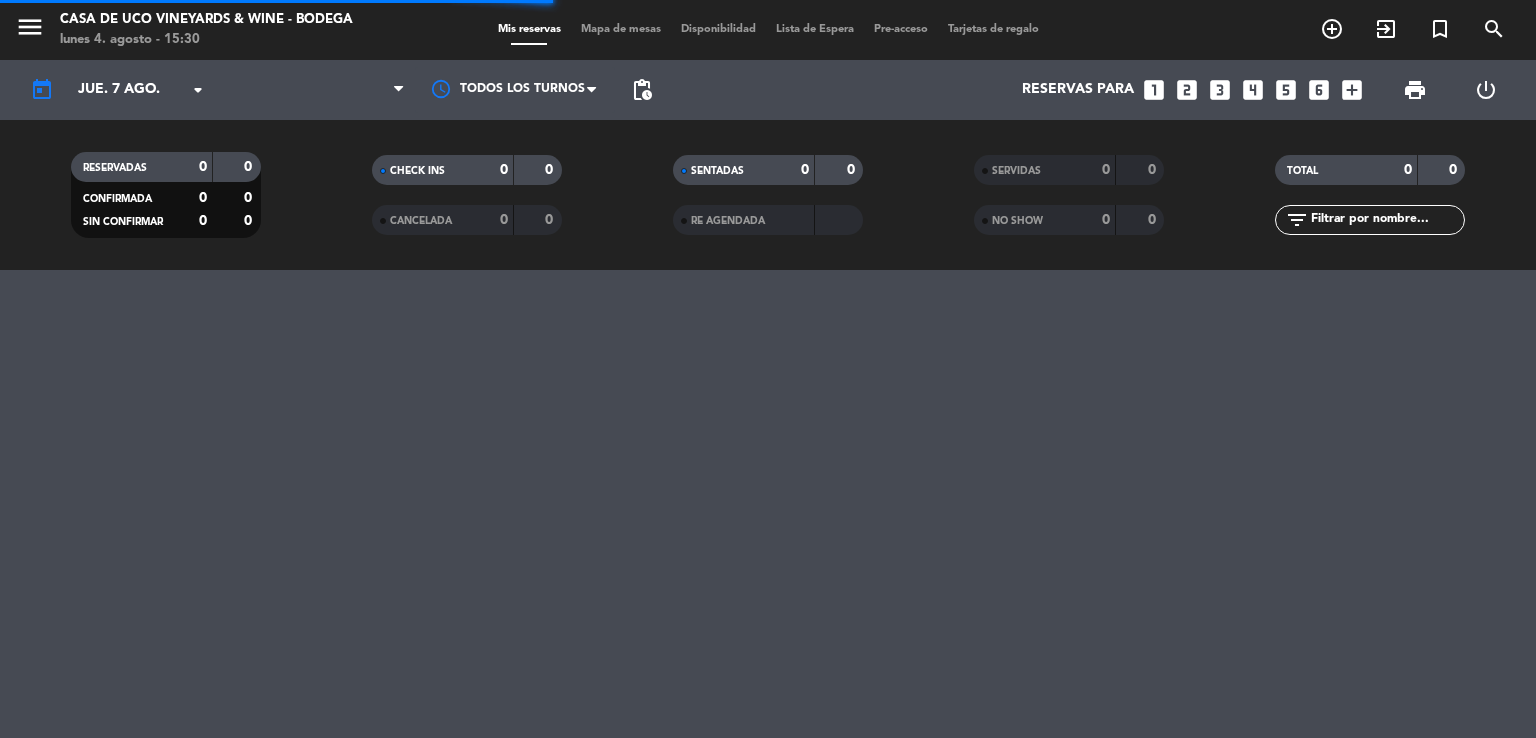 scroll, scrollTop: 0, scrollLeft: 0, axis: both 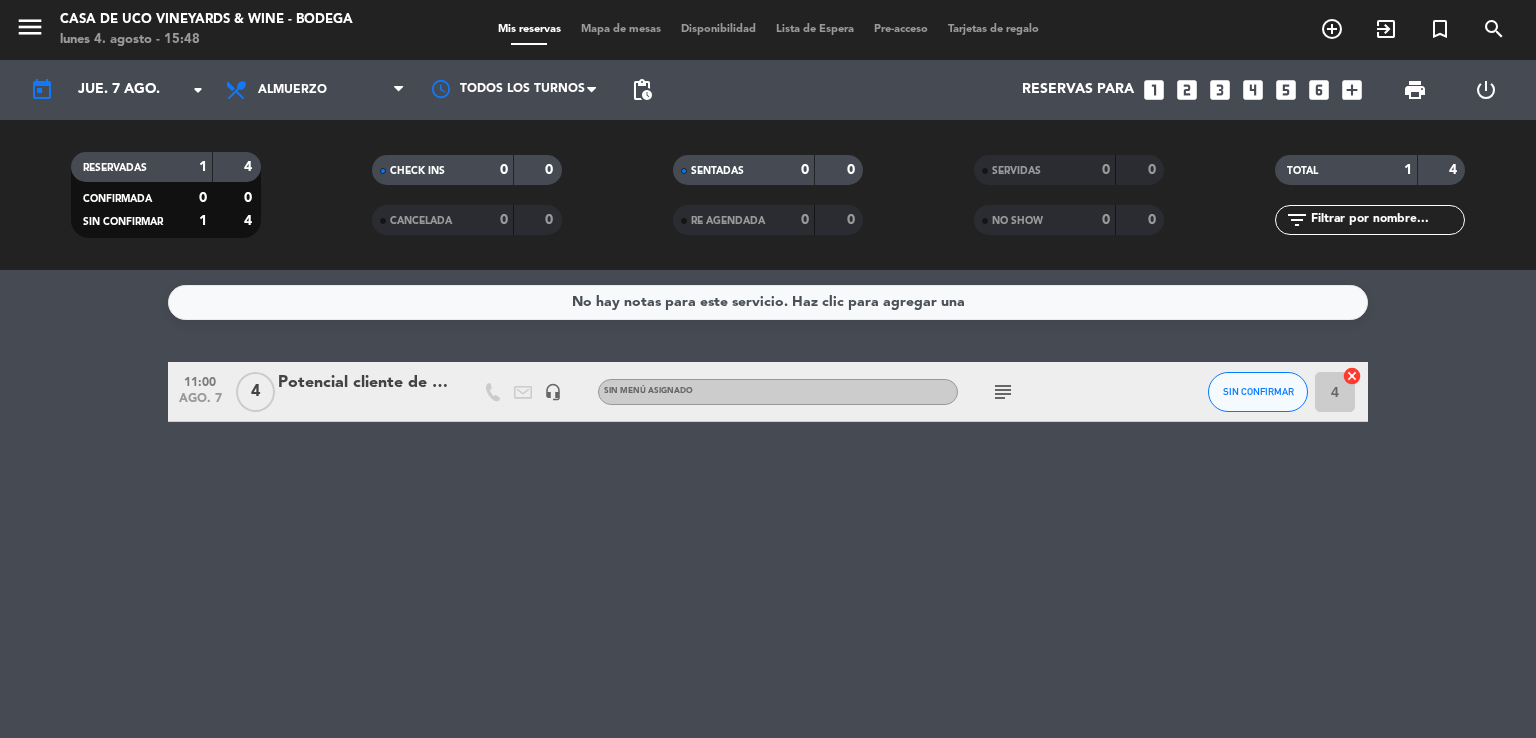 click on "subject" 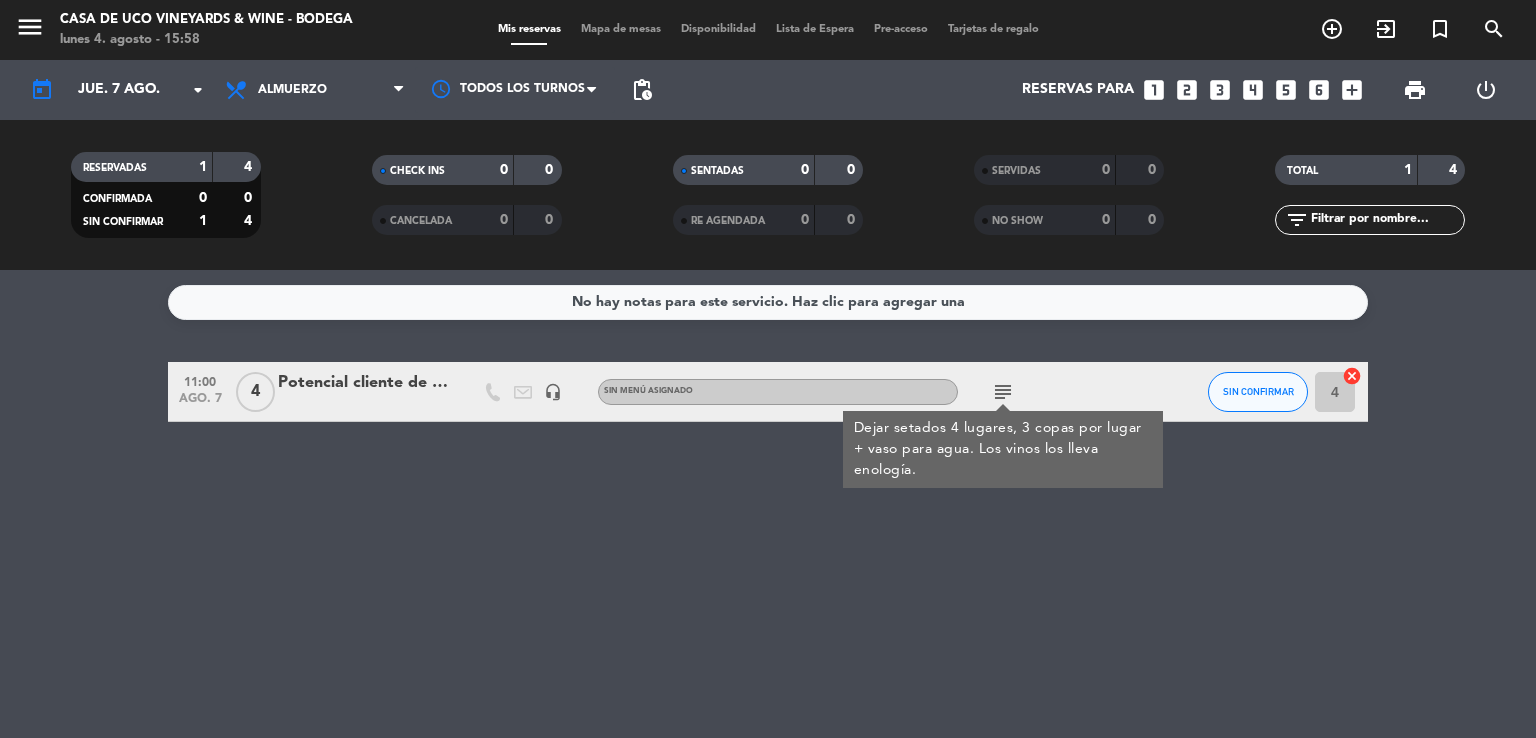 click on "No hay notas para este servicio. Haz clic para agregar una   11:00   ago. 7   4   Potencial cliente de [COUNTRY]   headset_mic  Sin menú asignado  subject  Dejar setados 4 lugares, 3 copas por lugar + vaso para agua. Los vinos los lleva enología. SIN CONFIRMAR 4  cancel" 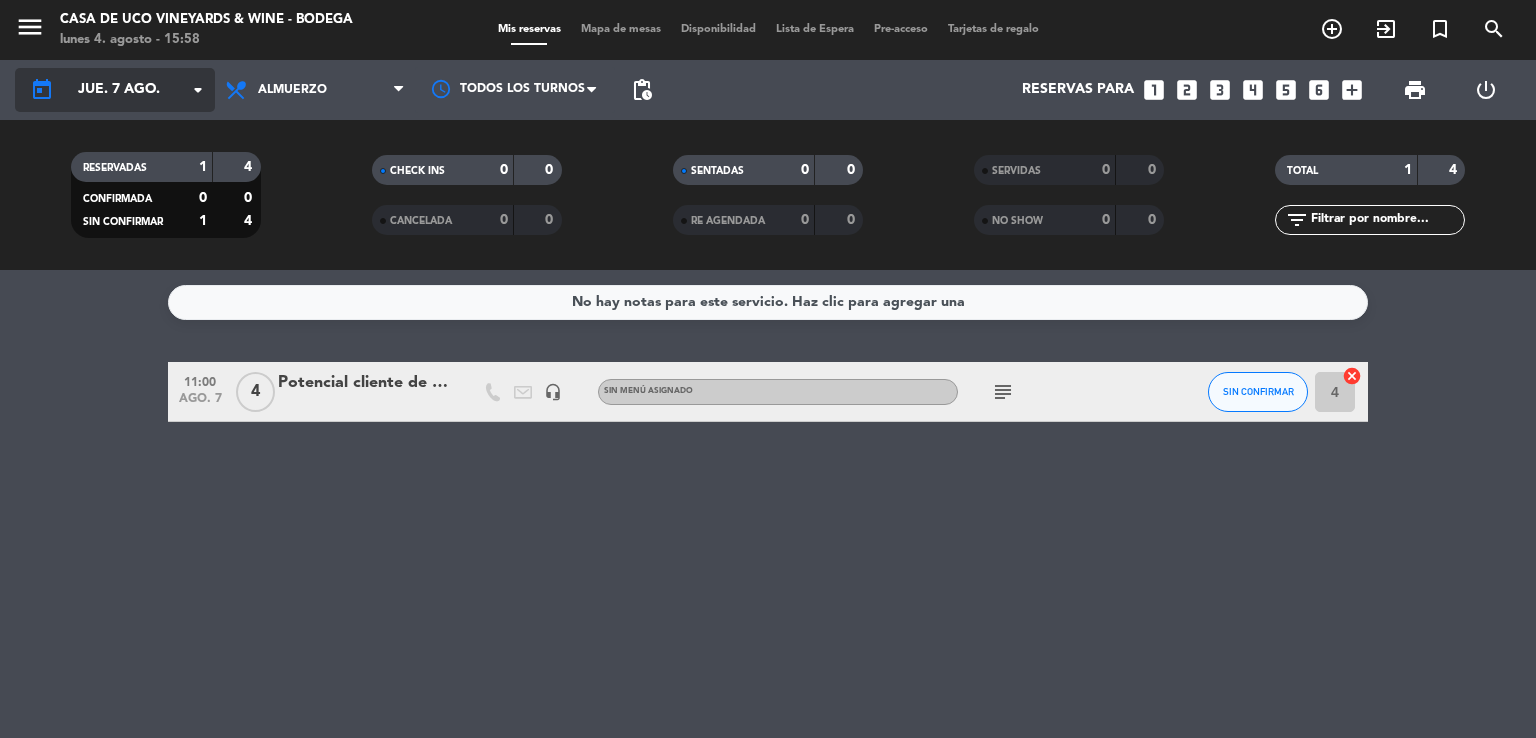 click on "jue. 7 ago." 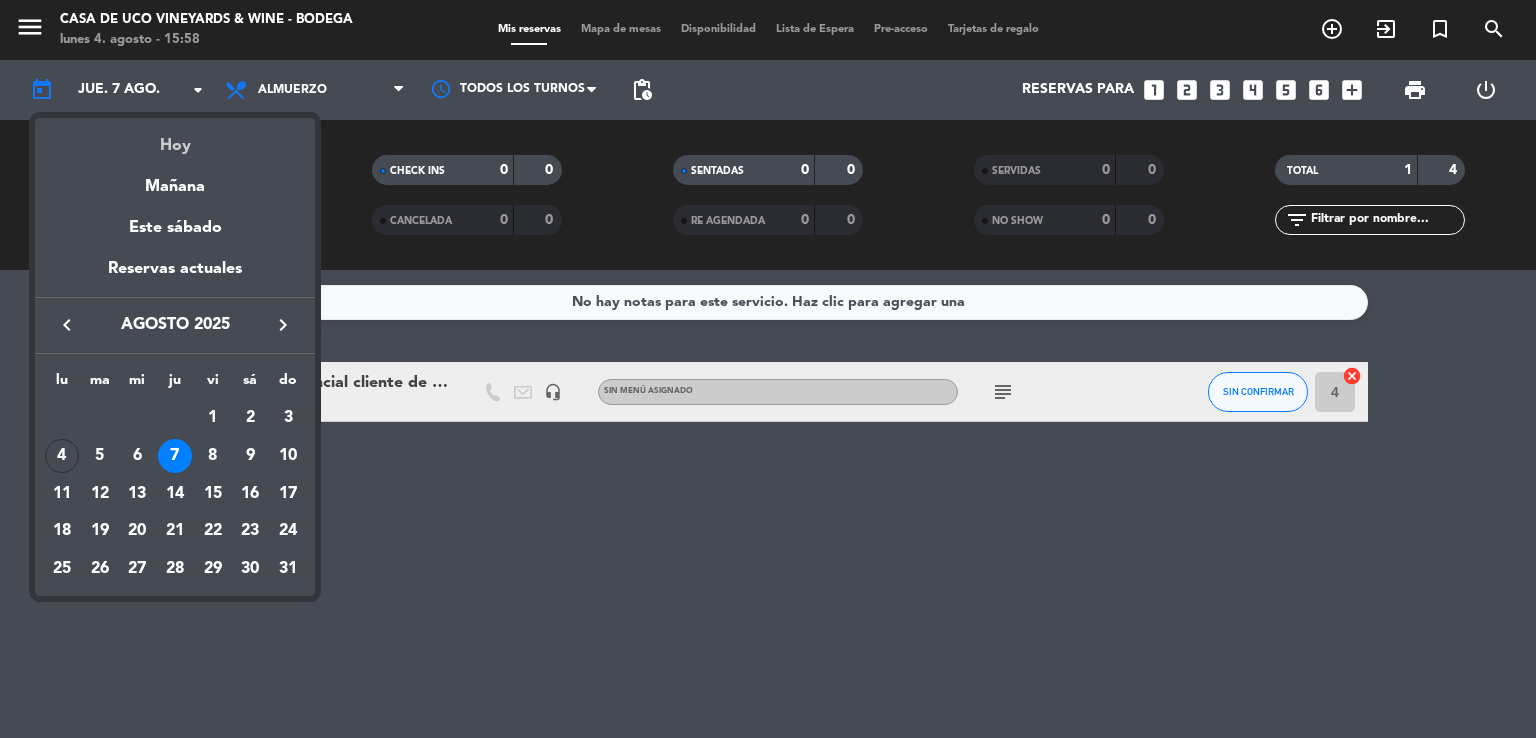click on "Hoy" at bounding box center [175, 138] 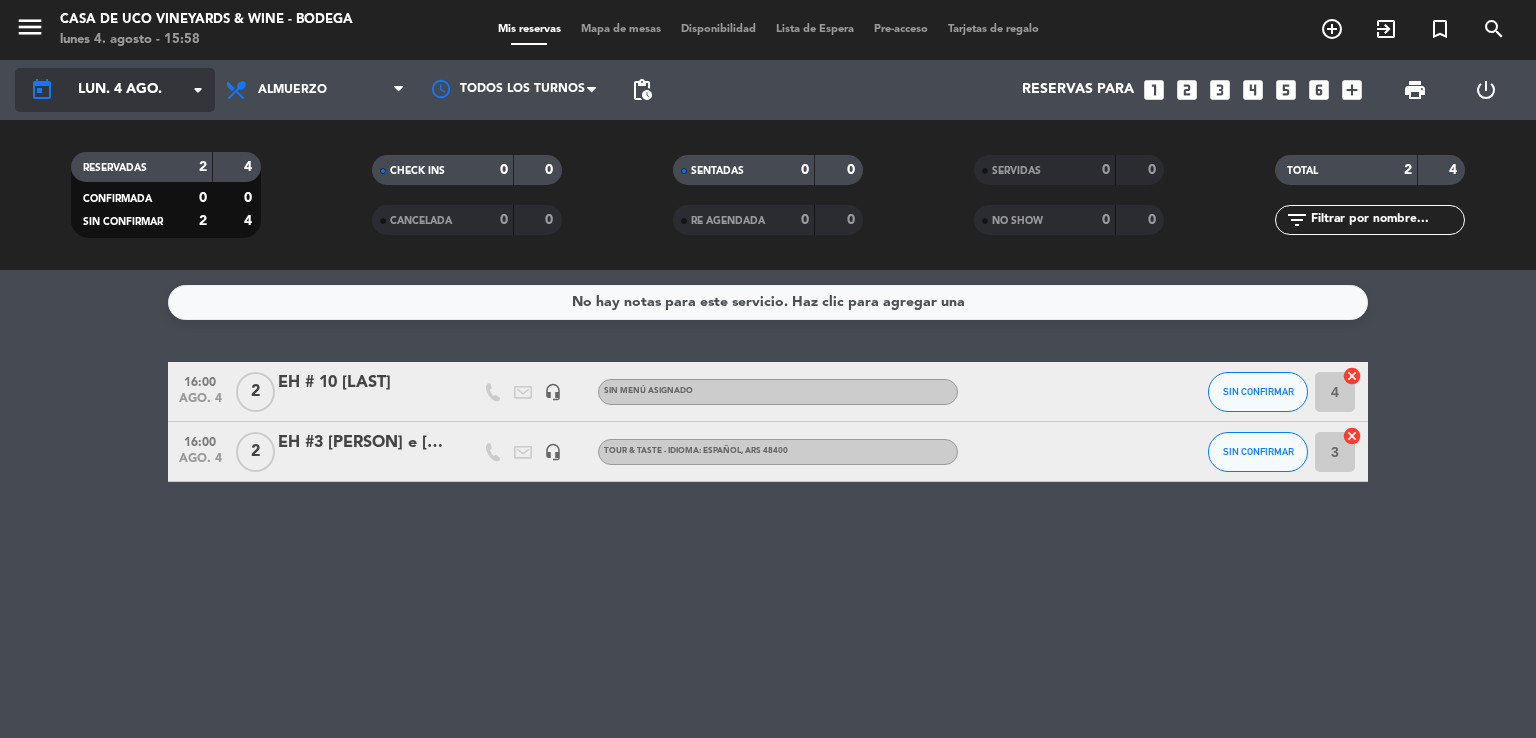 click on "lun. 4 ago." 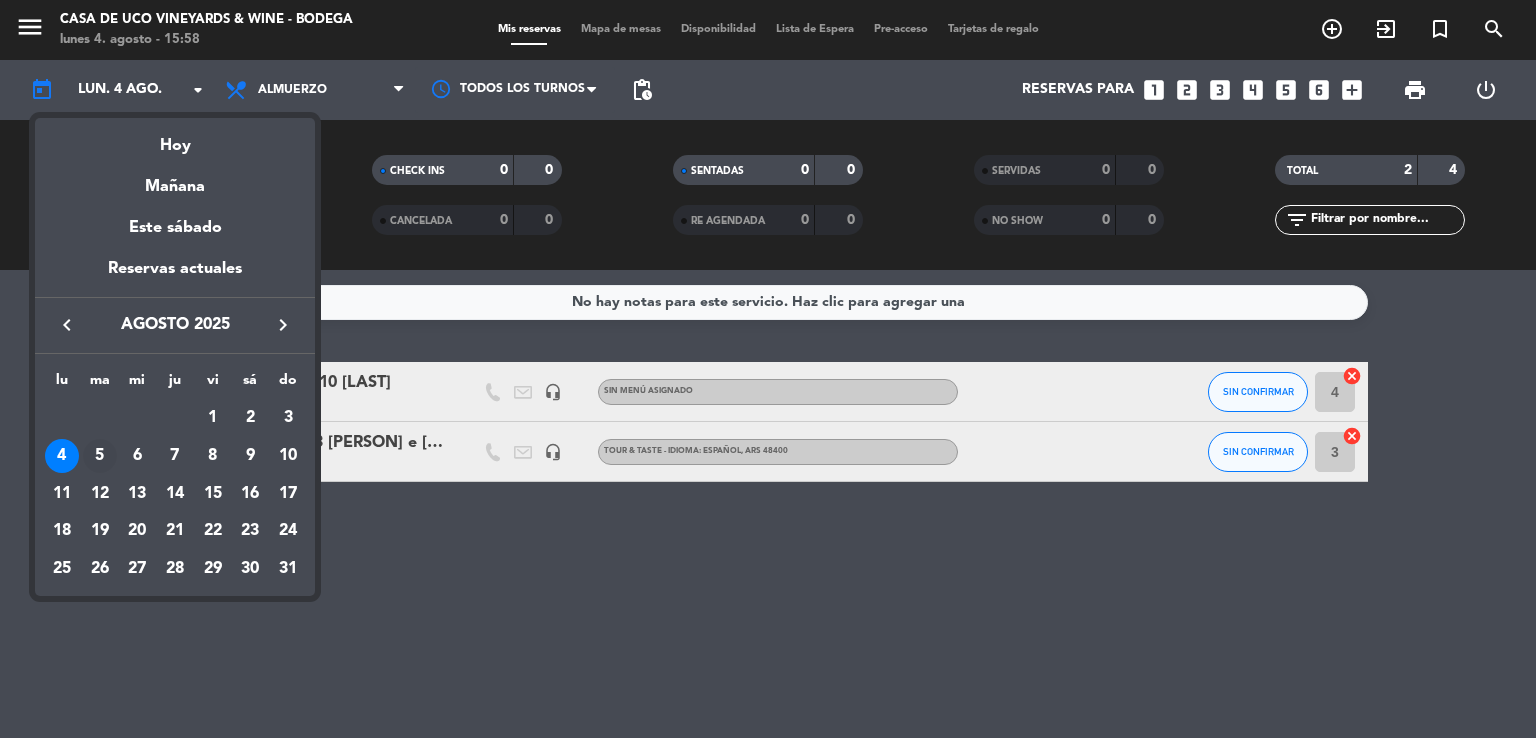 click on "5" at bounding box center [100, 456] 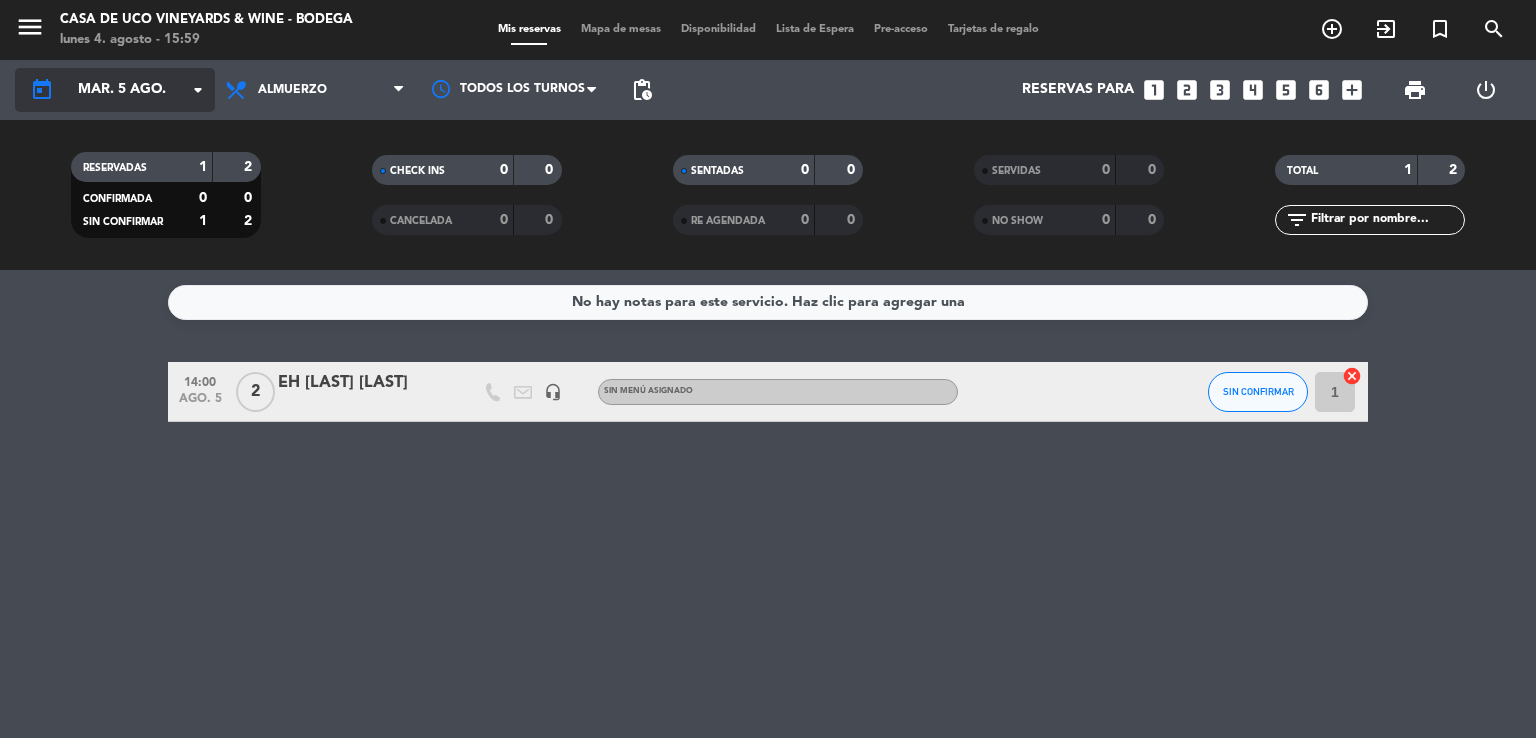 click on "mar. 5 ago." 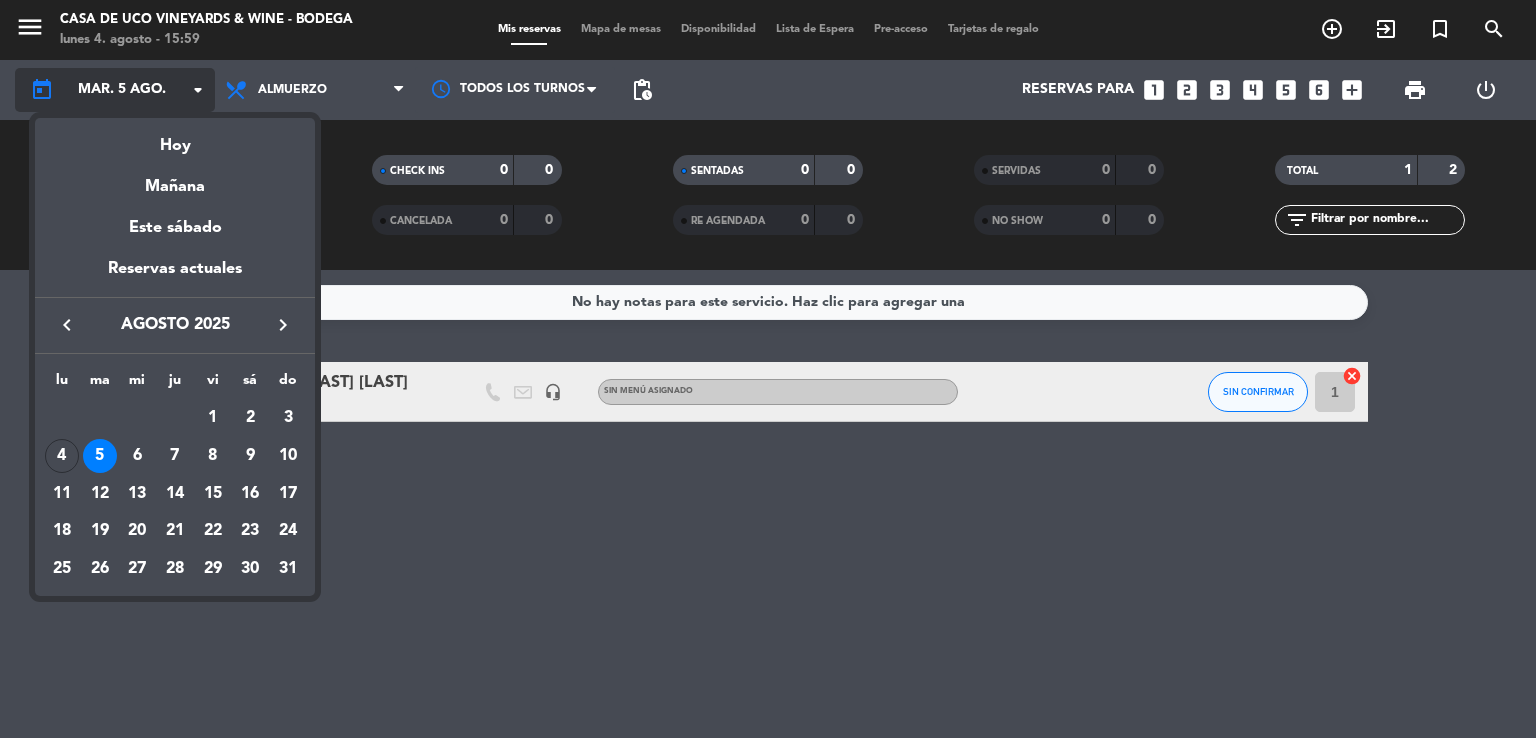 drag, startPoint x: 120, startPoint y: 90, endPoint x: 134, endPoint y: 93, distance: 14.3178215 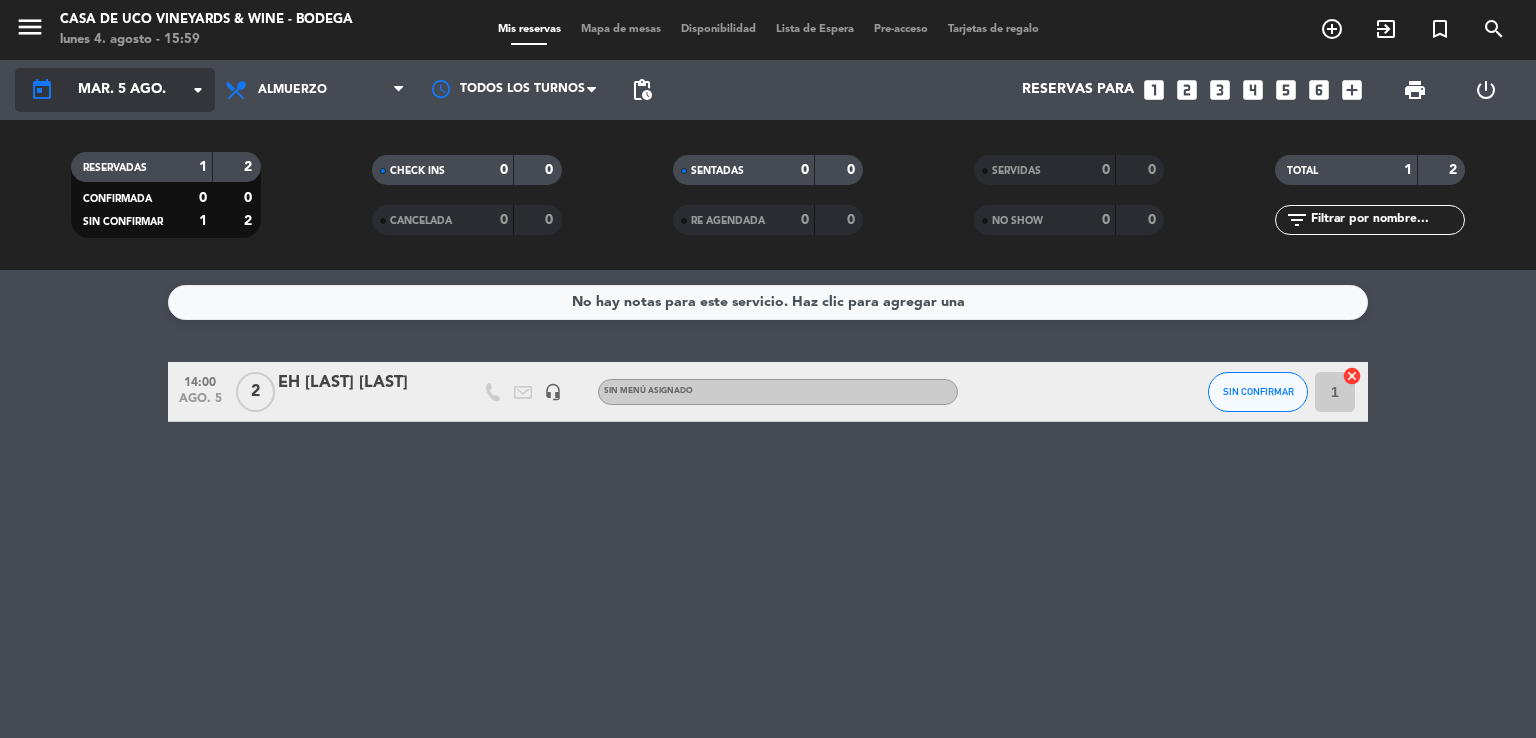 click on "mar. 5 ago." 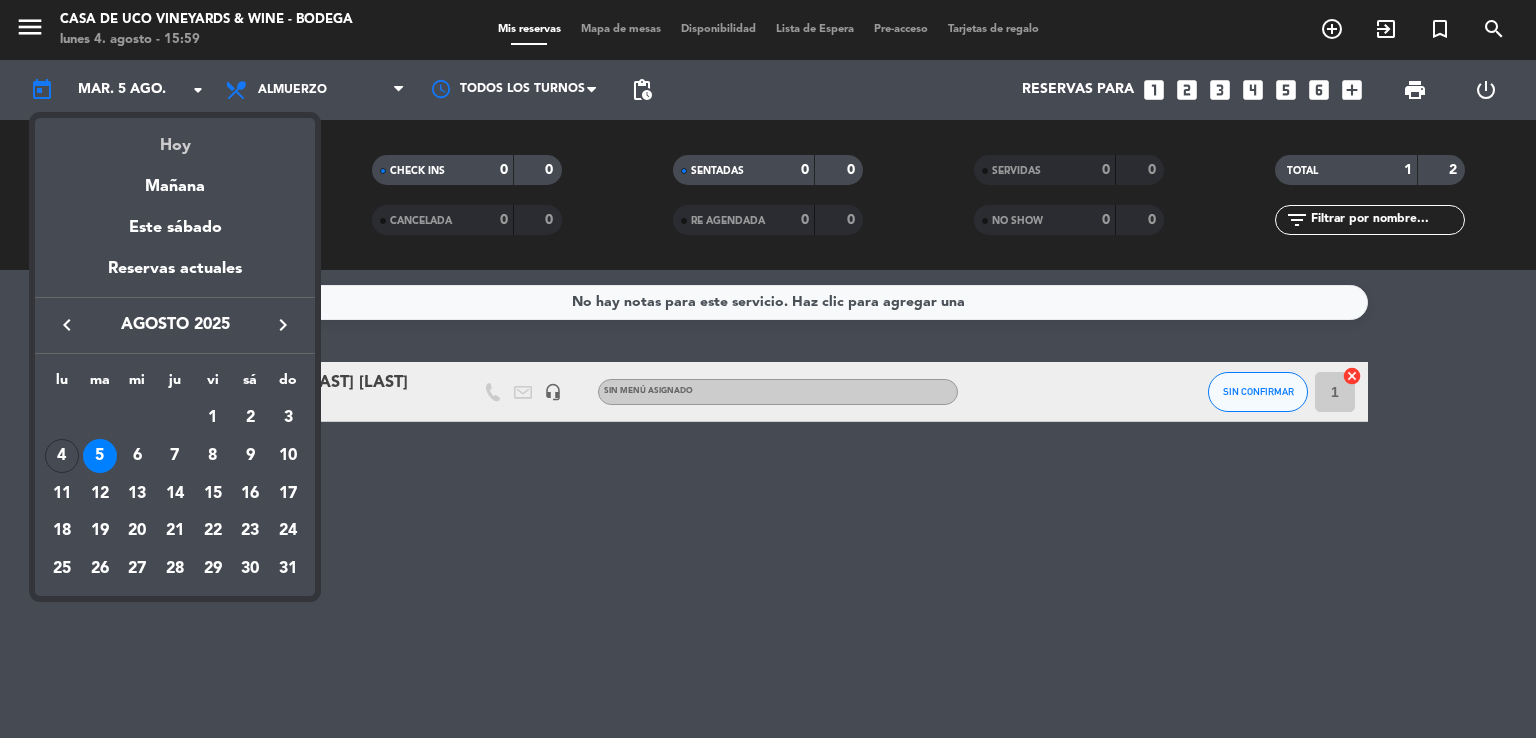 click on "Hoy" at bounding box center (175, 138) 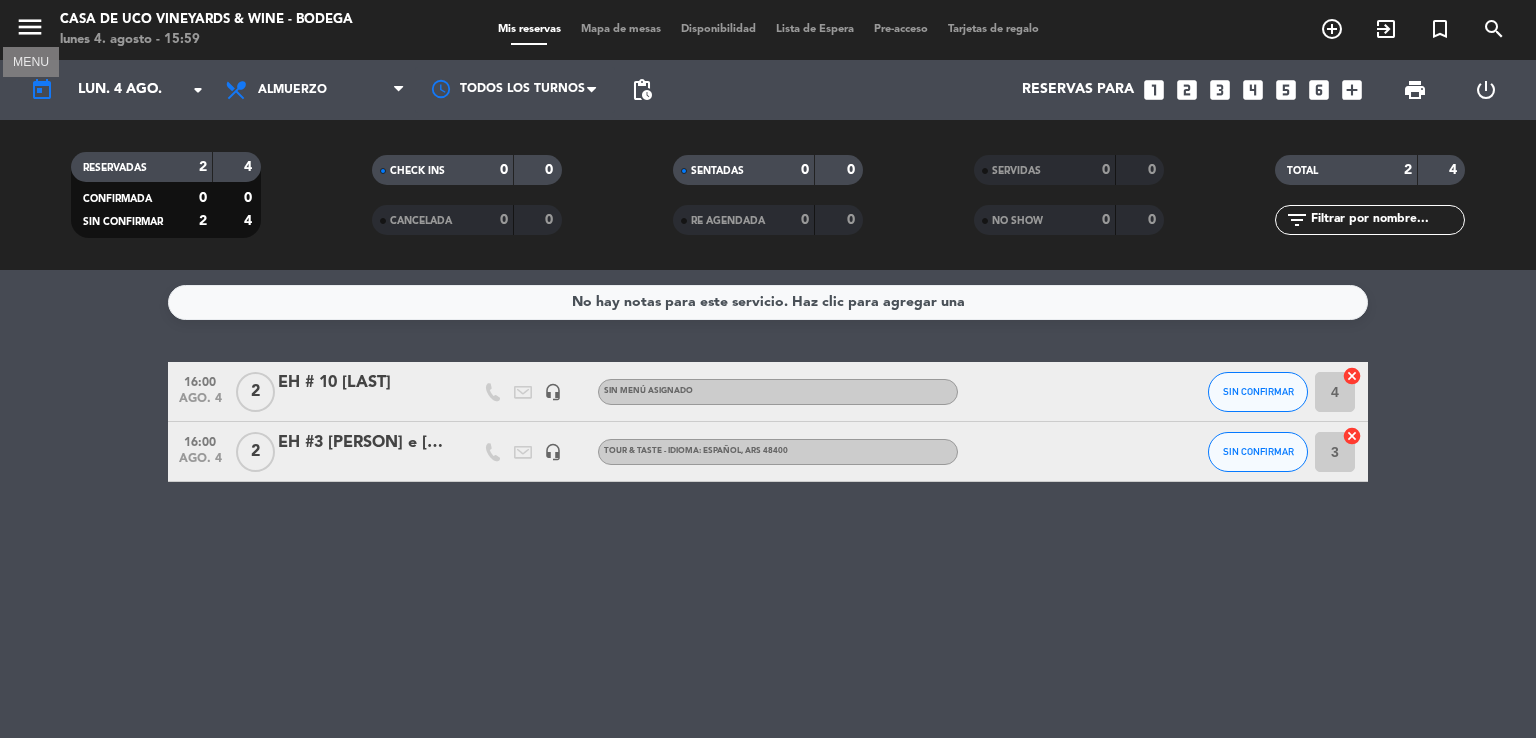 click on "menu" at bounding box center [30, 27] 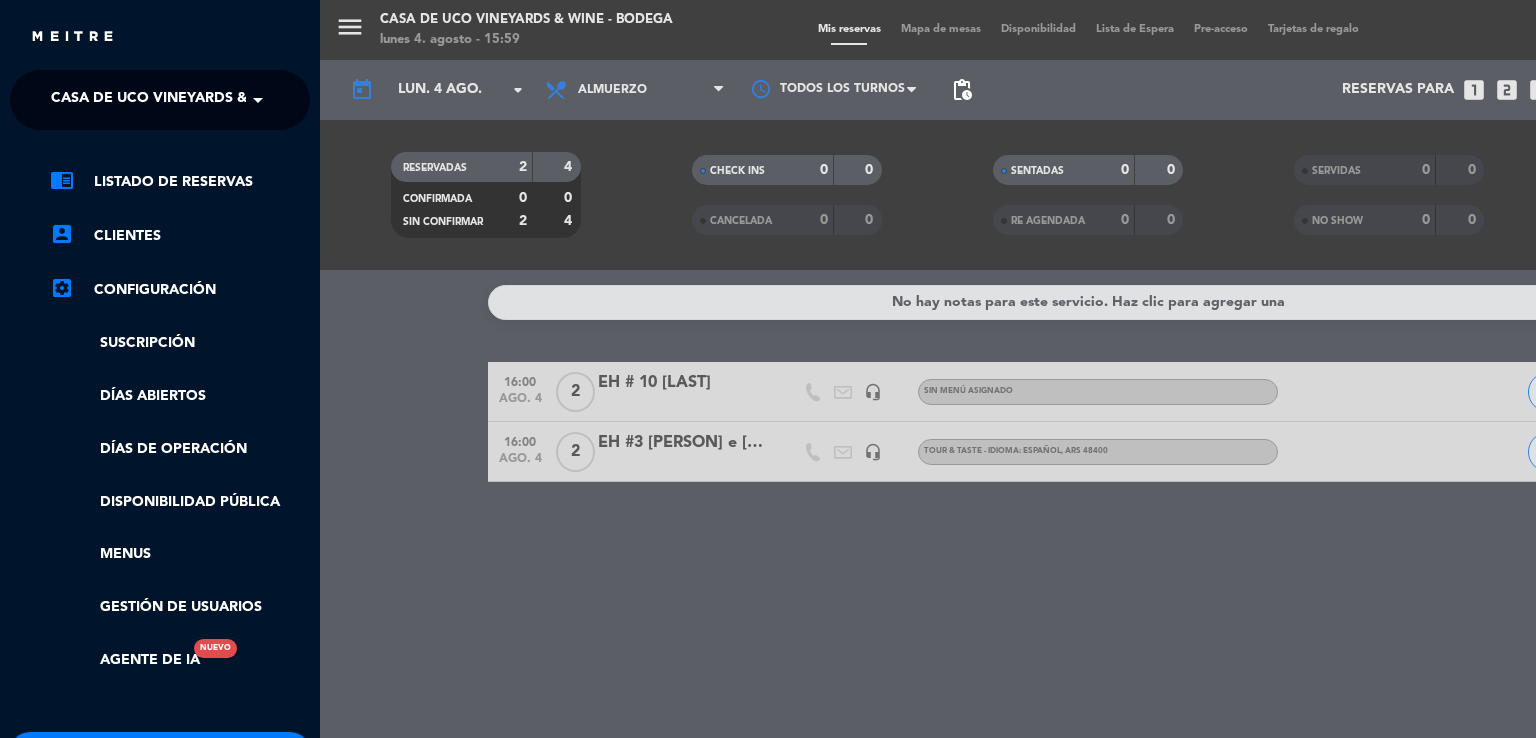 click on "Casa de Uco Vineyards & Wine - Bodega" 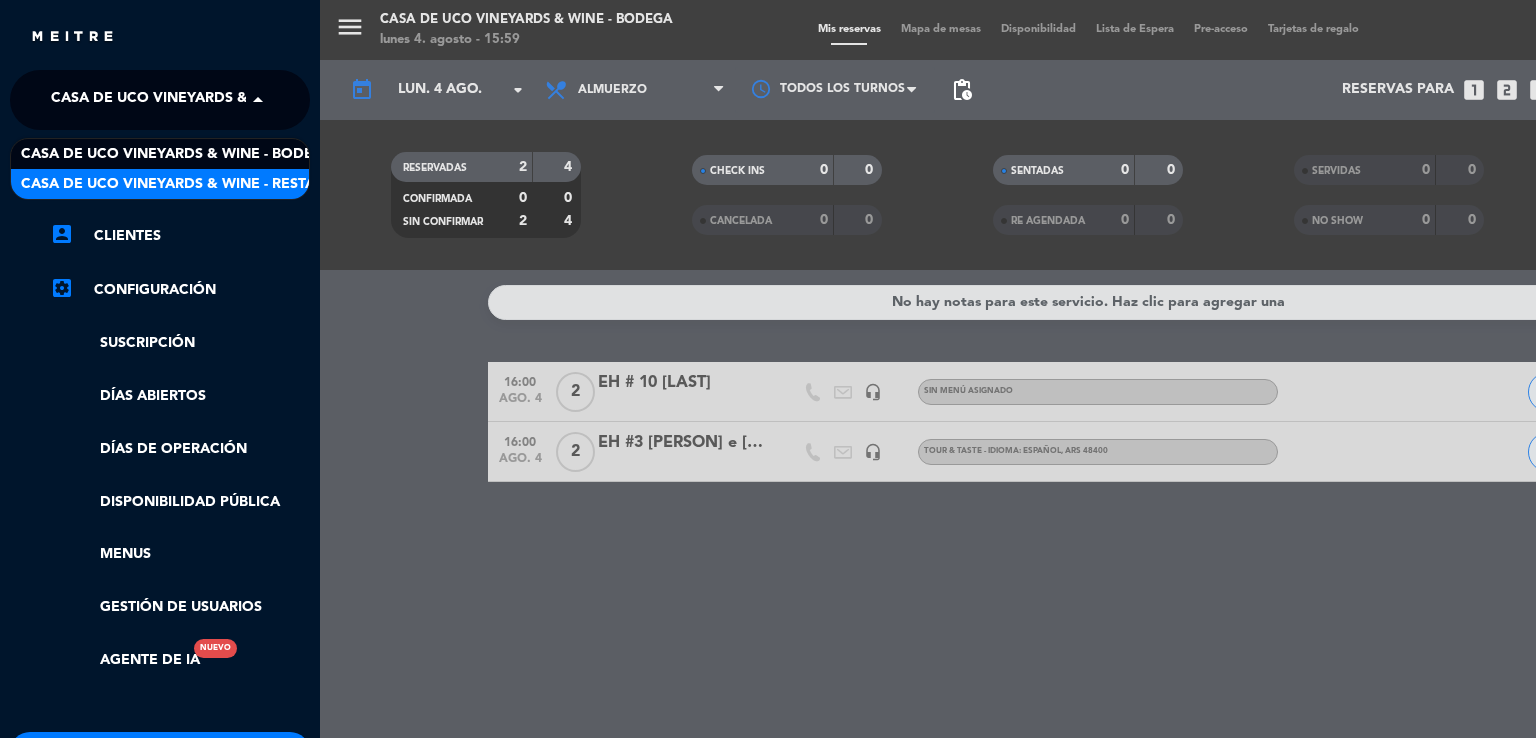 click on "Casa de Uco Vineyards & Wine - Restaurante" at bounding box center (160, 184) 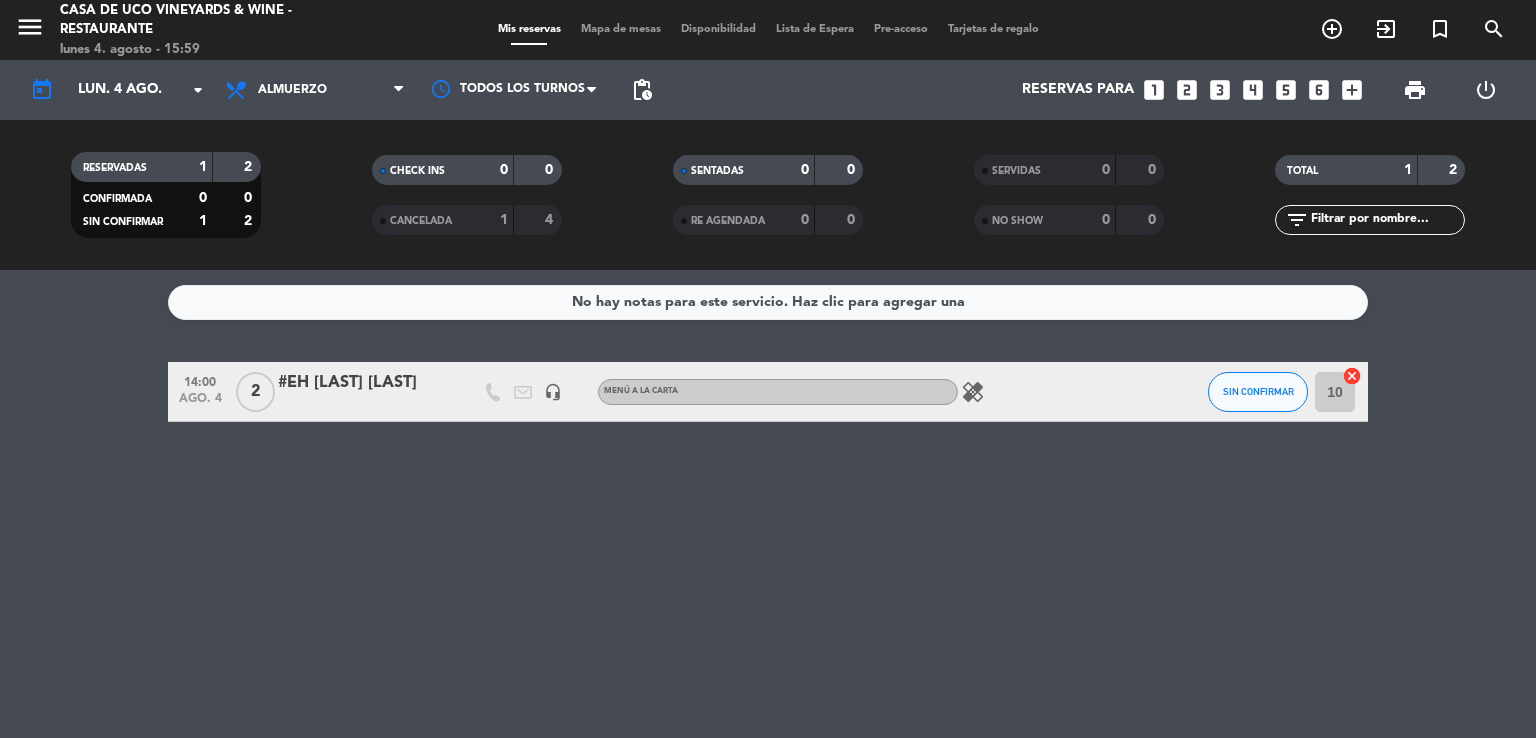 click on "healing" 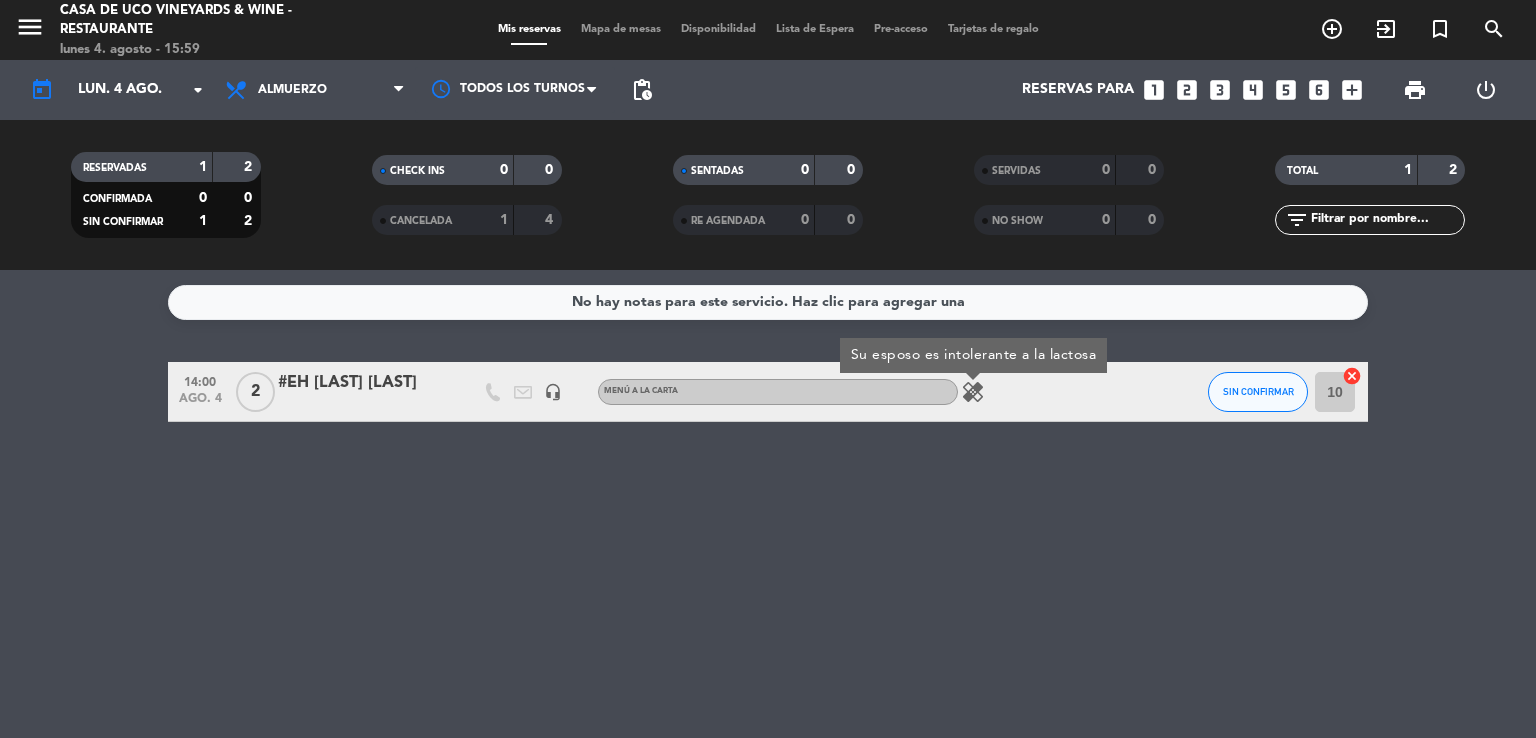 click on "healing" 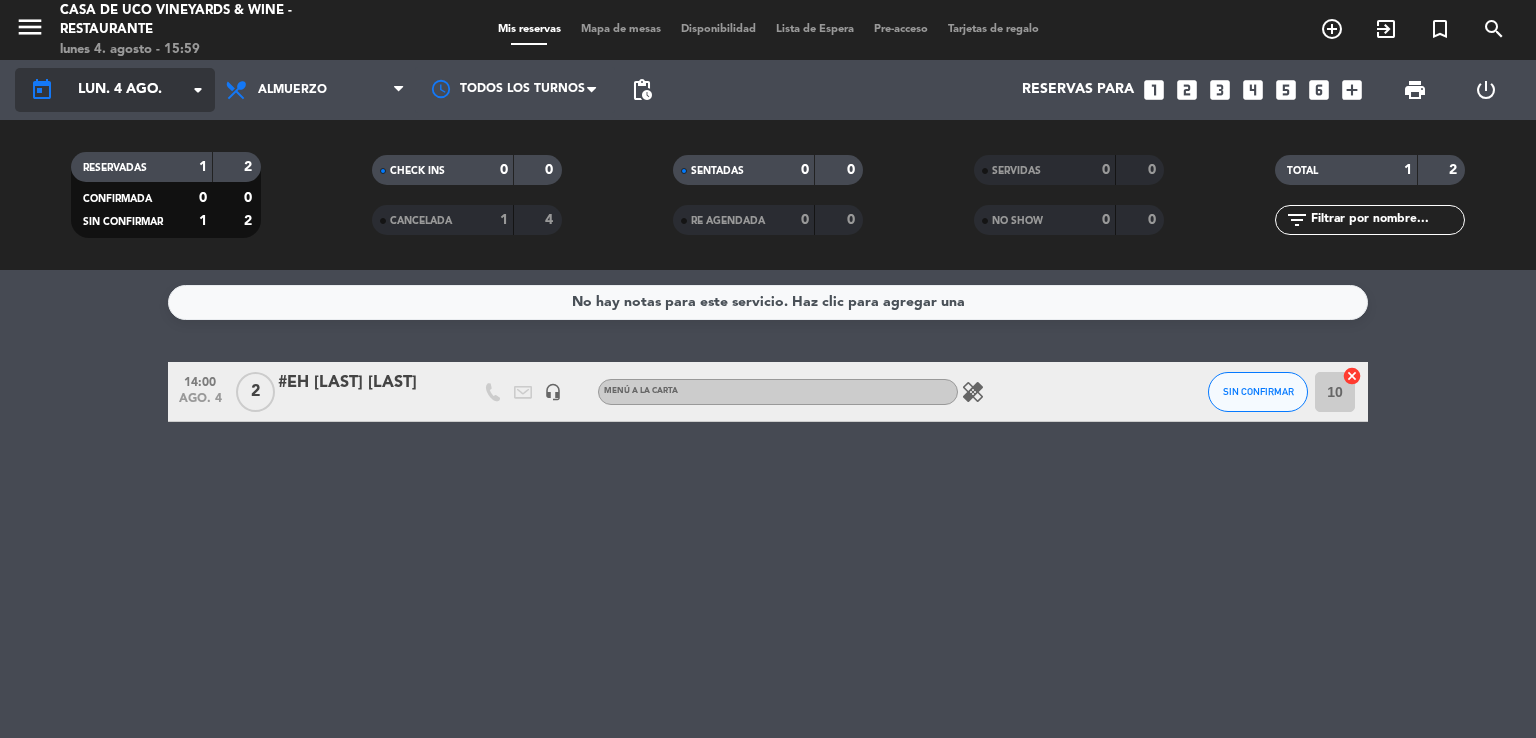 click on "lun. 4 ago." 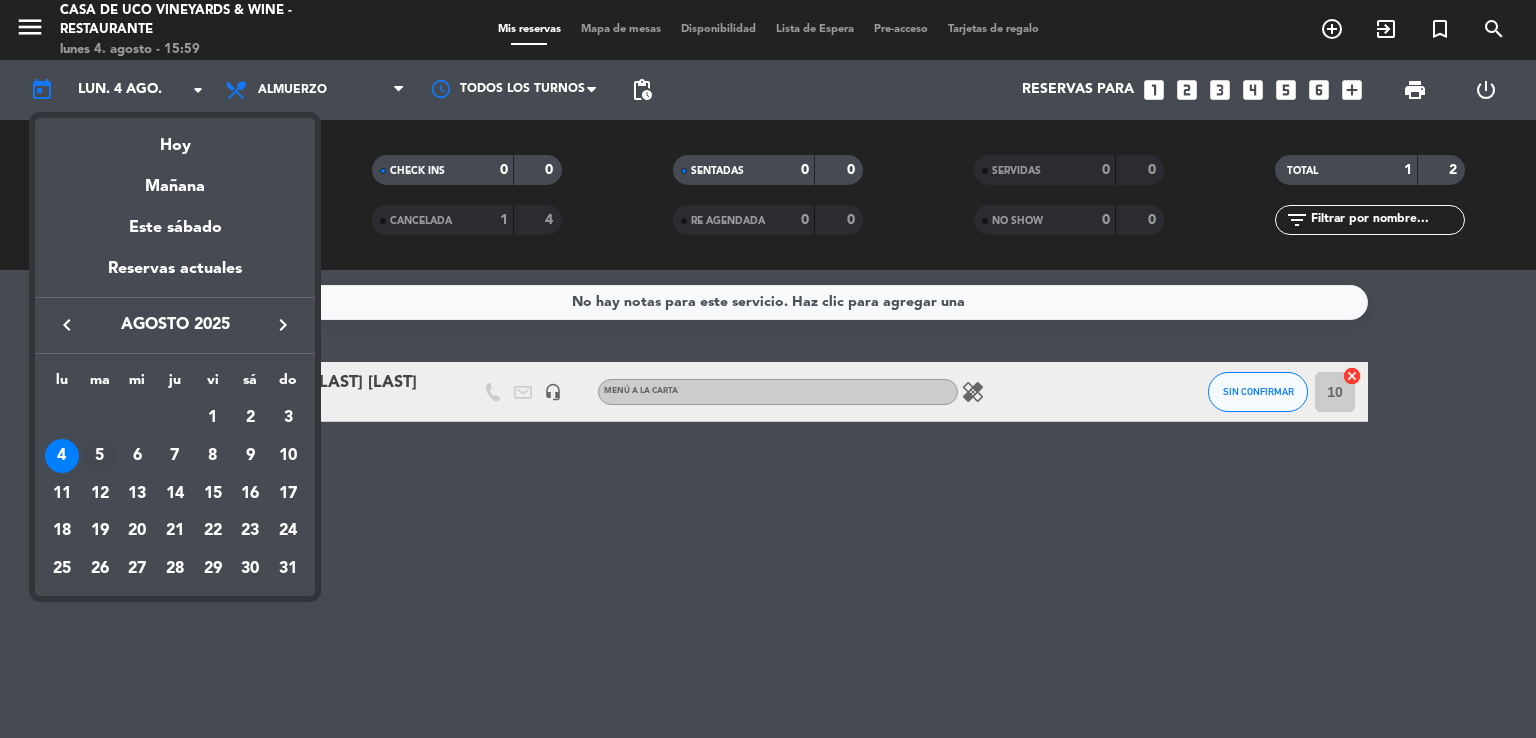 click on "5" at bounding box center (100, 456) 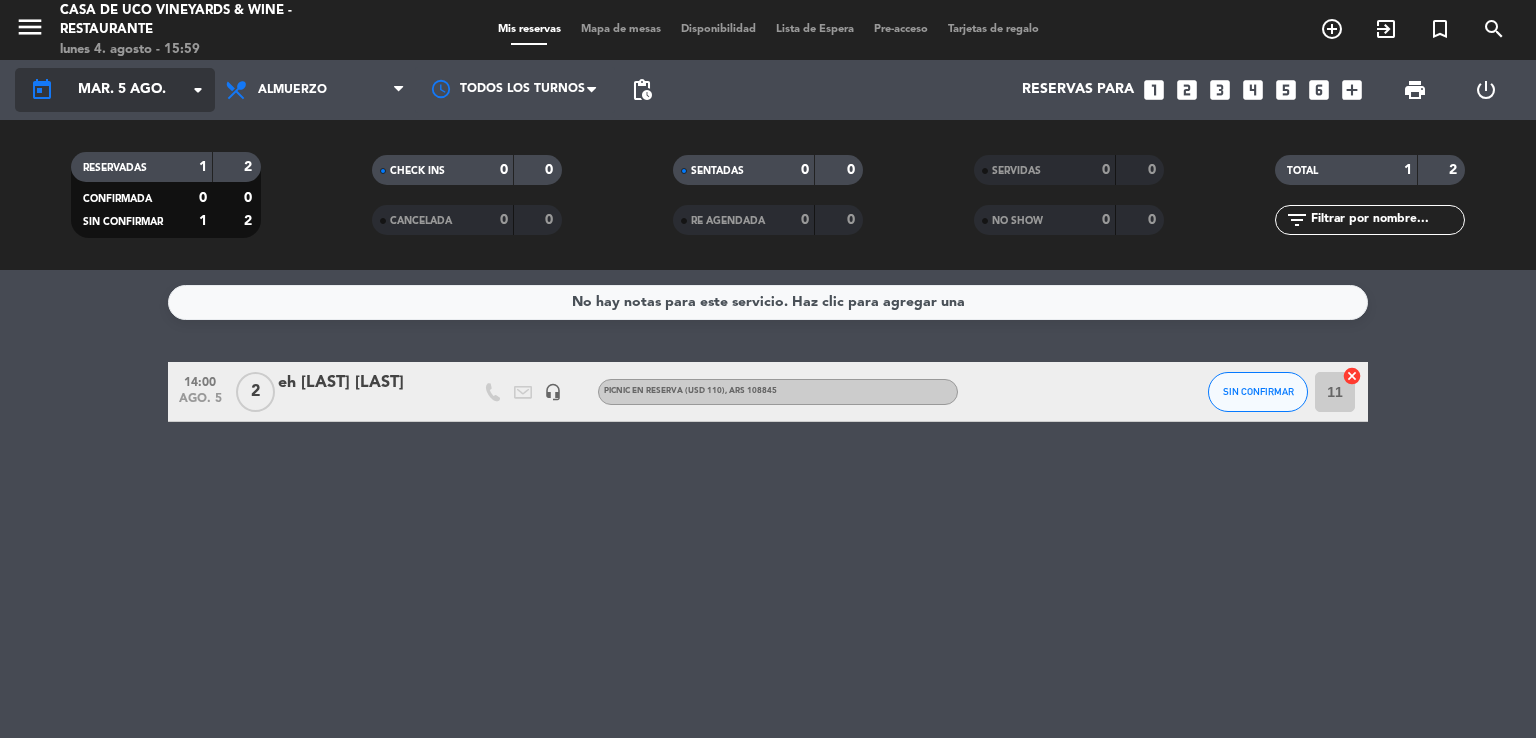 click on "mar. 5 ago." 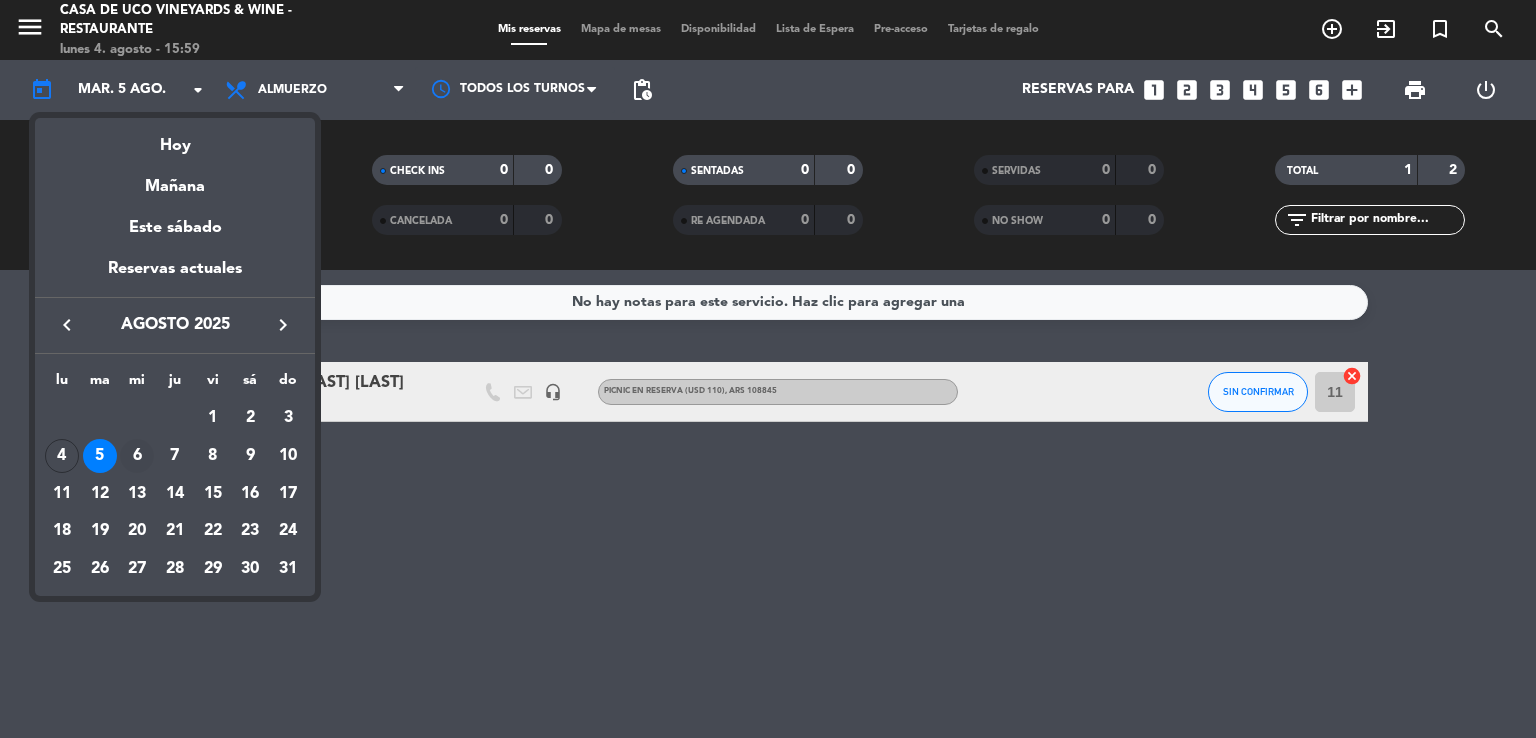 click on "6" at bounding box center [137, 456] 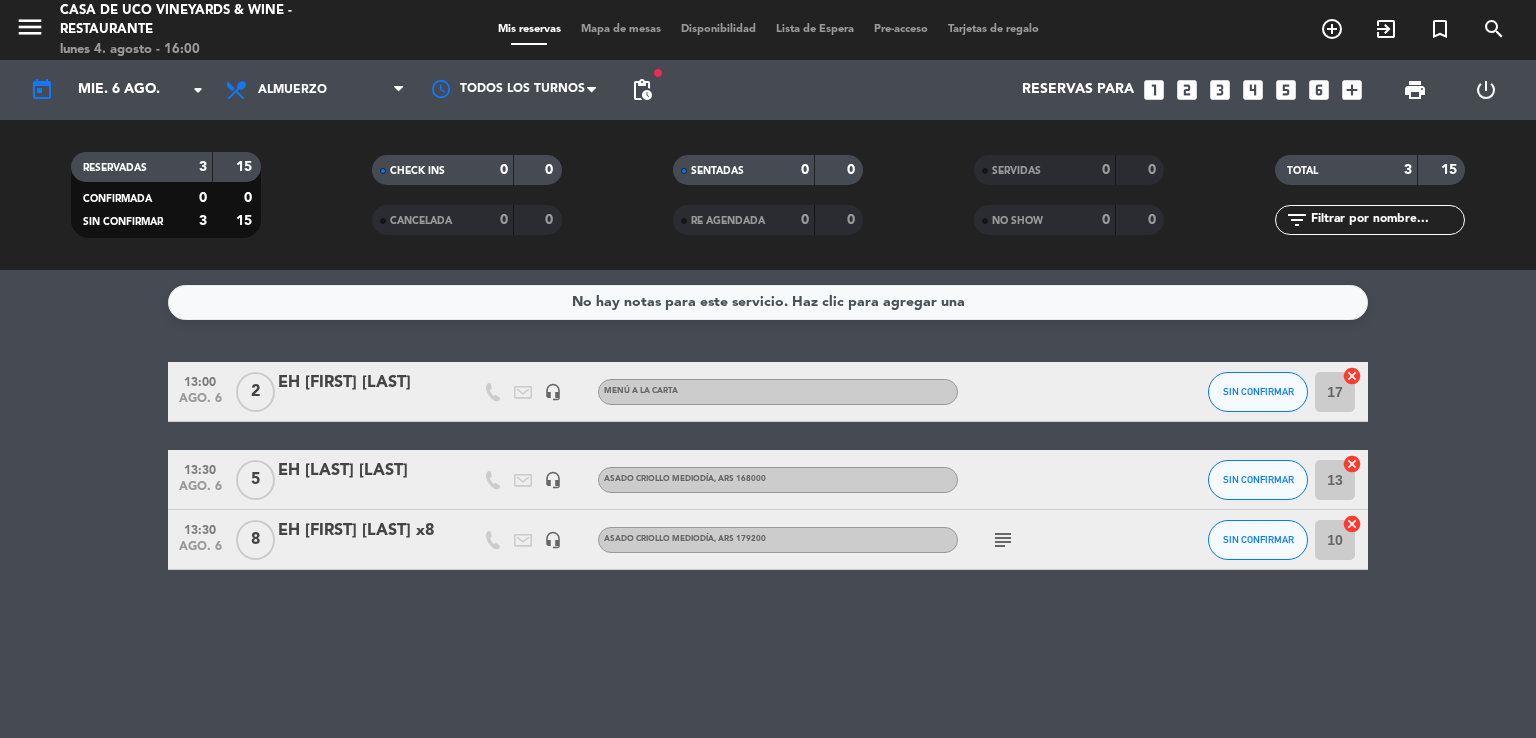 click on "subject" 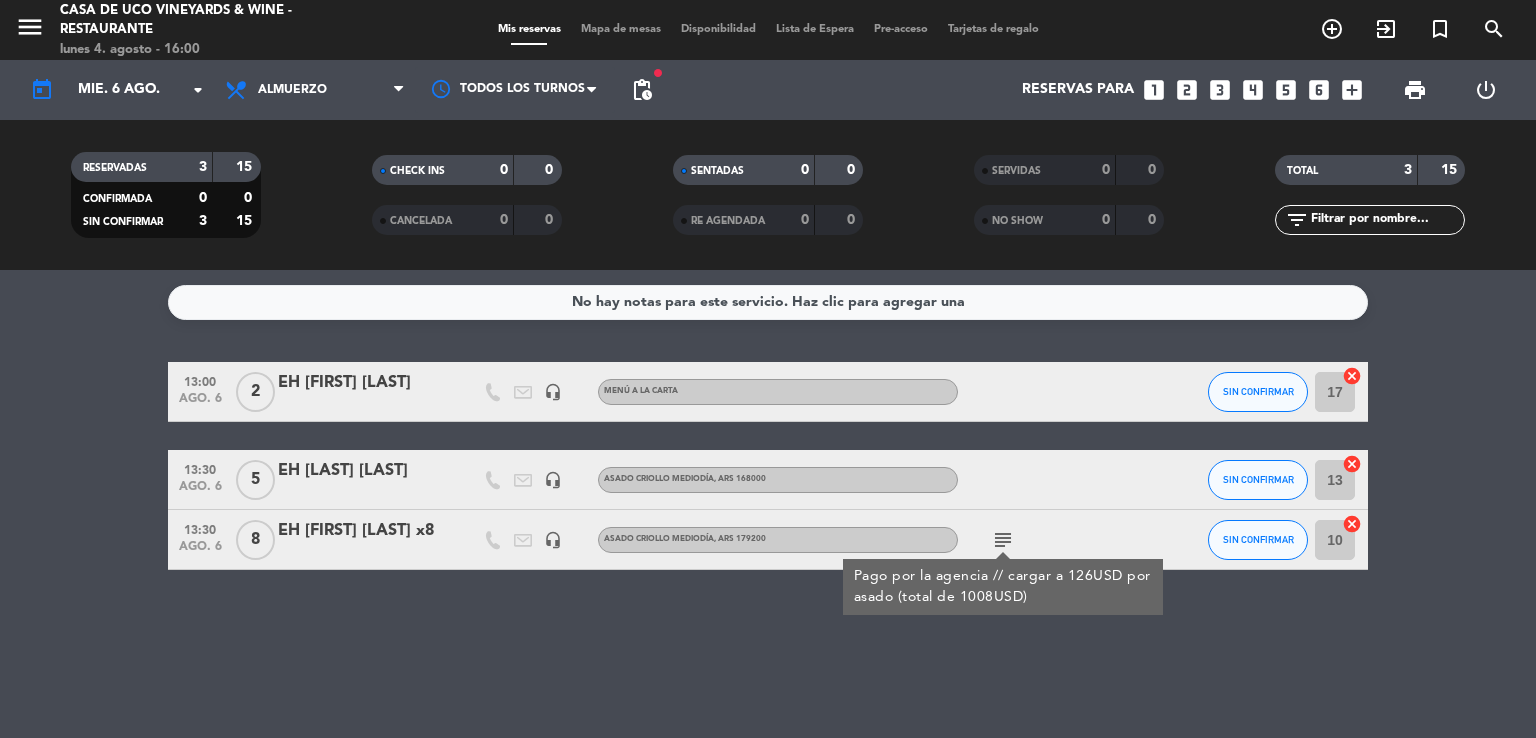 click on "subject" 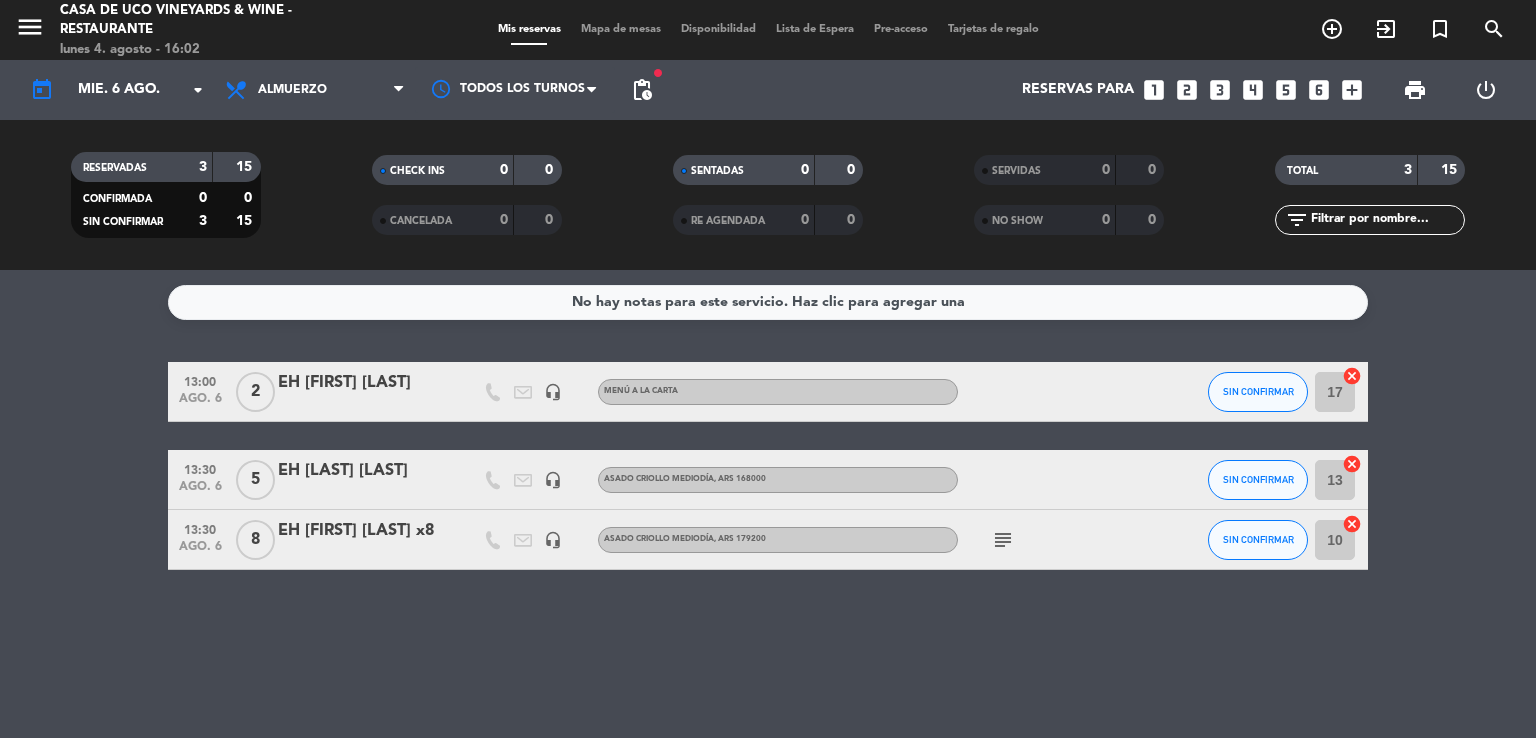 click on "subject" 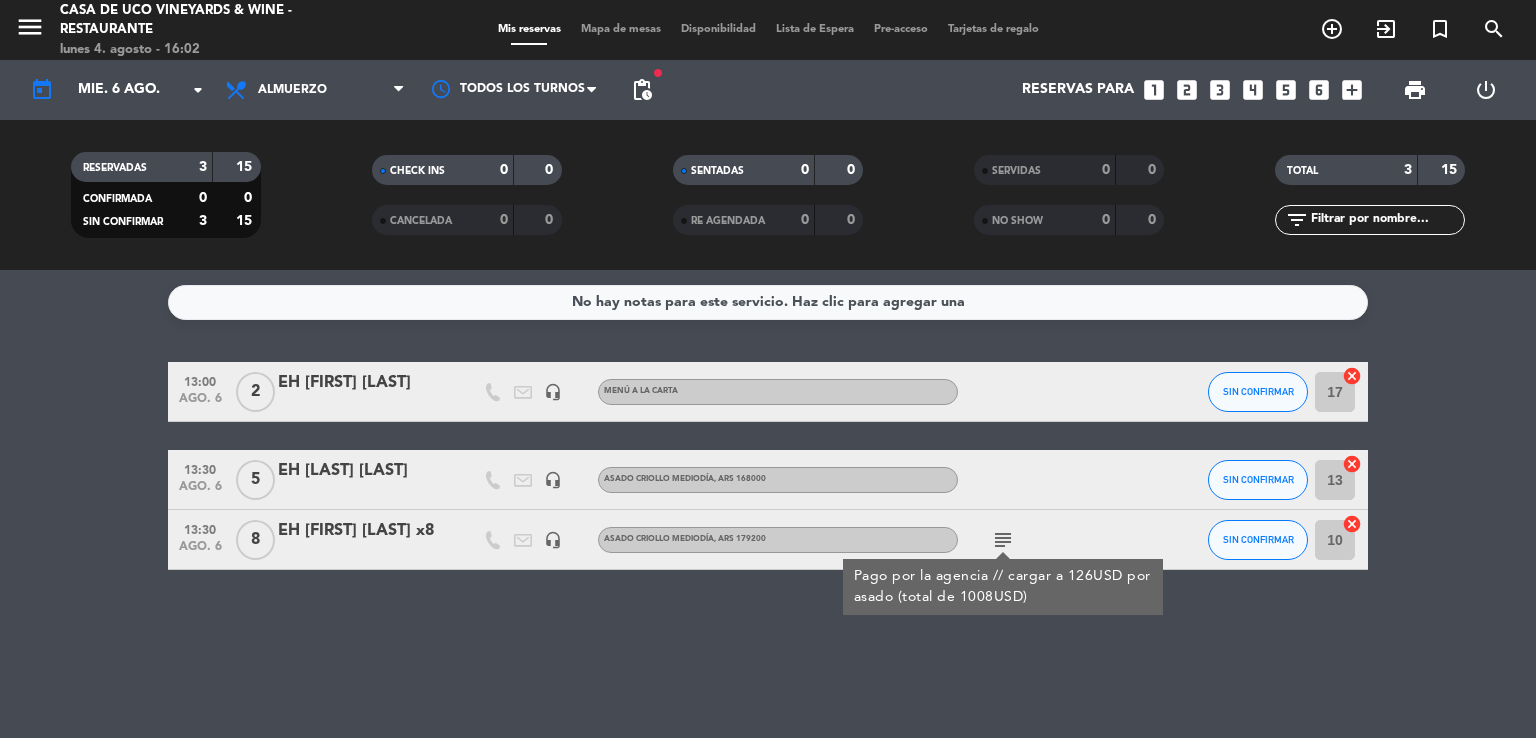 click at bounding box center [1003, 554] 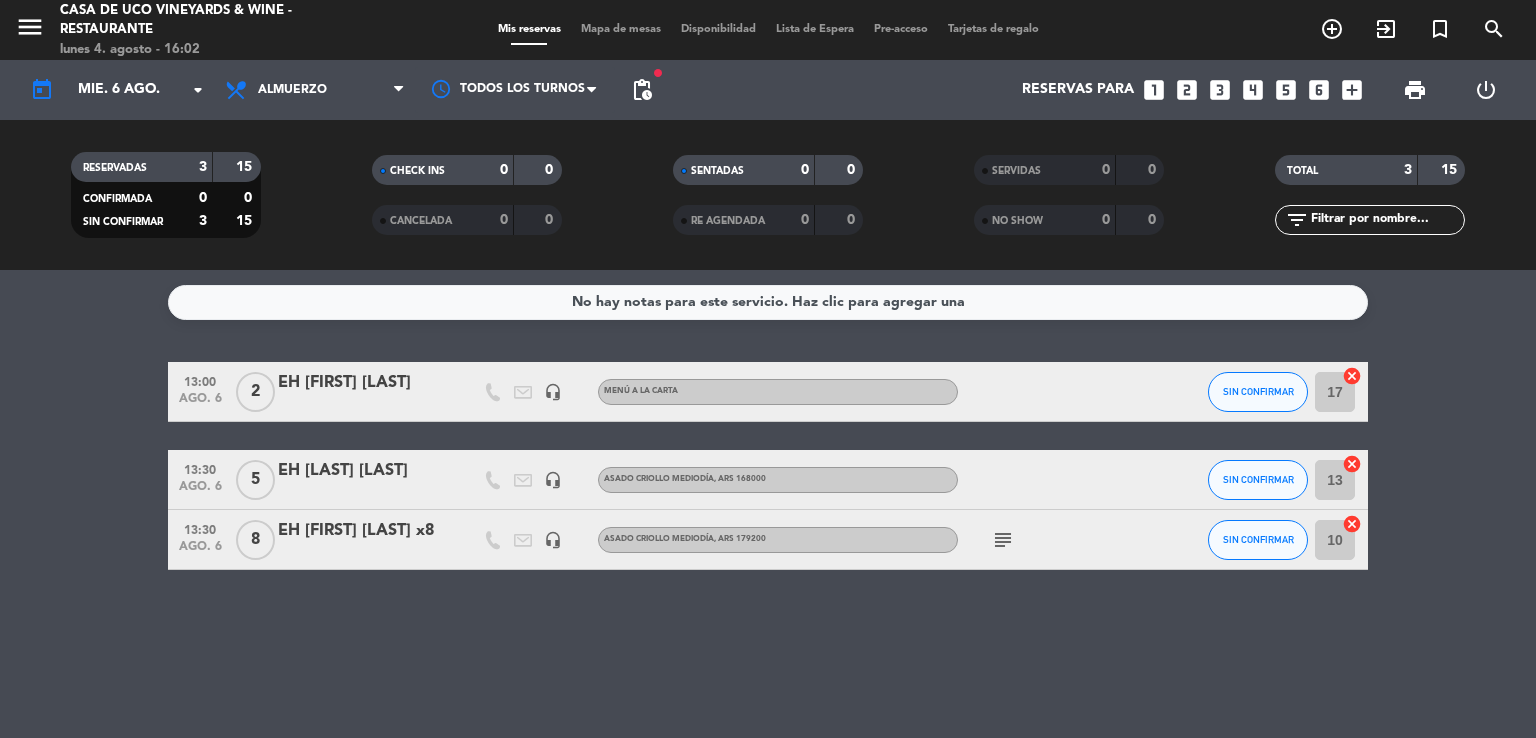 click on "EH [LAST] [LAST]" 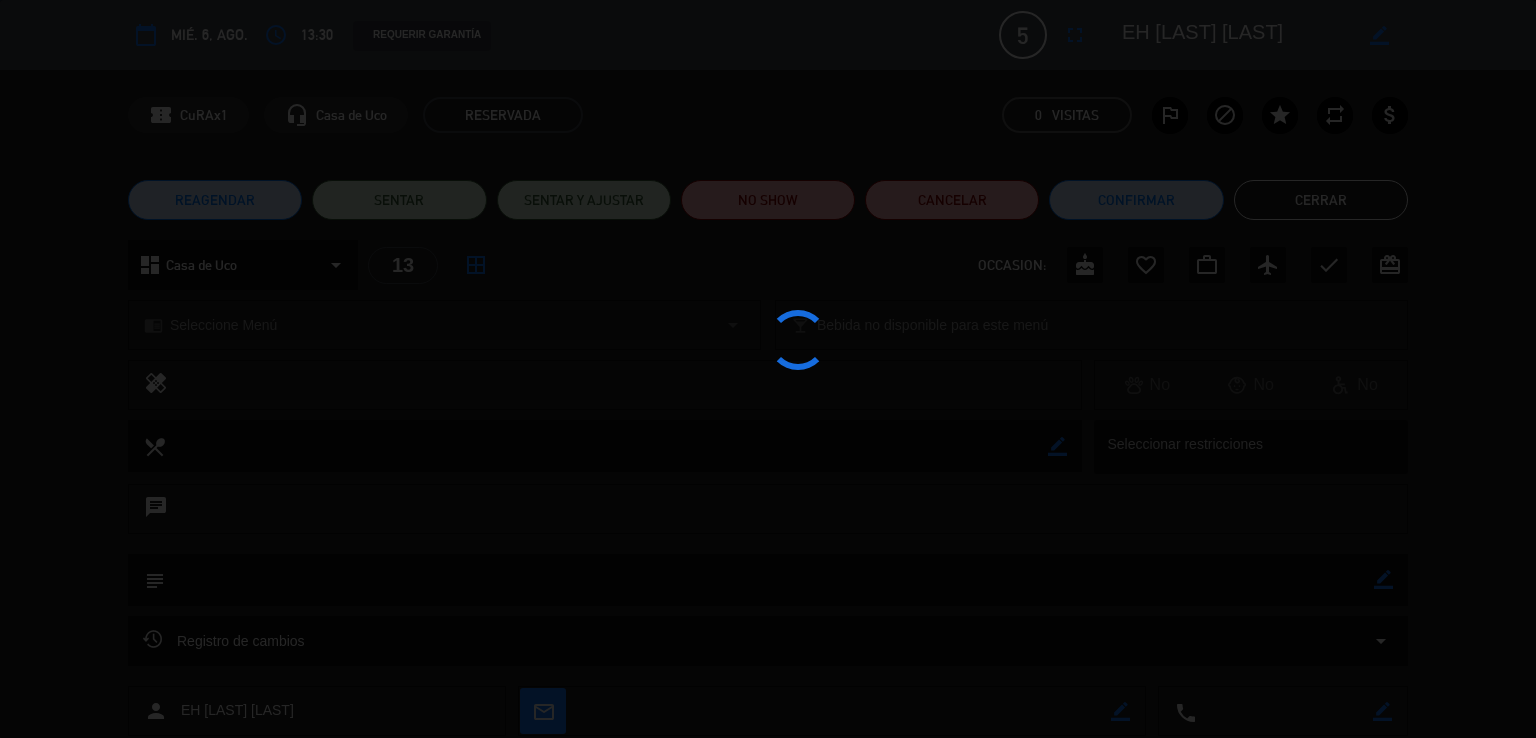 click 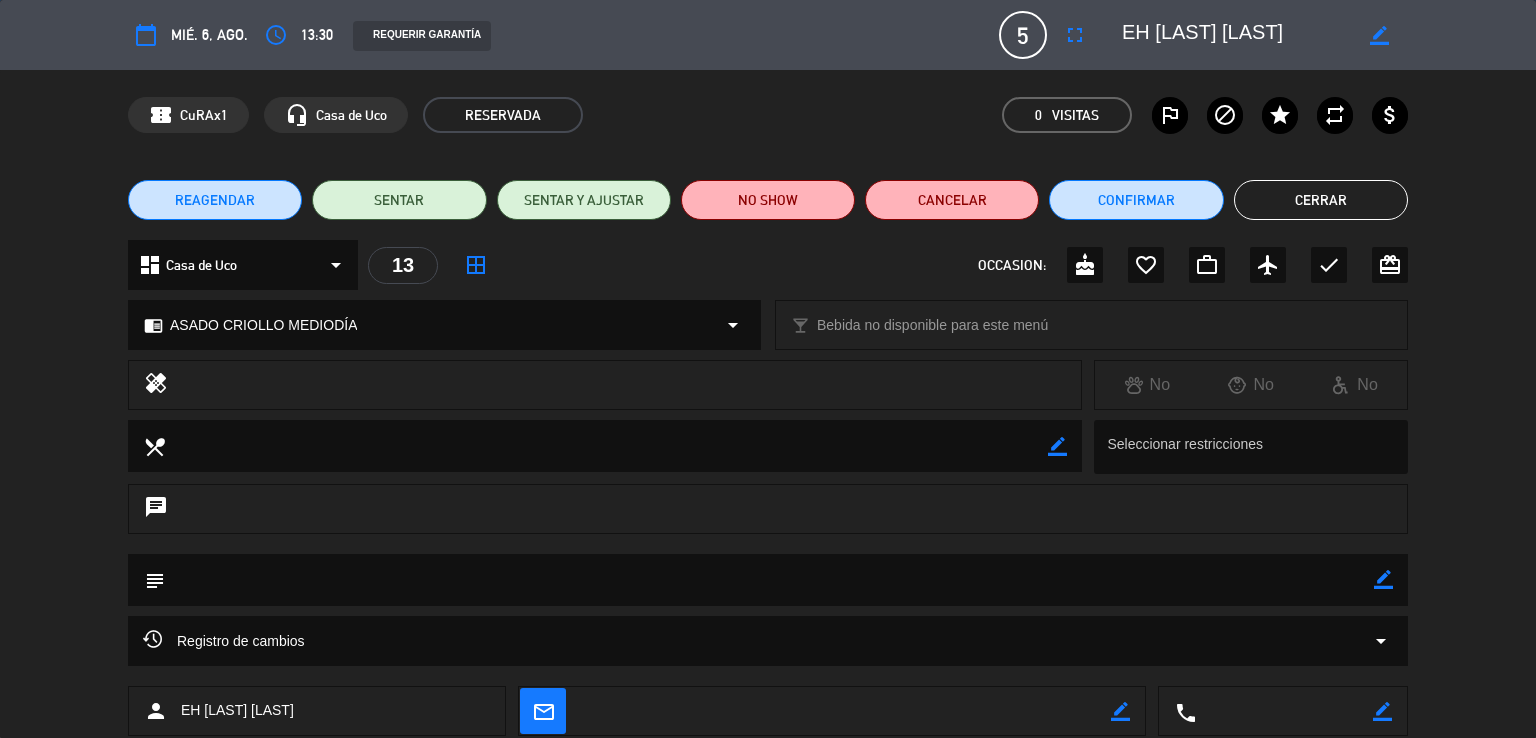 click on "Cerrar" 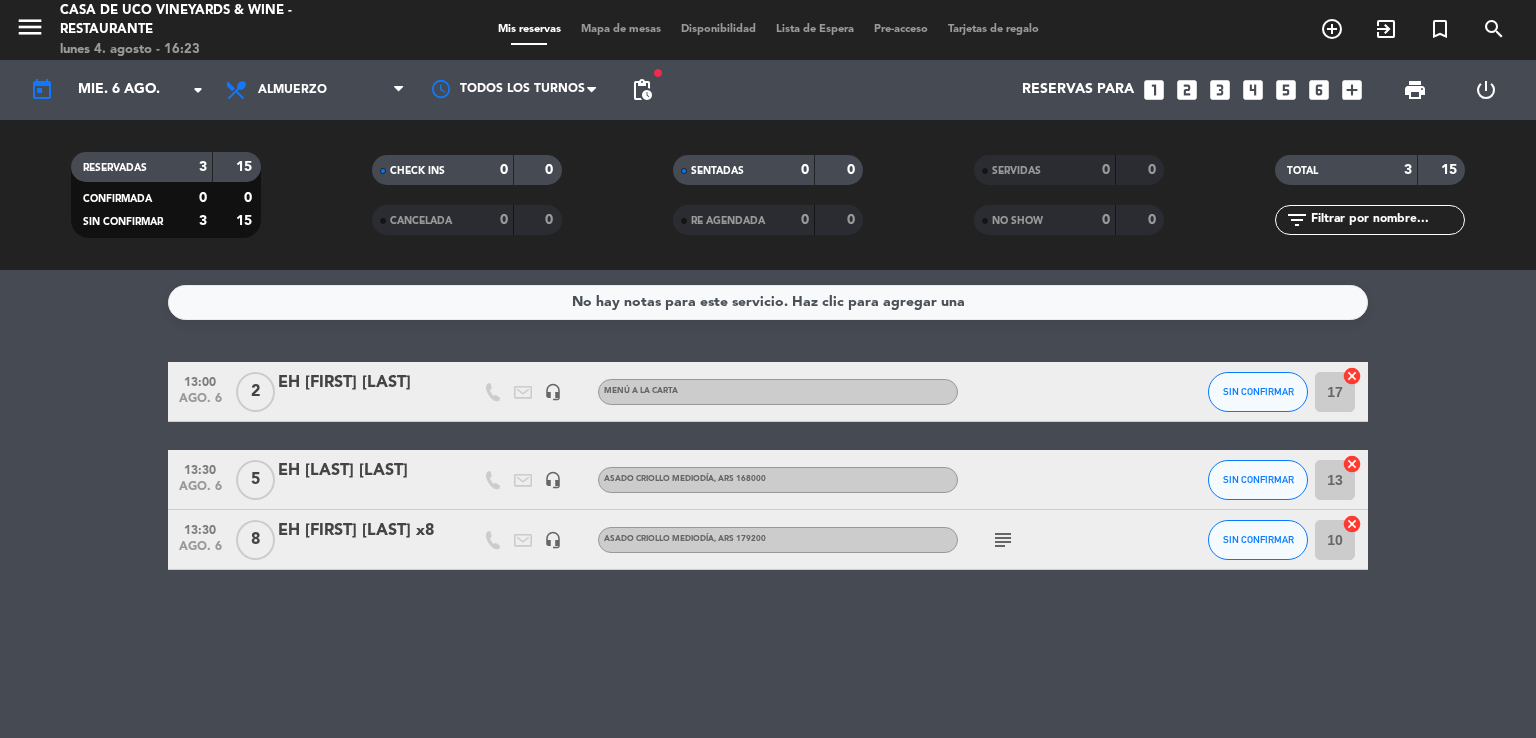click on "subject" 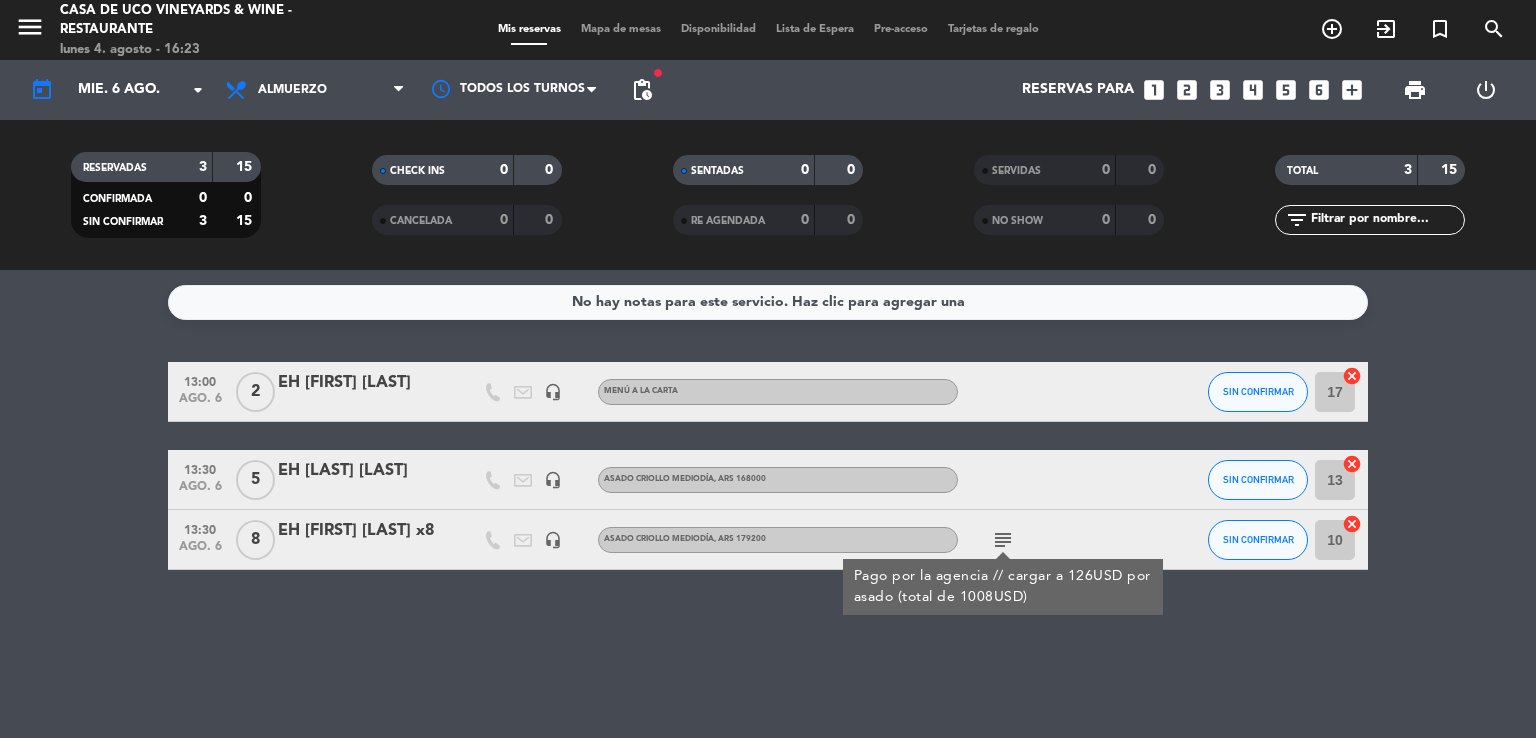 click on "subject" 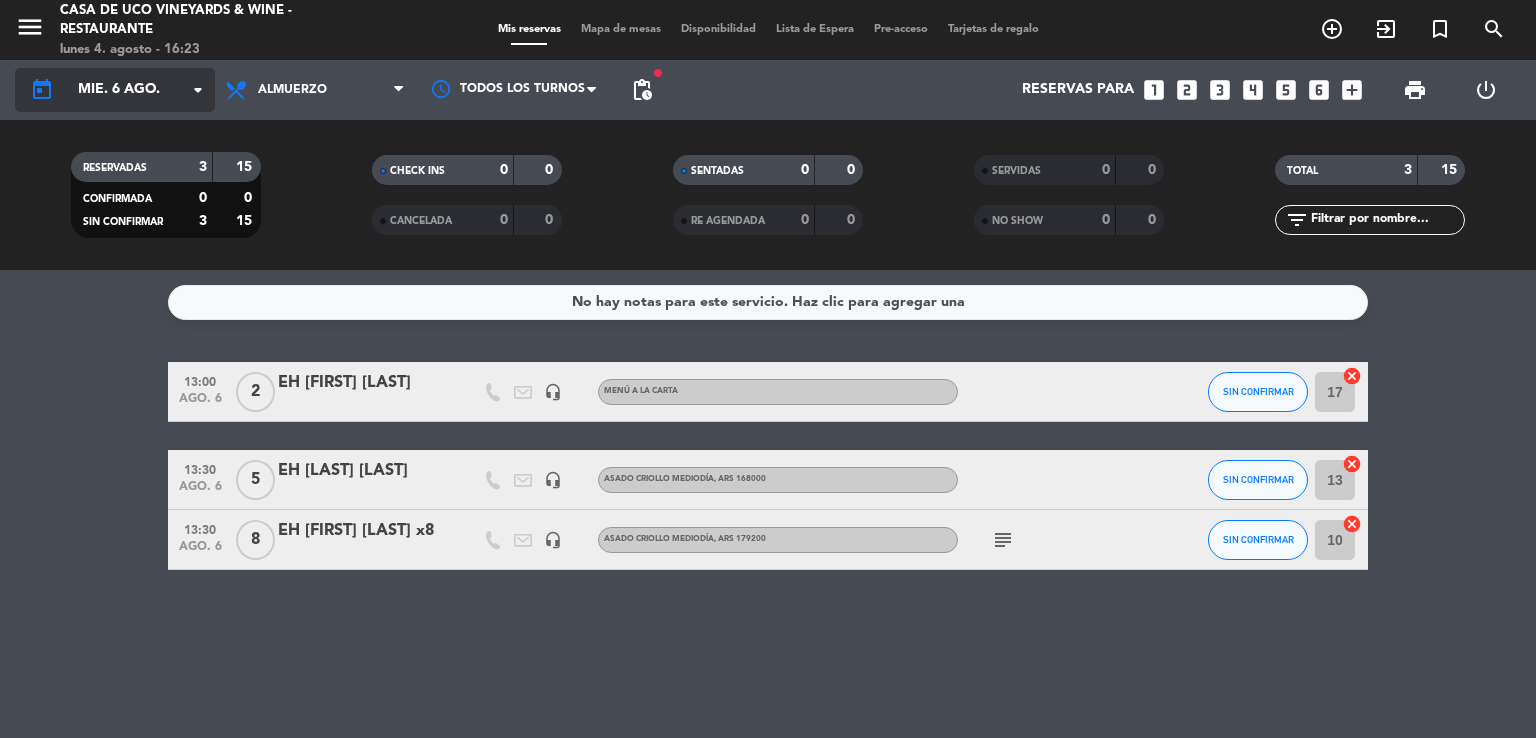 click on "mié. 6 ago." 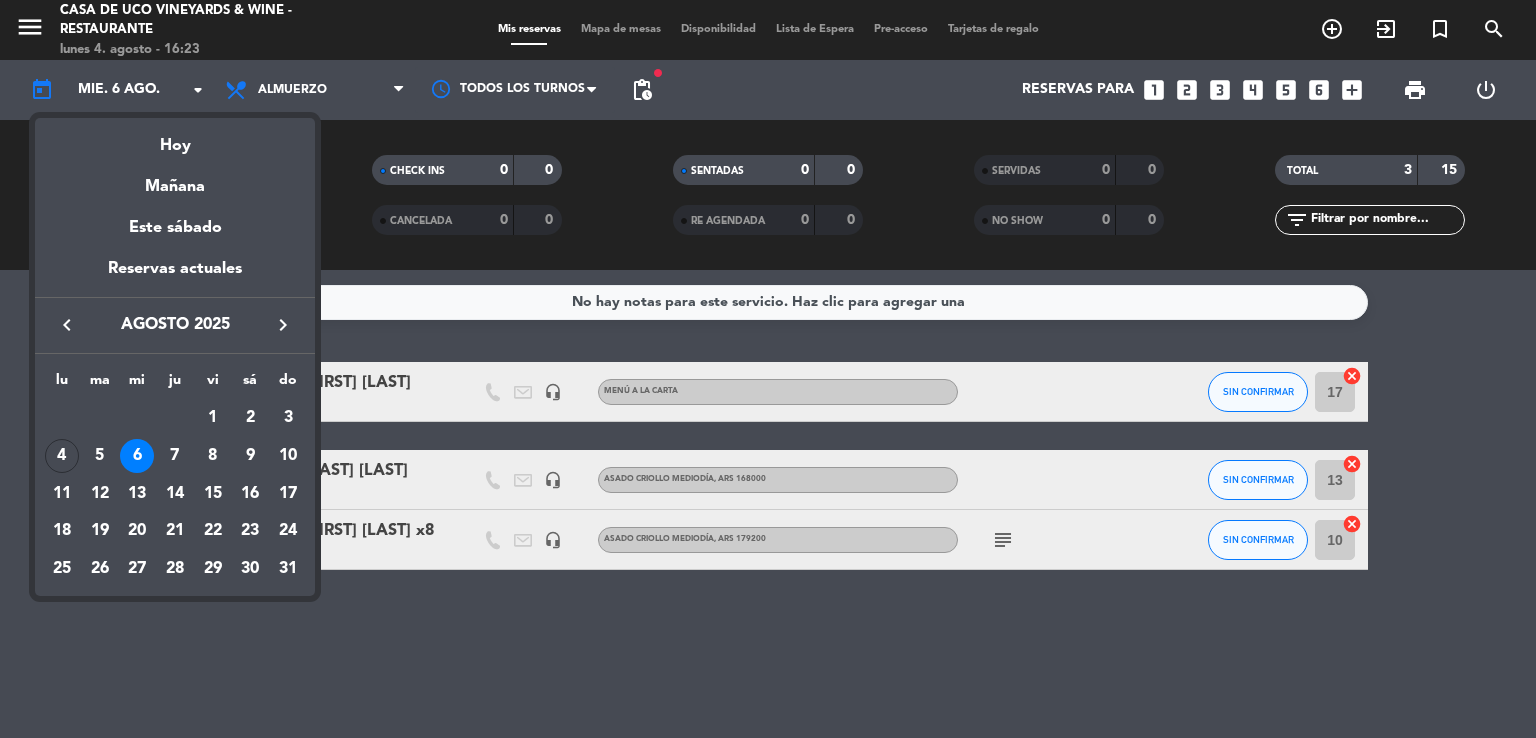 click on "6" at bounding box center (137, 456) 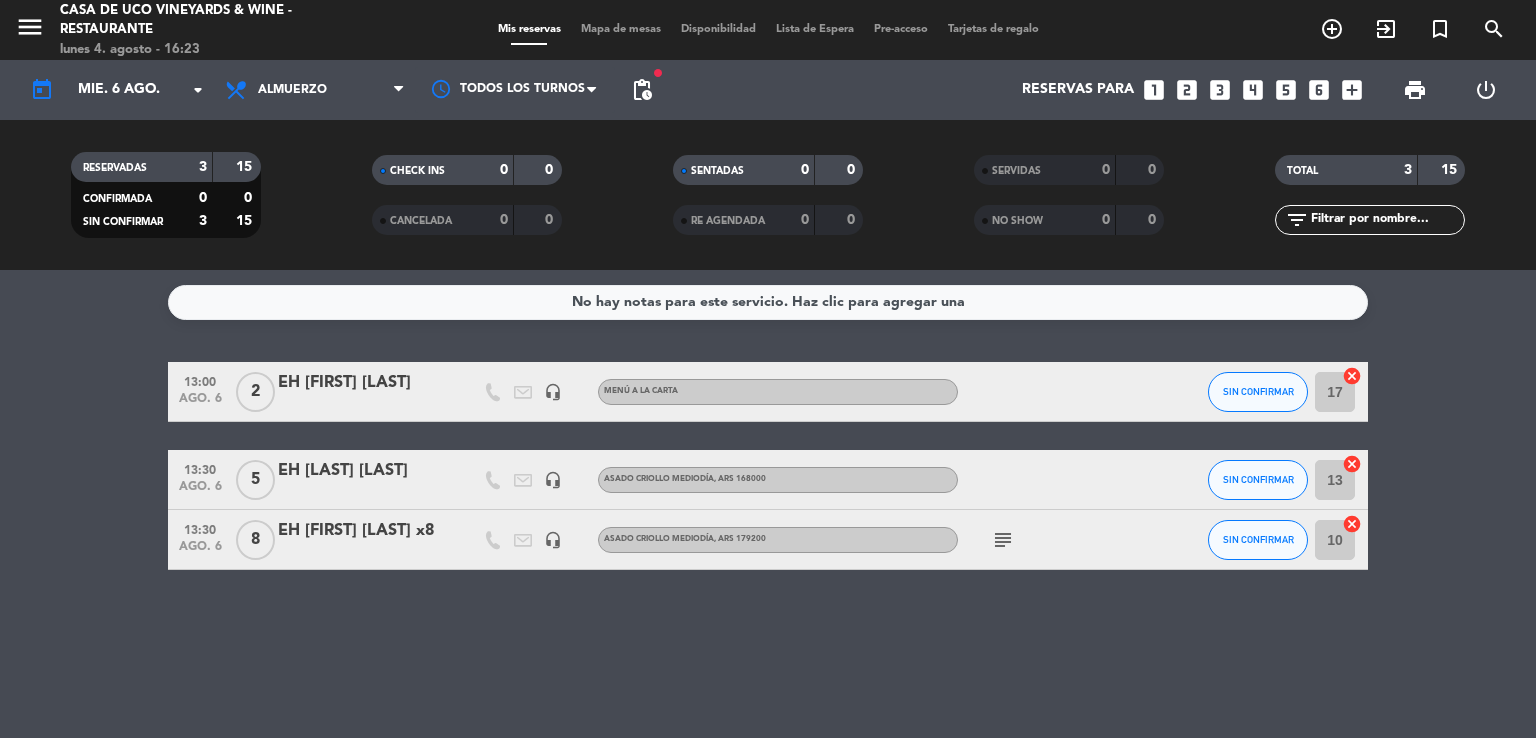 drag, startPoint x: 981, startPoint y: 538, endPoint x: 992, endPoint y: 536, distance: 11.18034 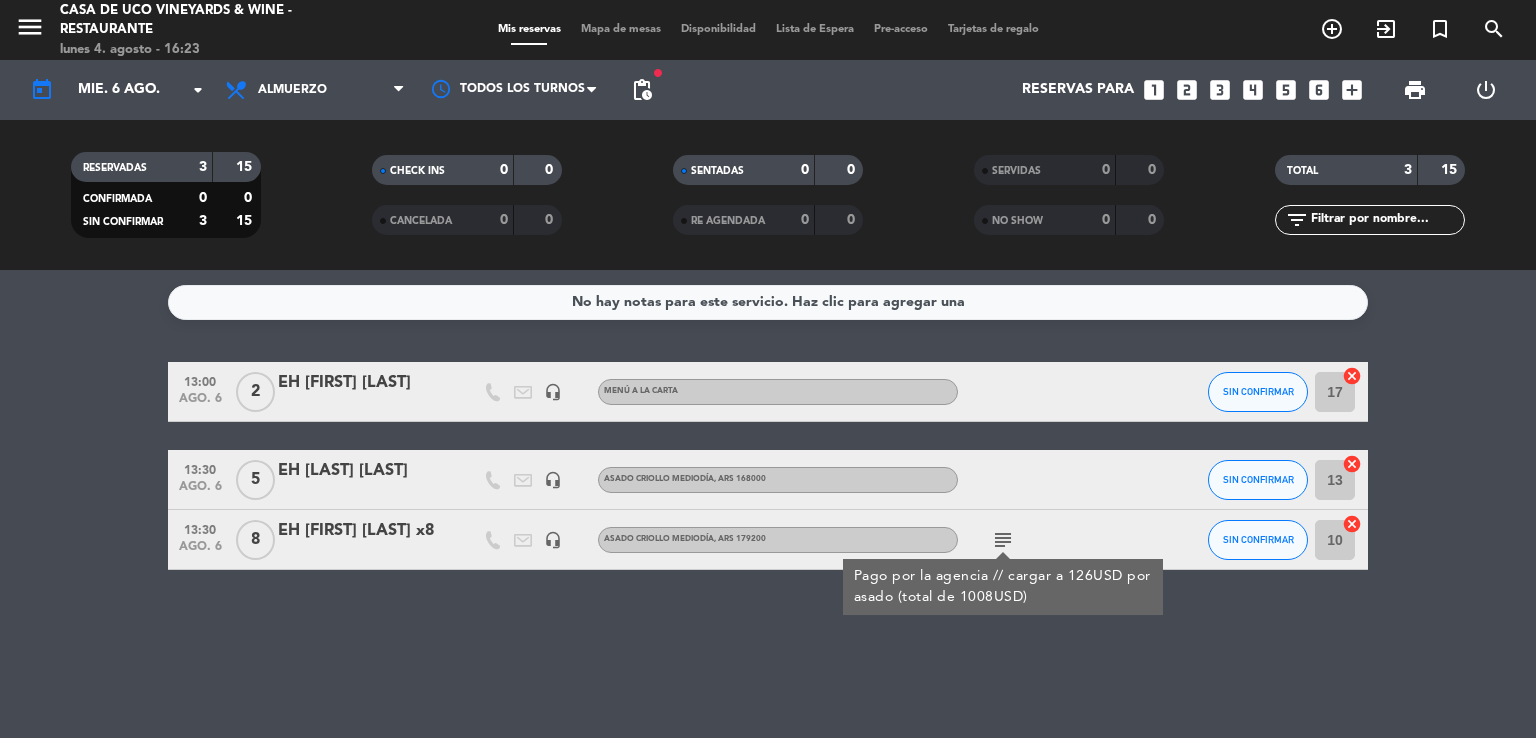 click on "subject" 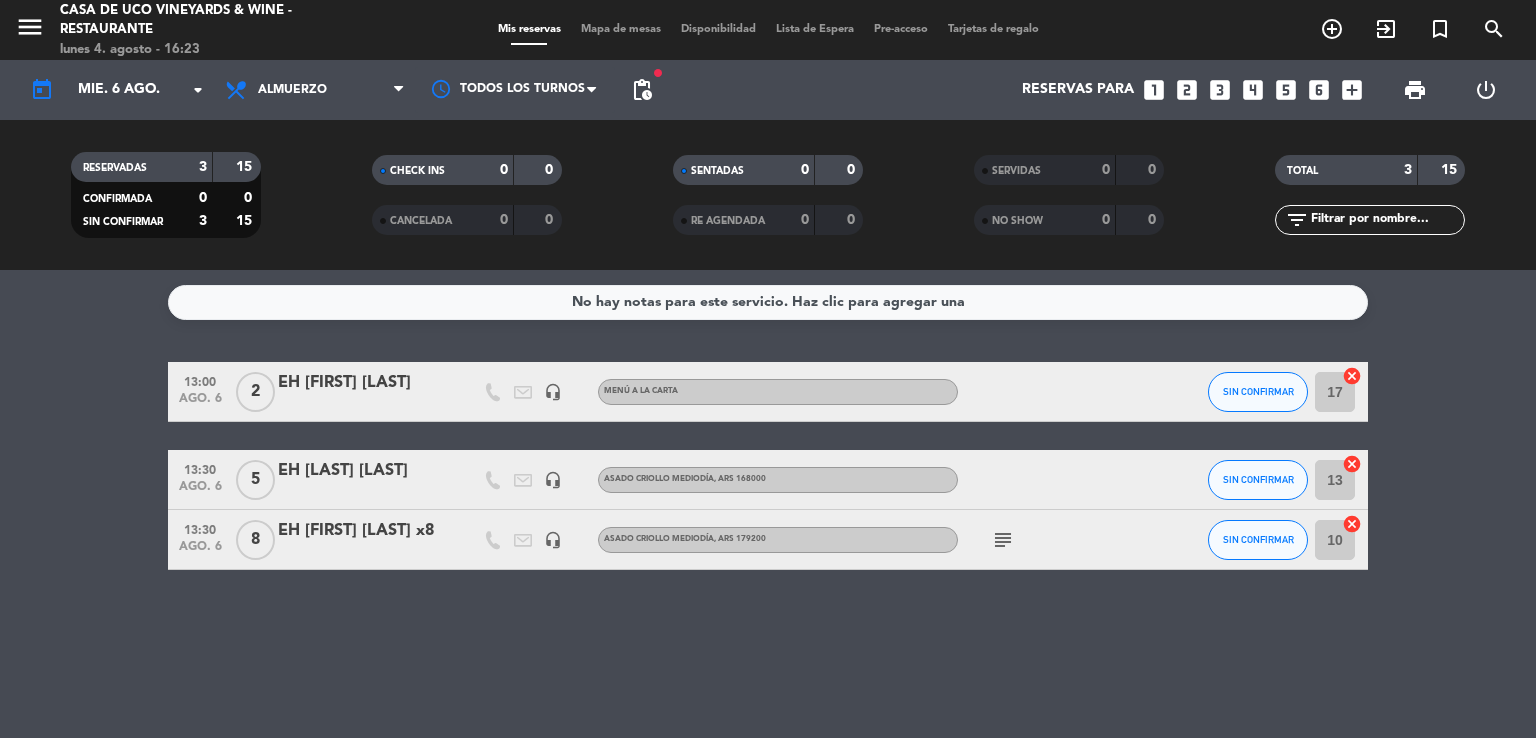 click on "subject" 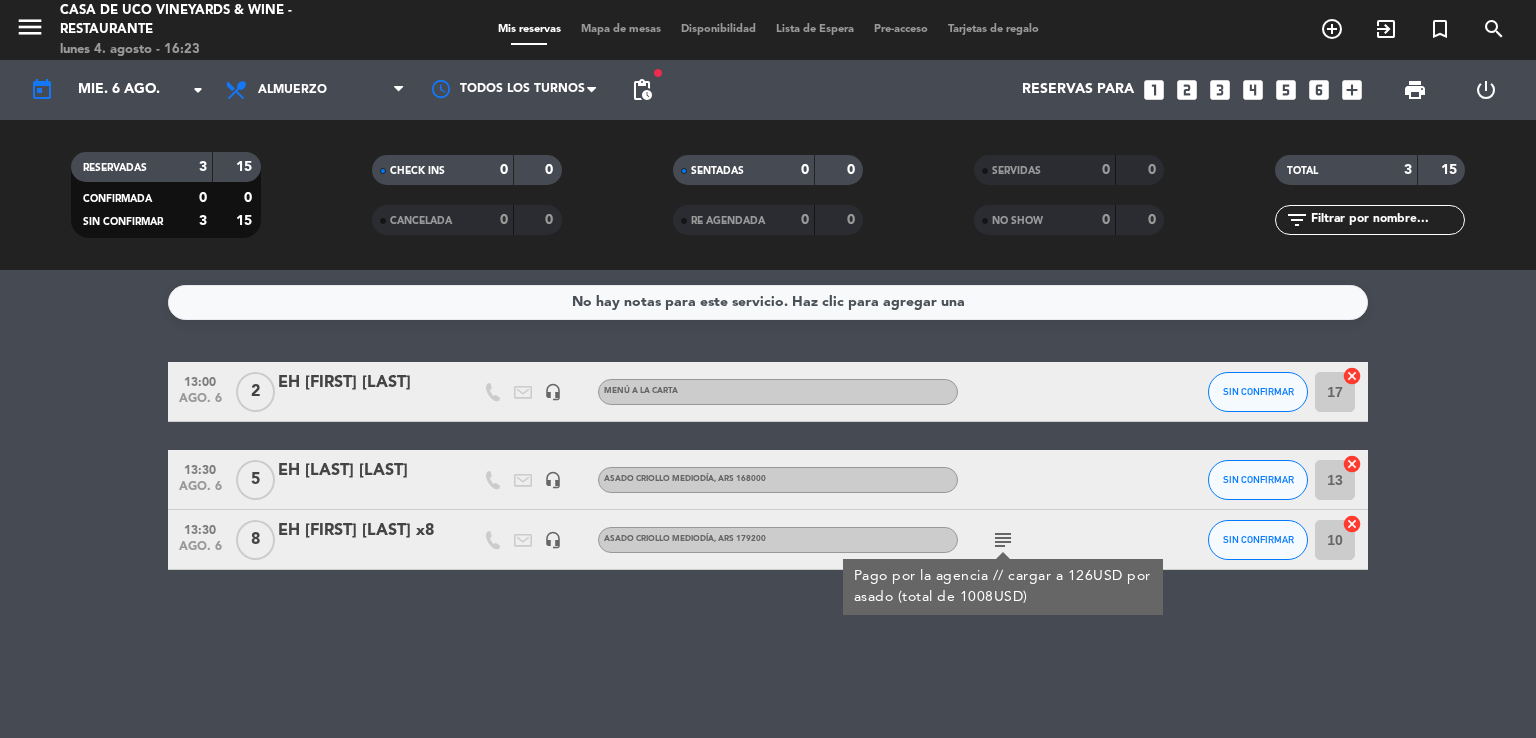 drag, startPoint x: 1000, startPoint y: 544, endPoint x: 514, endPoint y: 524, distance: 486.41135 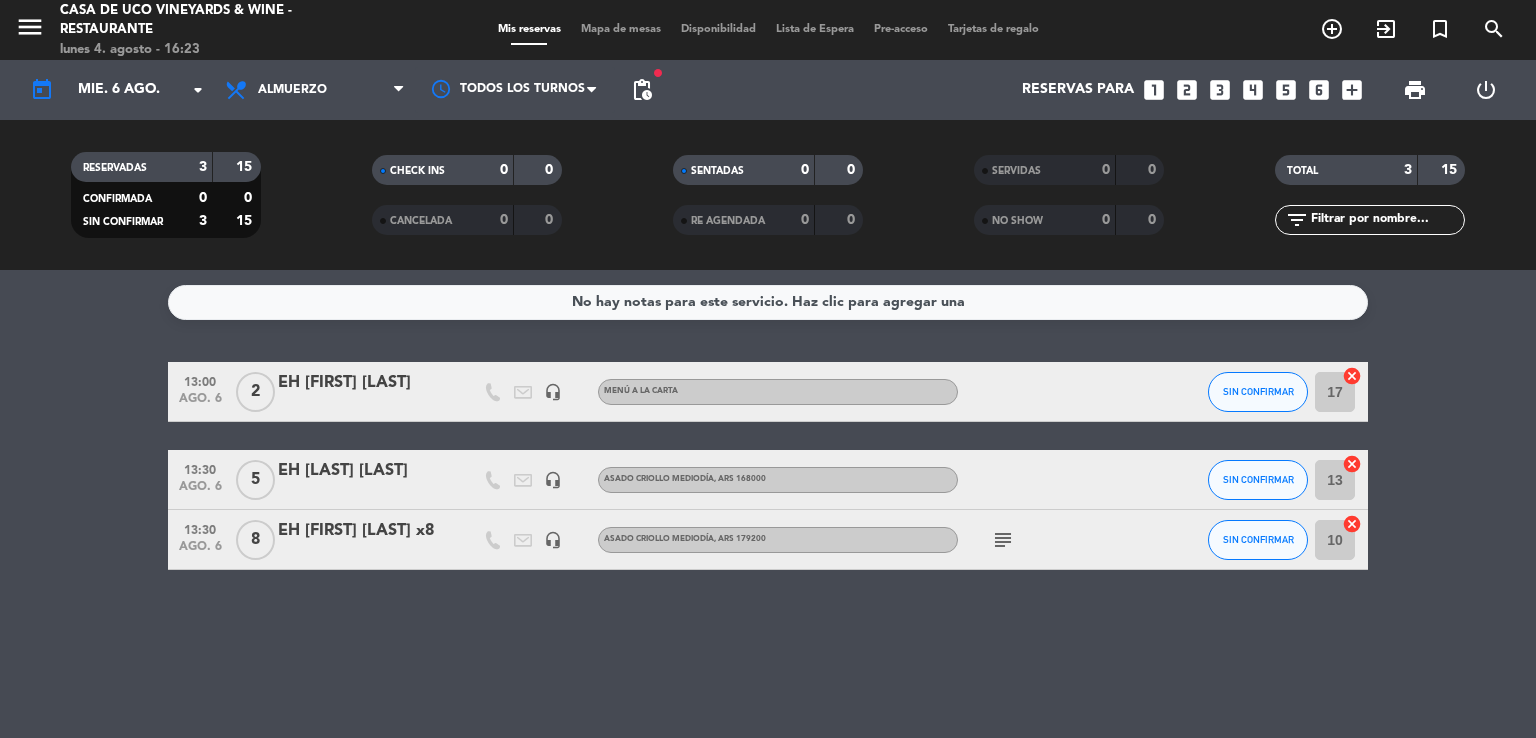 click on "subject" 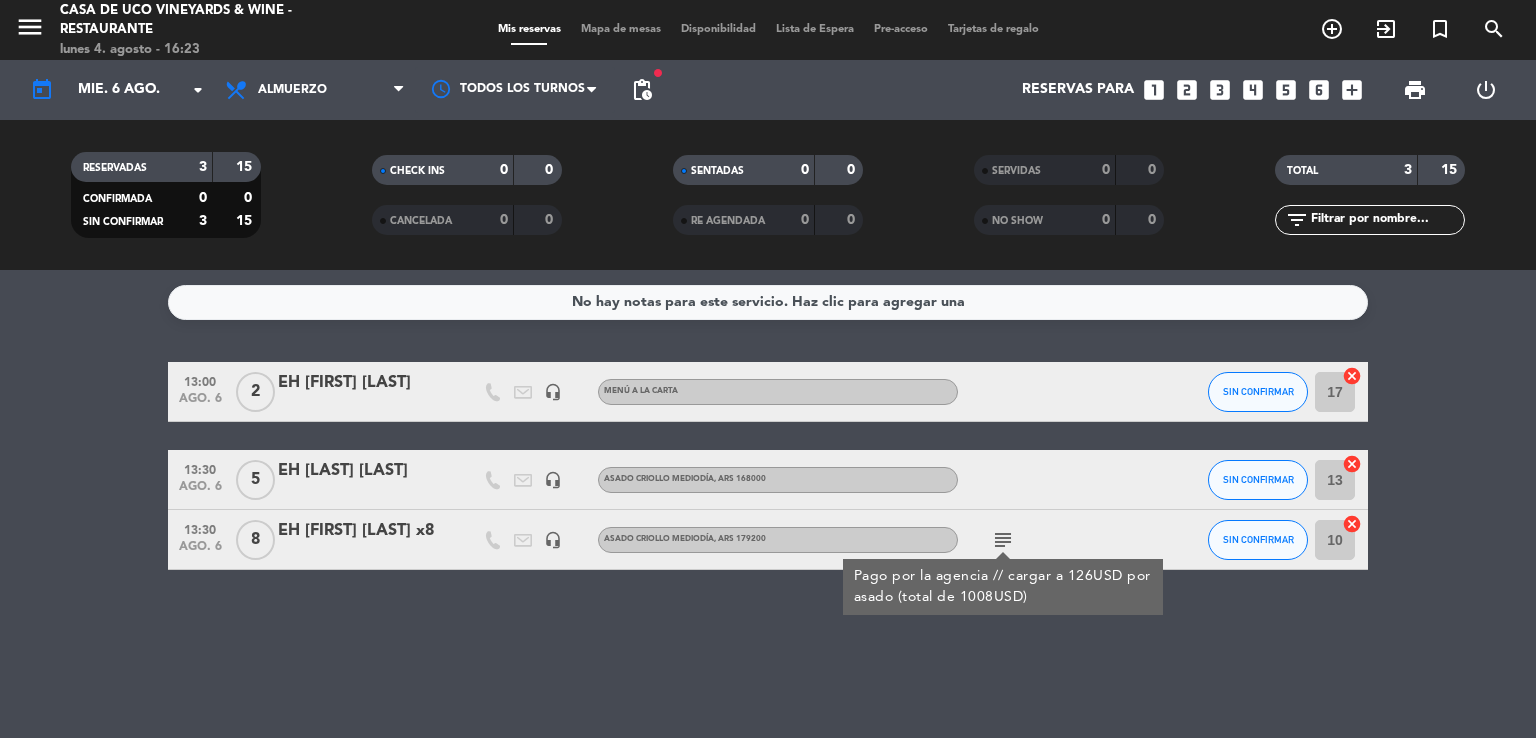 drag, startPoint x: 1002, startPoint y: 529, endPoint x: 1024, endPoint y: 658, distance: 130.86252 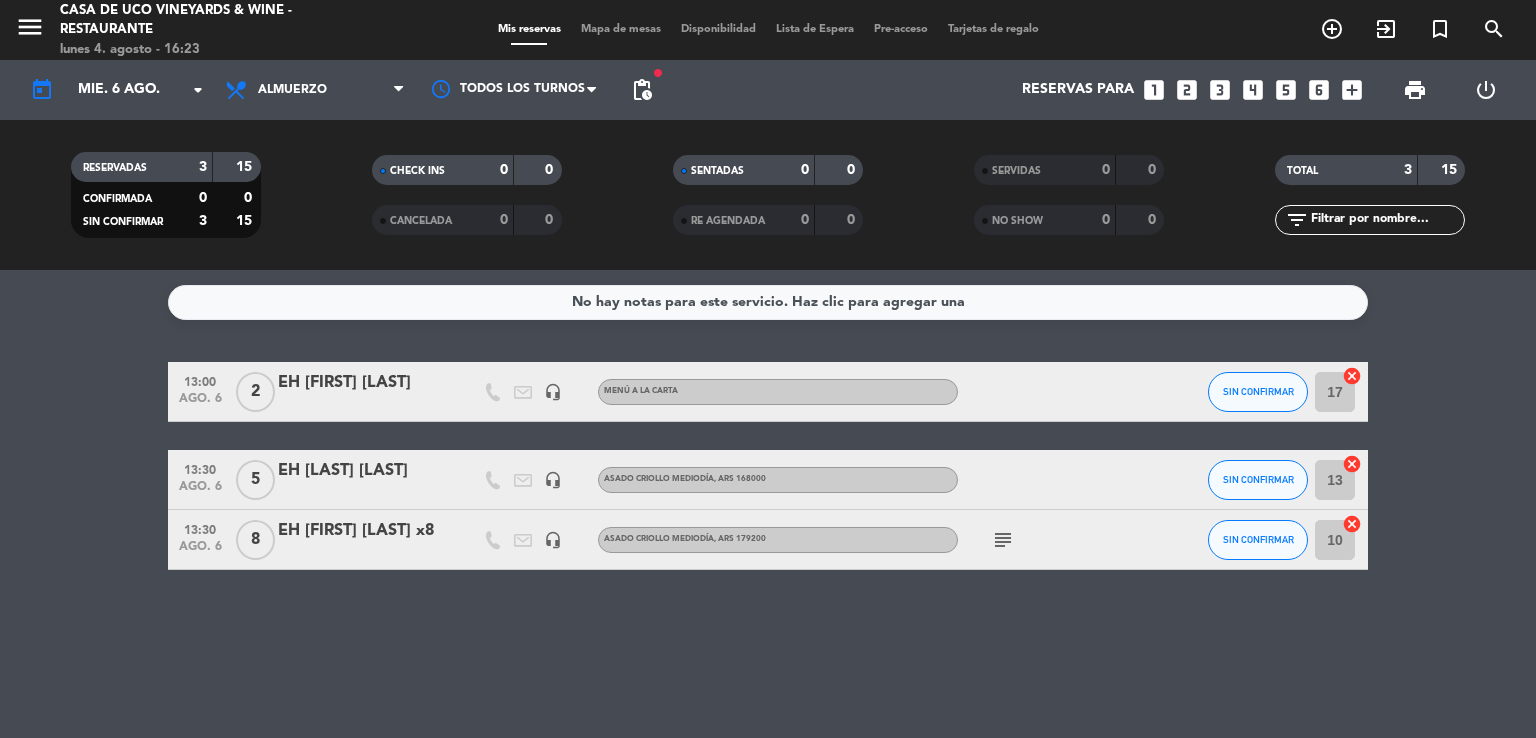 click on "pending_actions" 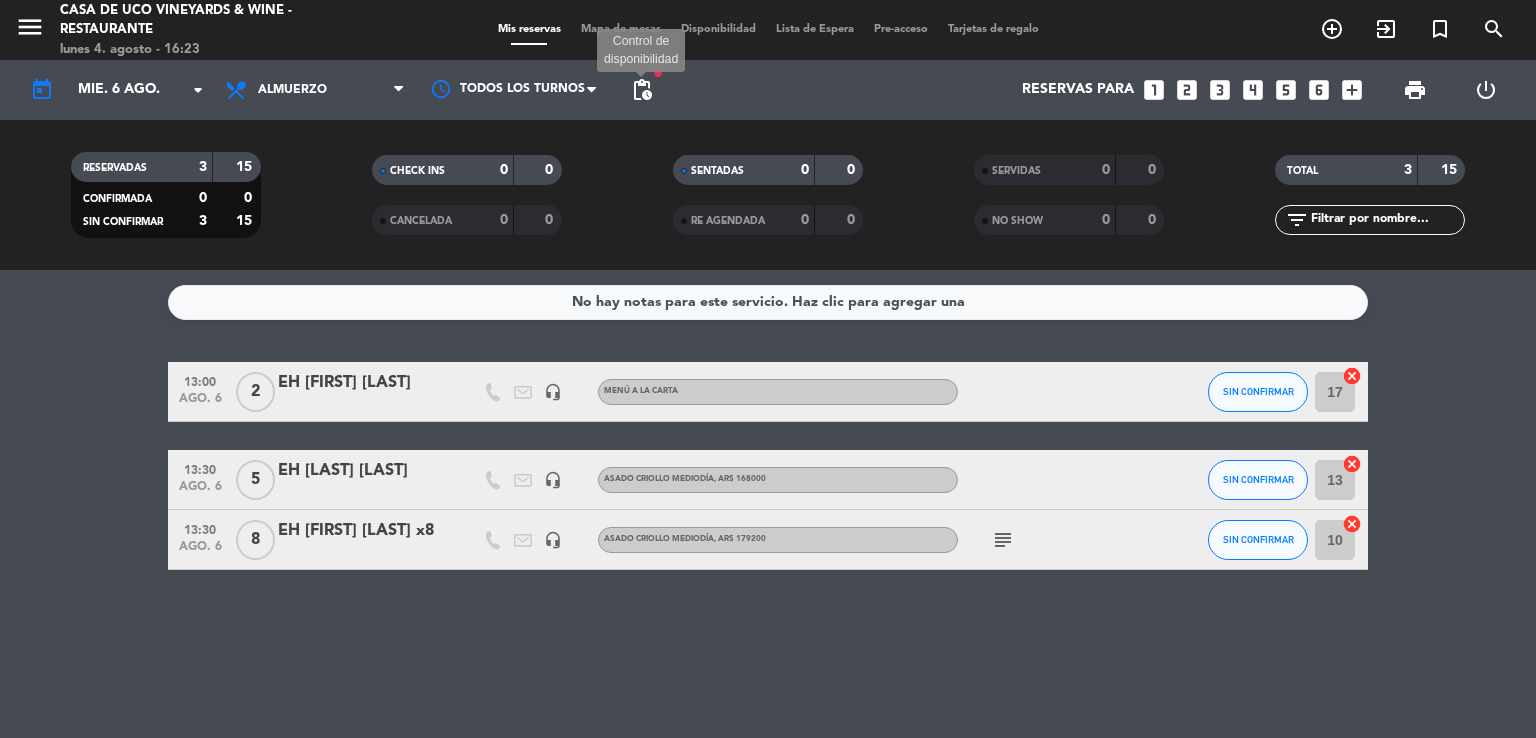 click on "pending_actions" 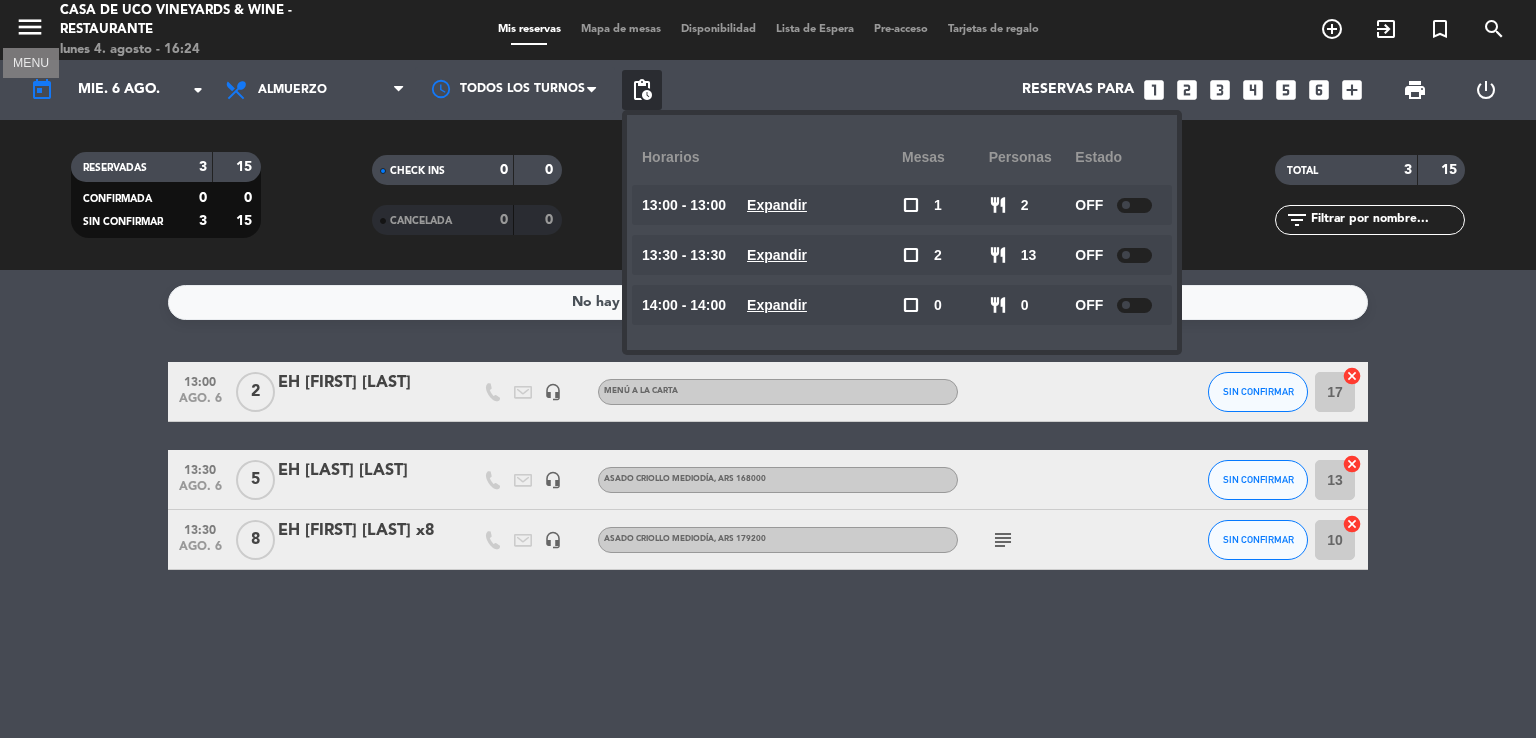 click on "menu" at bounding box center [30, 27] 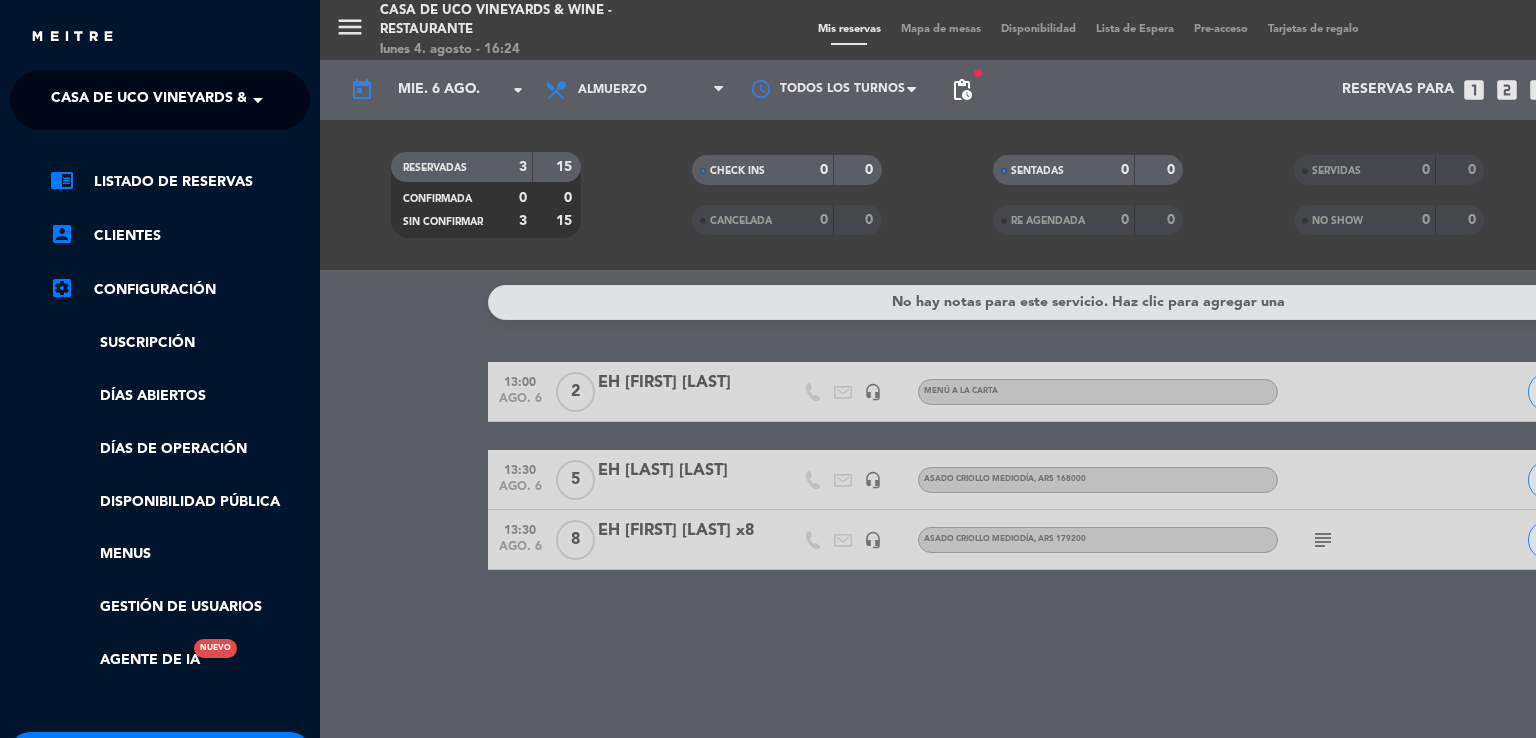click on "Casa de Uco Vineyards & Wine - Restaurante" 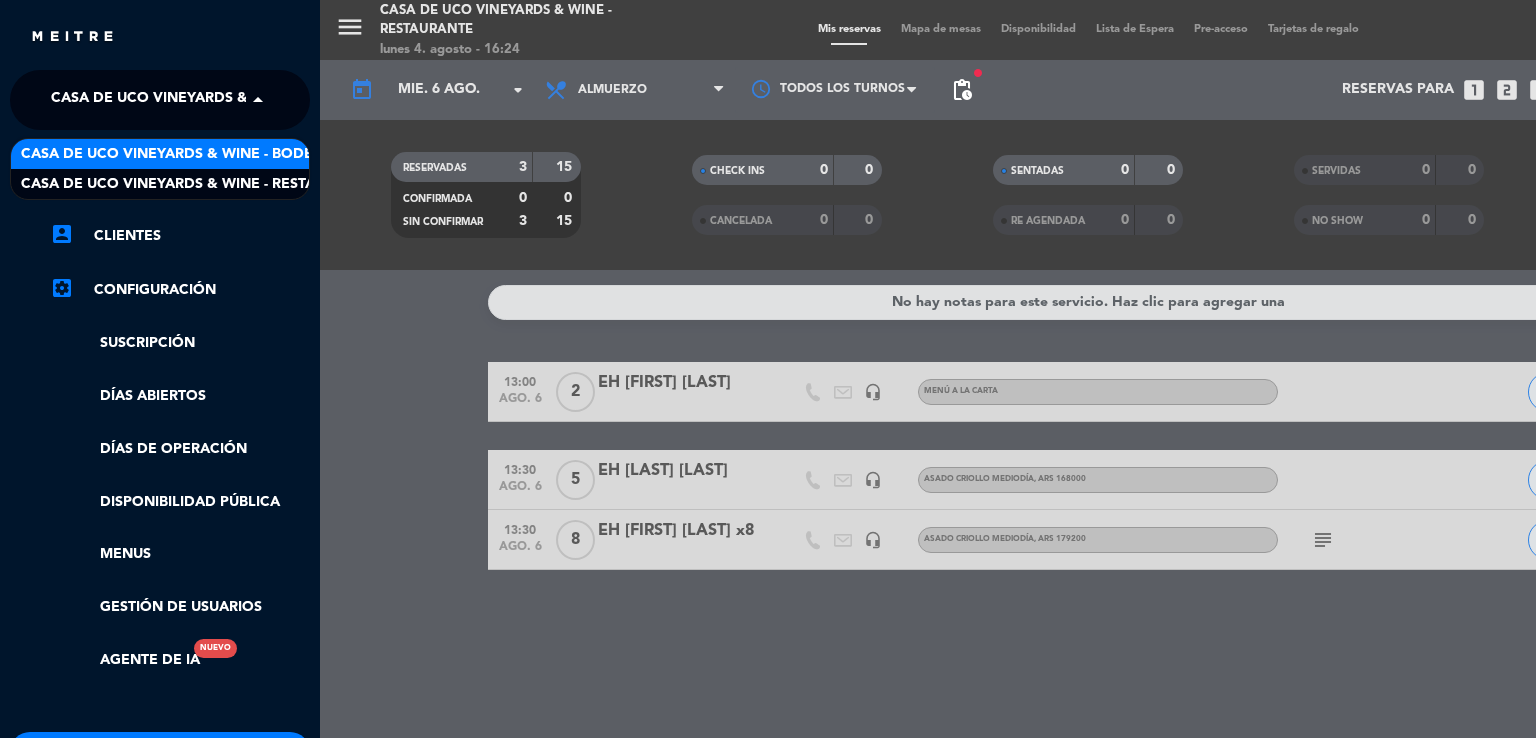click on "Casa de Uco Vineyards & Wine - Bodega" at bounding box center [160, 154] 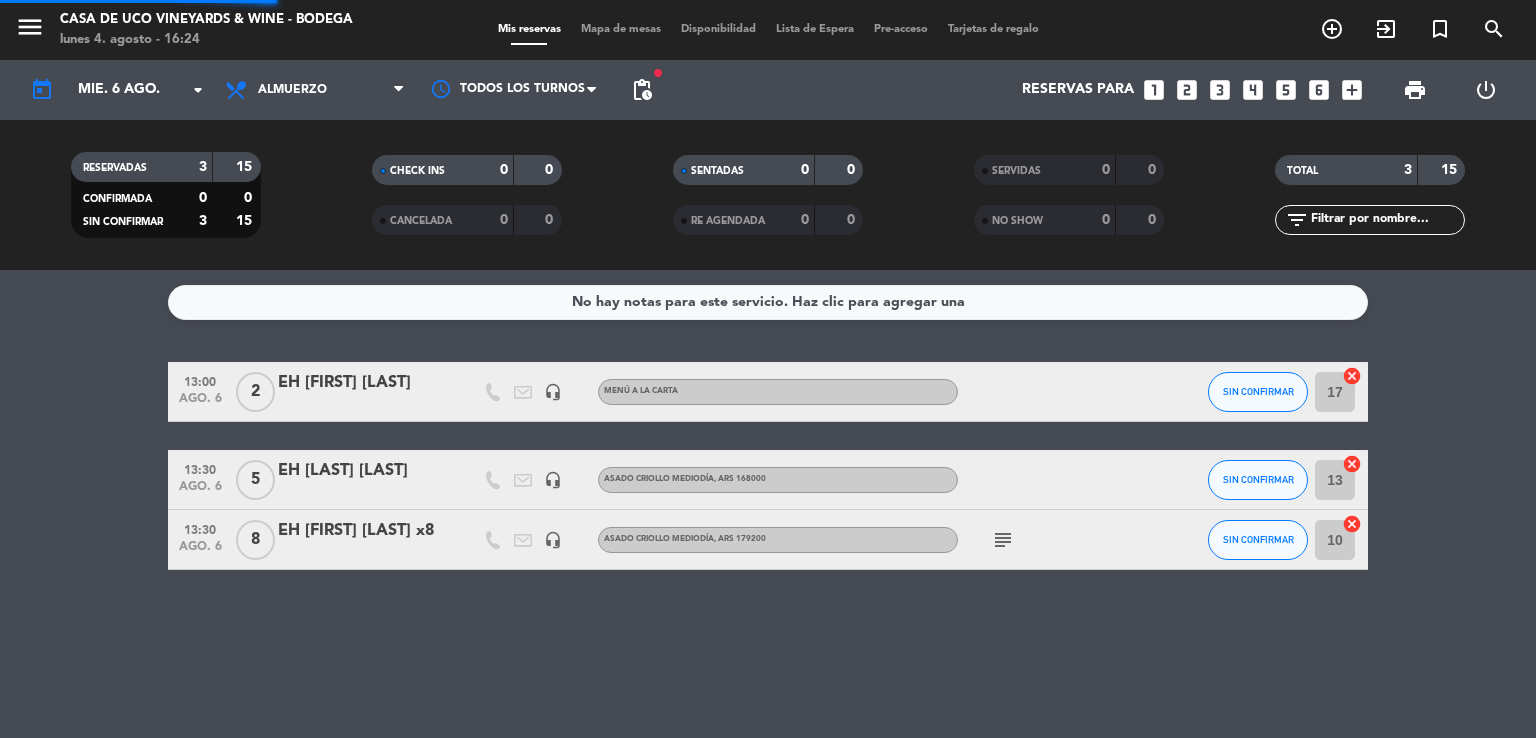 click on "pending_actions" 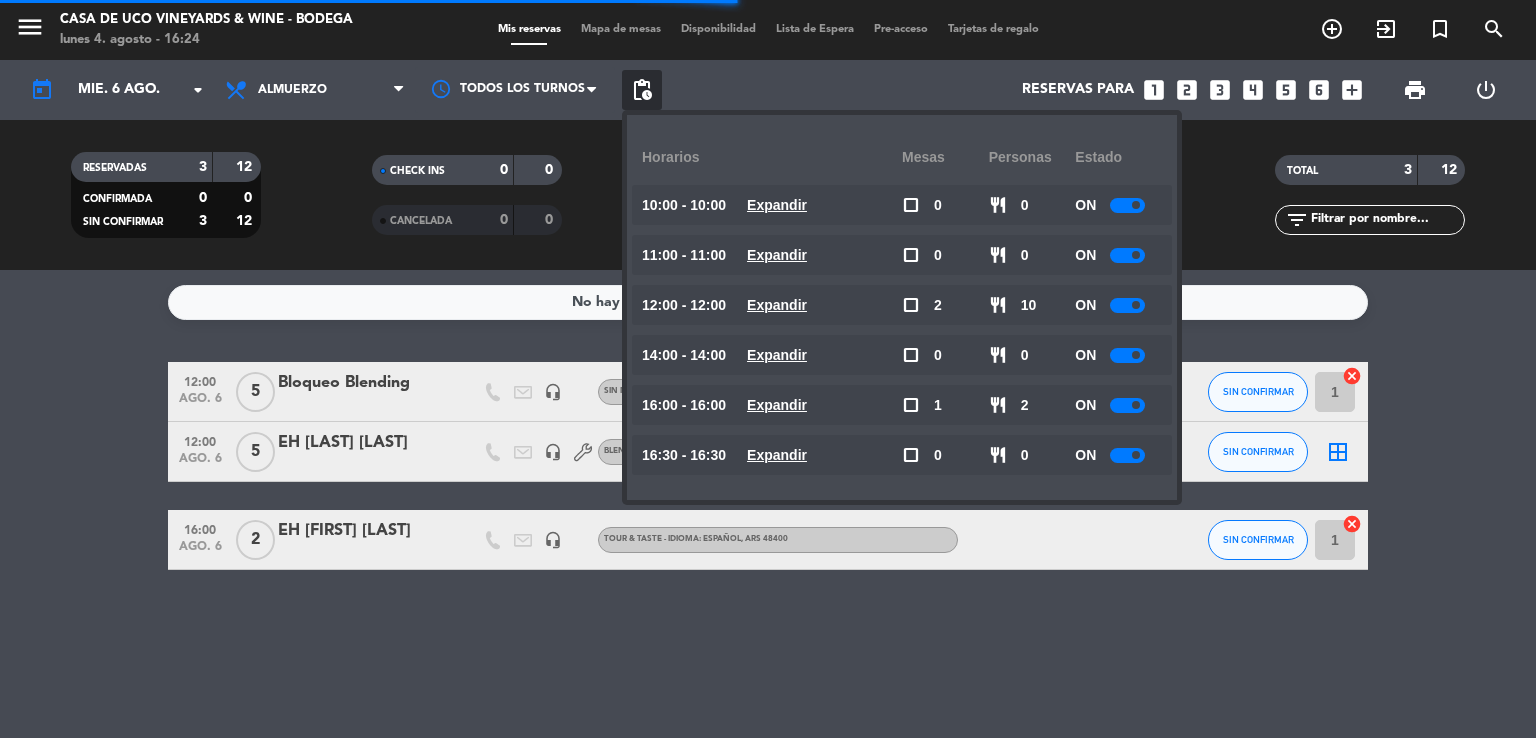 click 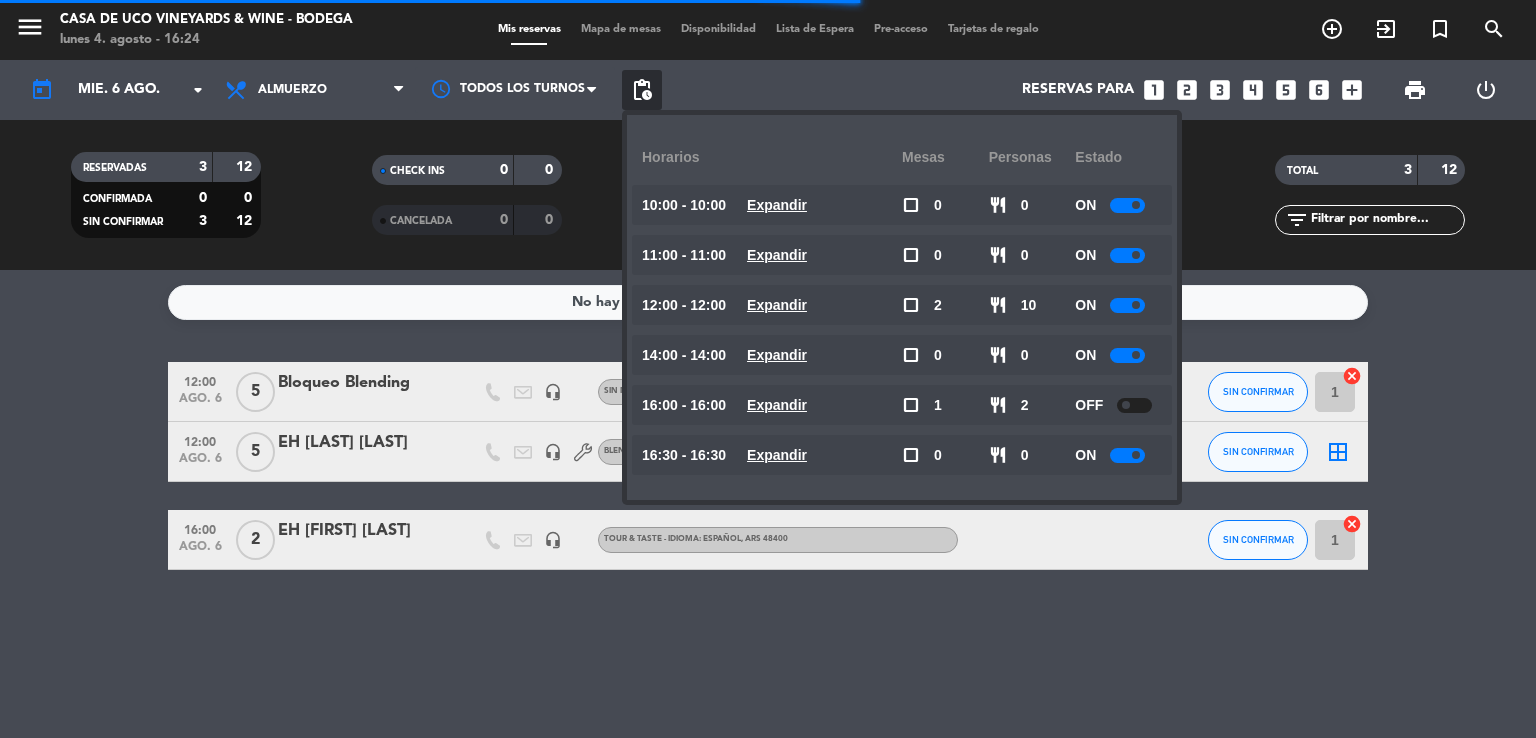 click 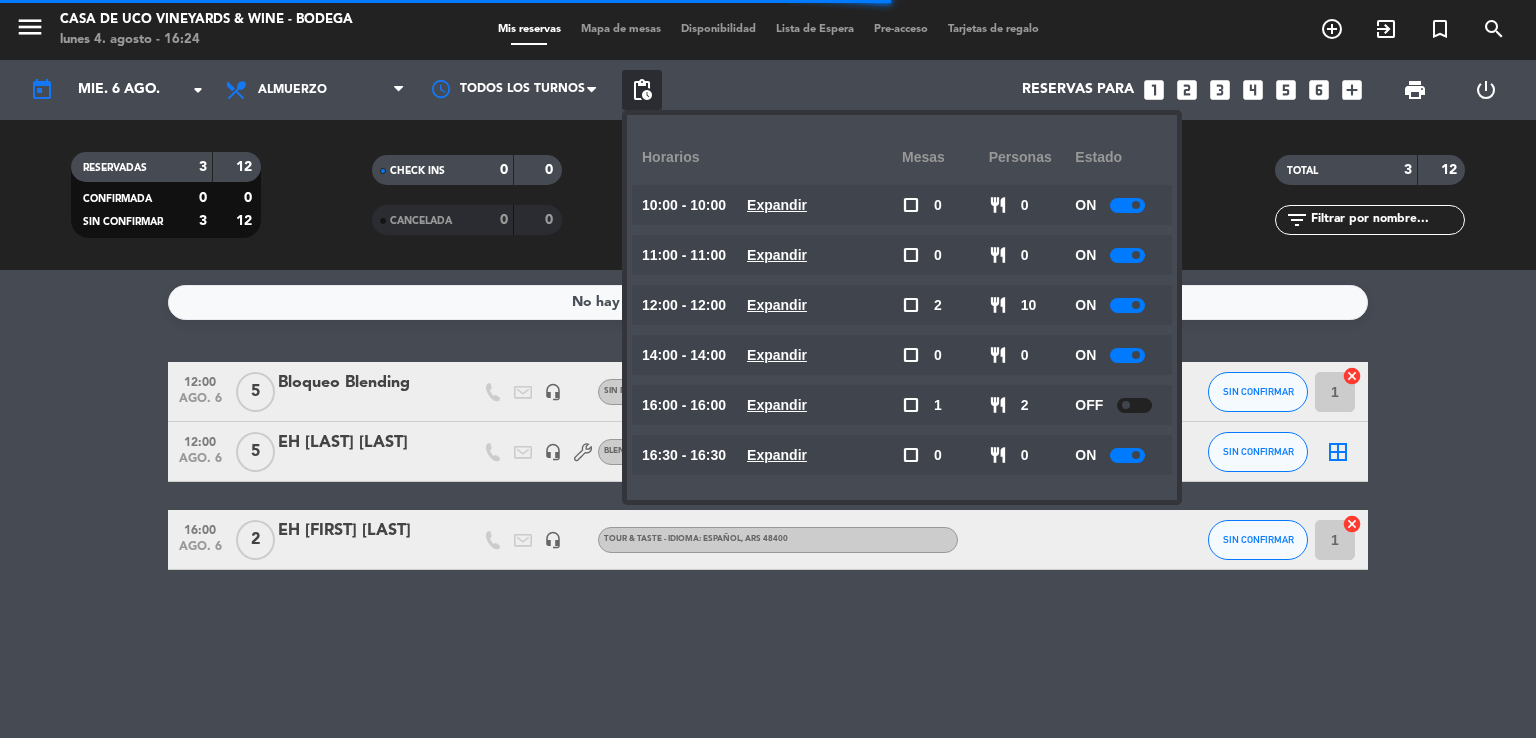 click 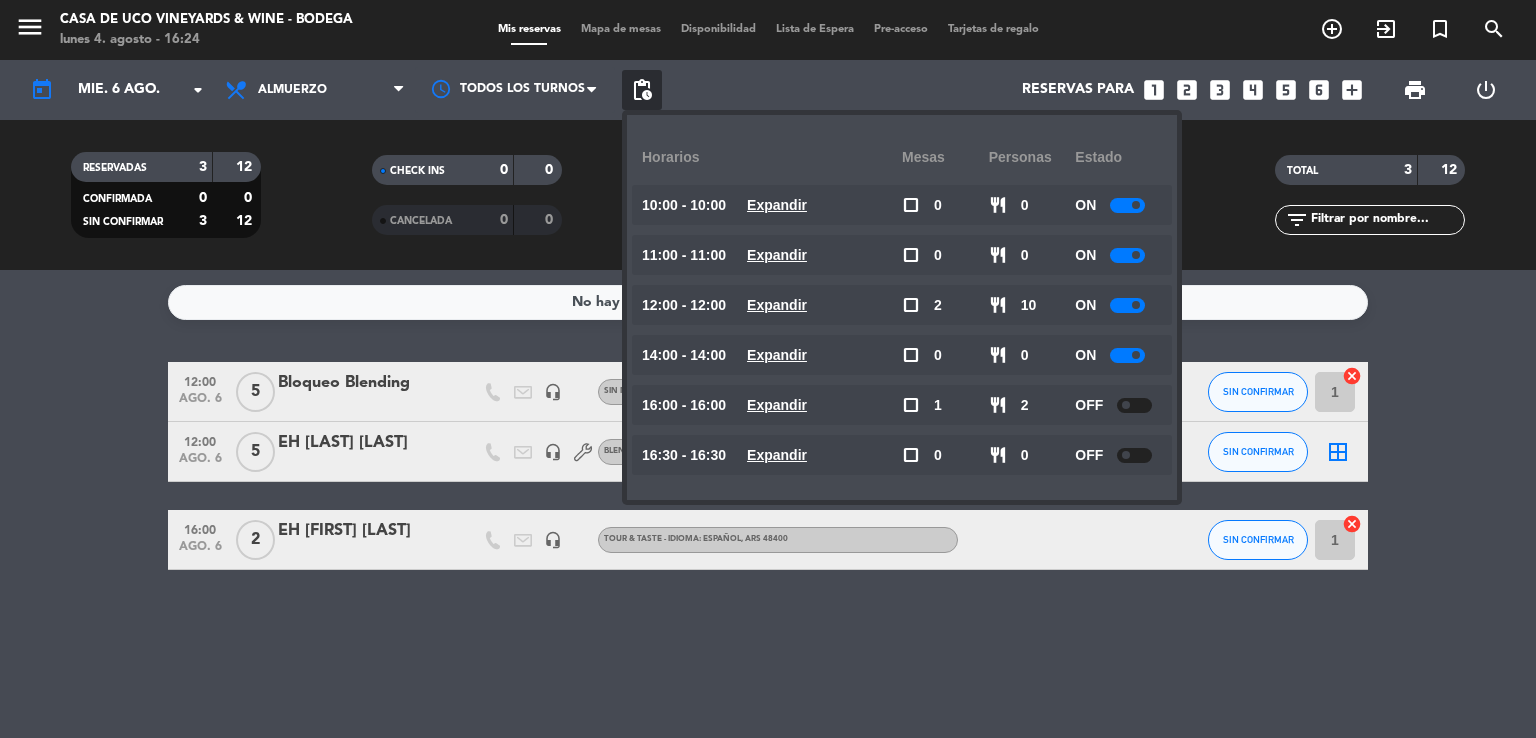 click 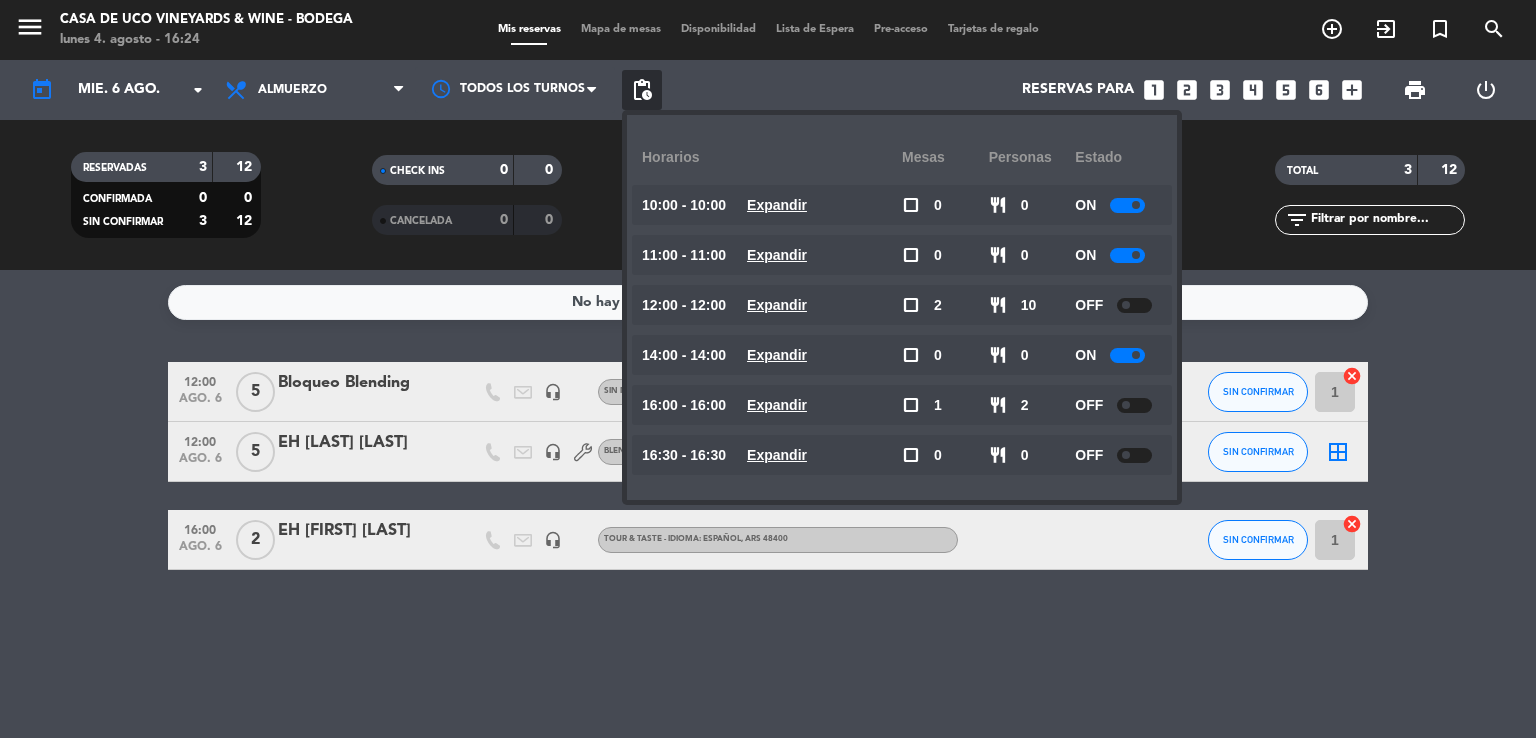 click 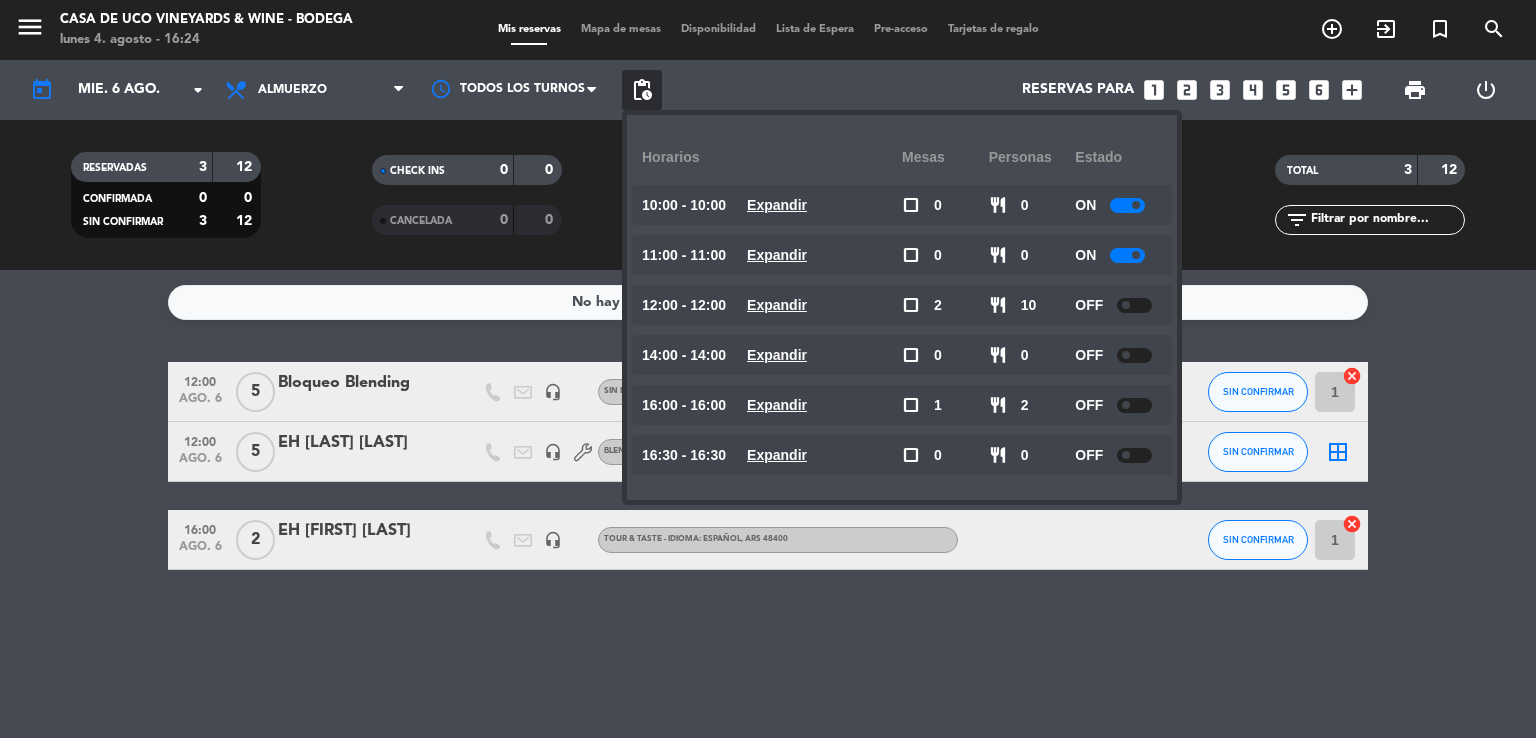 click 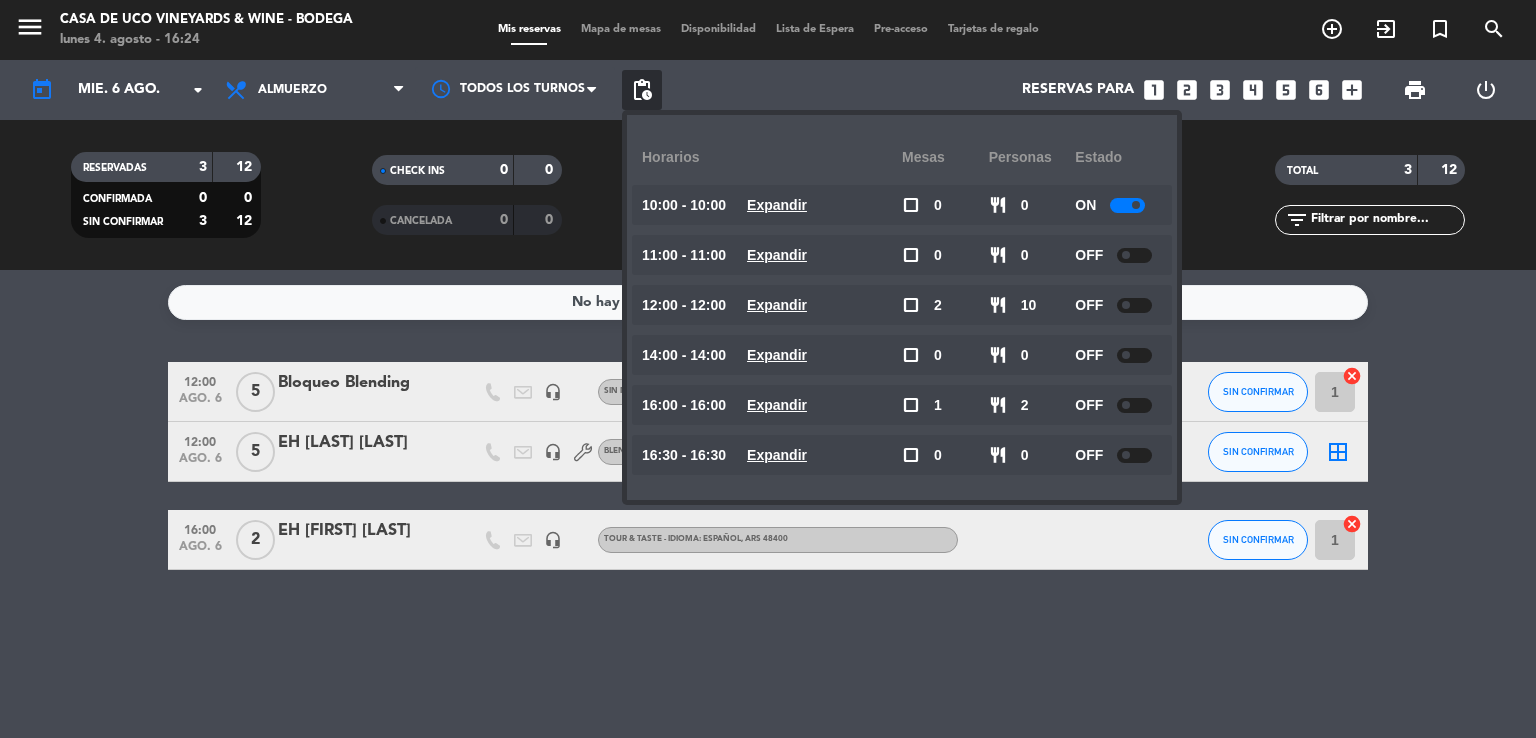 click 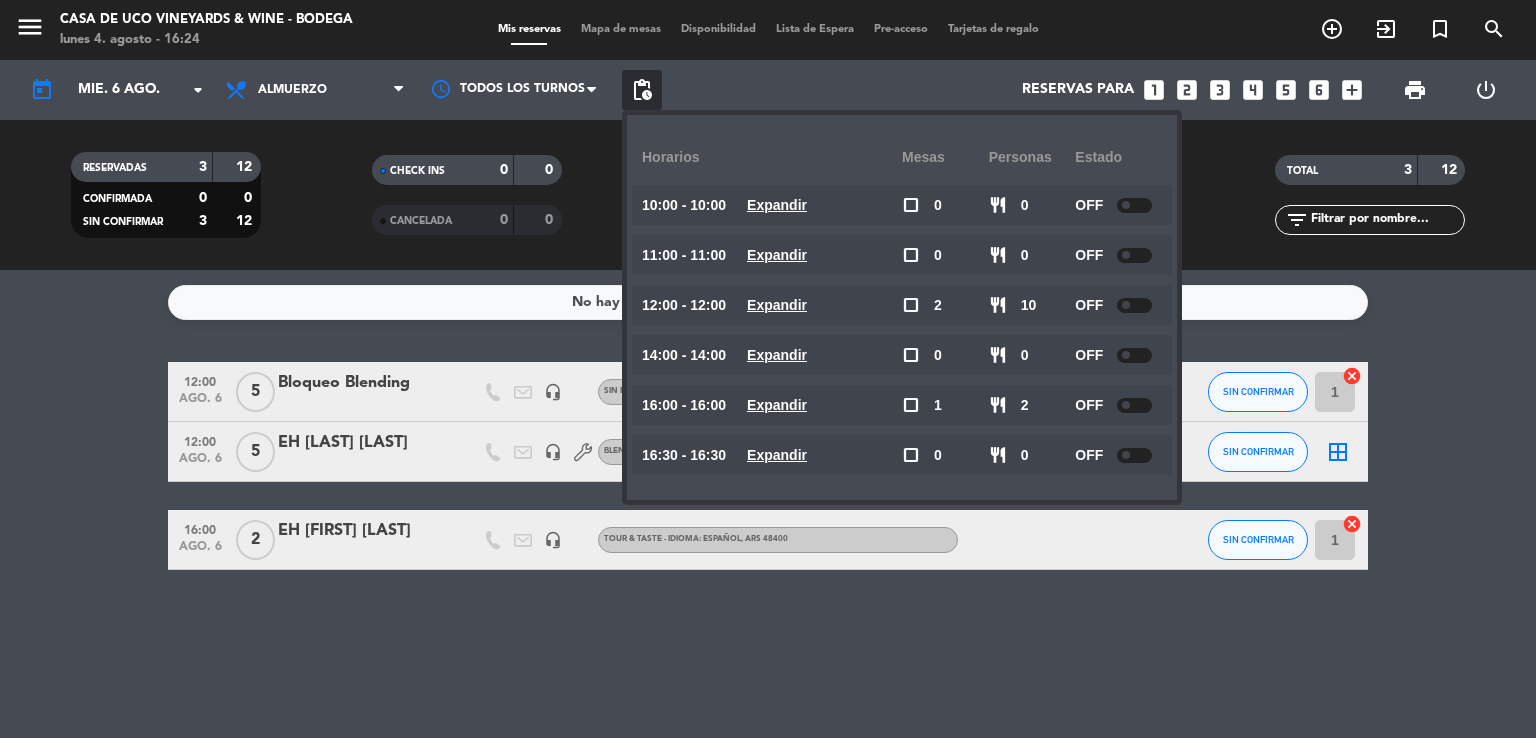click on "12:00   ago. 6   5   Bloqueo Blending   headset_mic  Sin menú asignado SIN CONFIRMAR 1  cancel   12:00   ago. 6   5   EH [LAST] [LAST]  headset_mic   BLENDING SESSION (USD 80) , ARS 78000 SIN CONFIRMAR  border_all   16:00   ago. 6   2   EH [FIRST] [LAST]  headset_mic   TOUR & TASTE  - IDIOMA: ESPAÑOL  , ARS 48400 SIN CONFIRMAR 1  cancel" 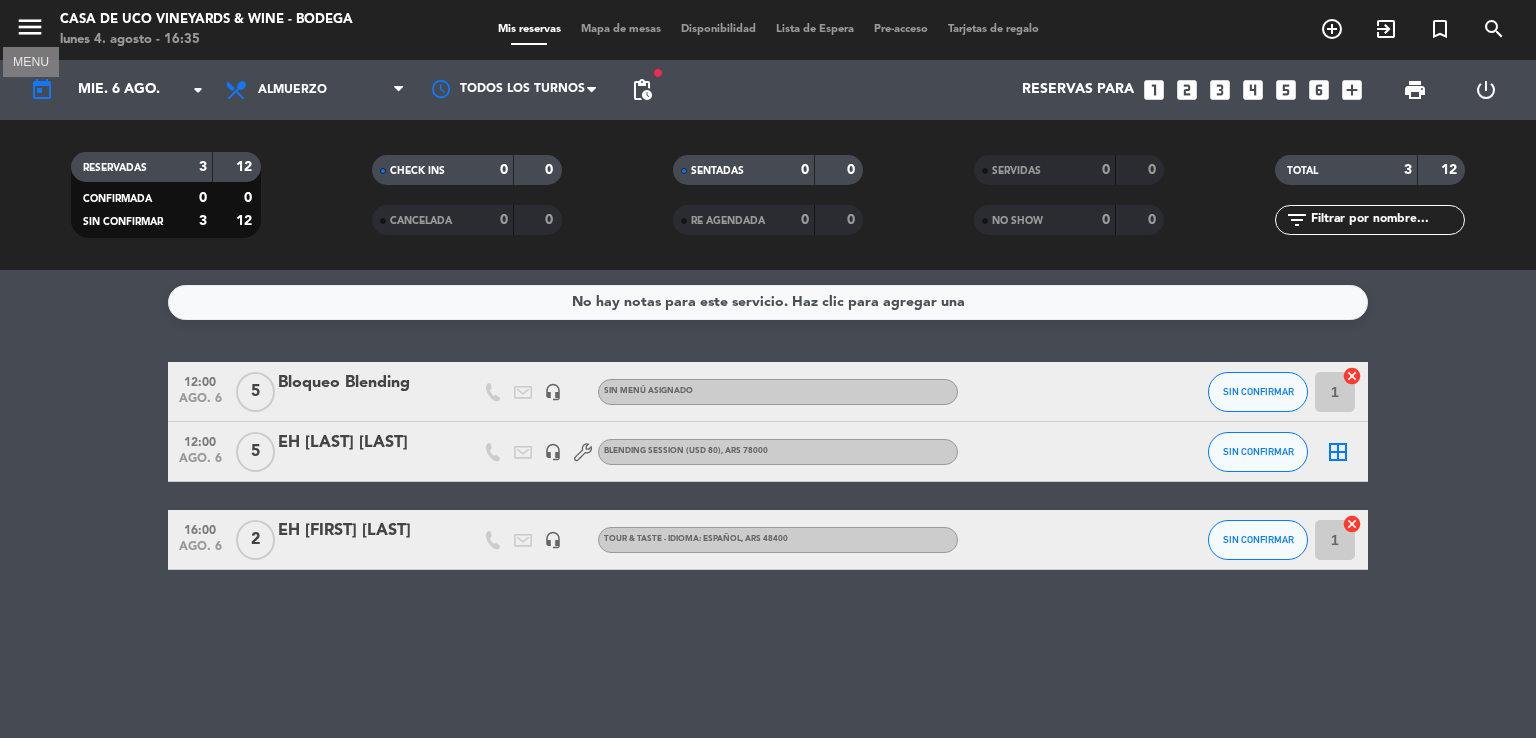 click on "menu" at bounding box center [30, 27] 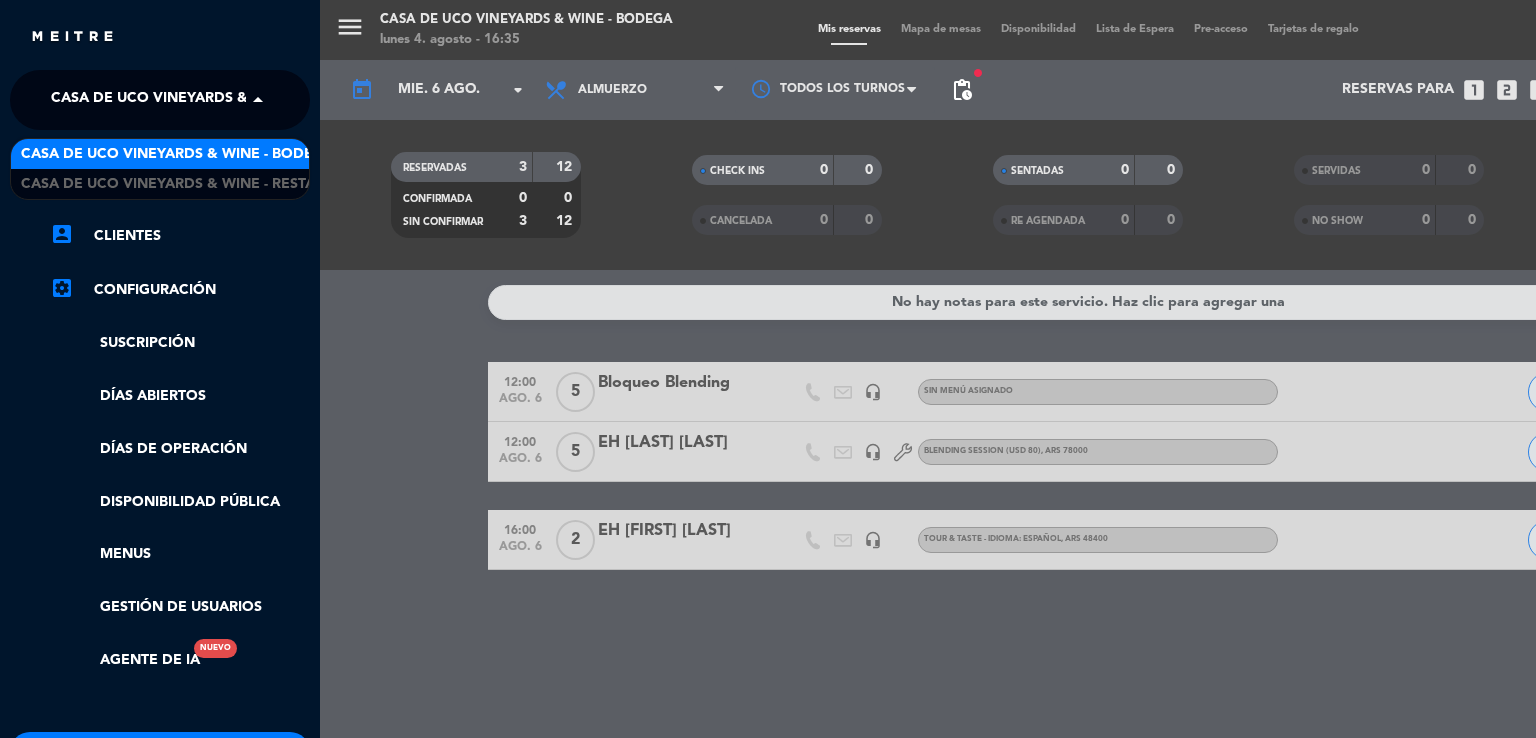 drag, startPoint x: 108, startPoint y: 93, endPoint x: 163, endPoint y: 136, distance: 69.81404 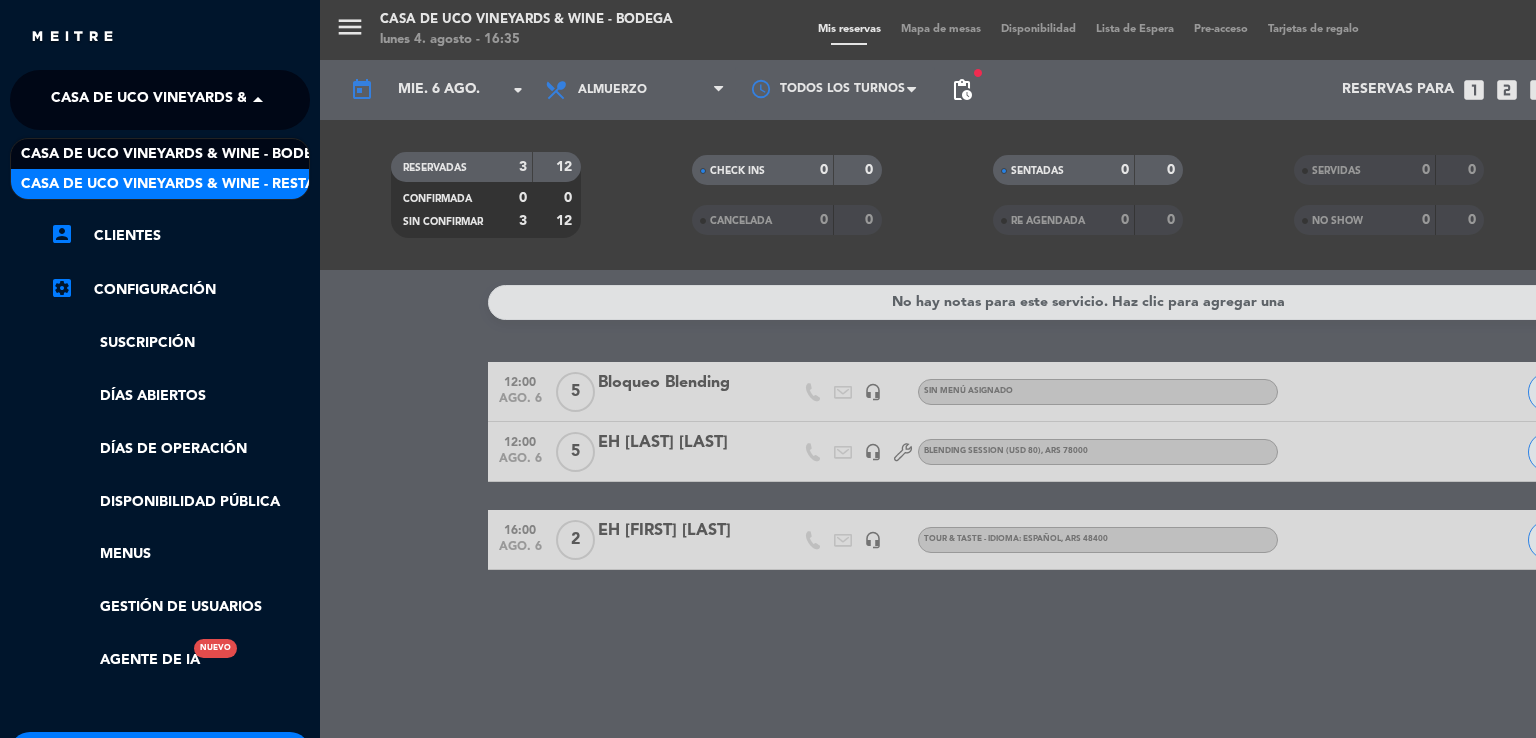 click on "Casa de Uco Vineyards & Wine - Restaurante" at bounding box center [196, 184] 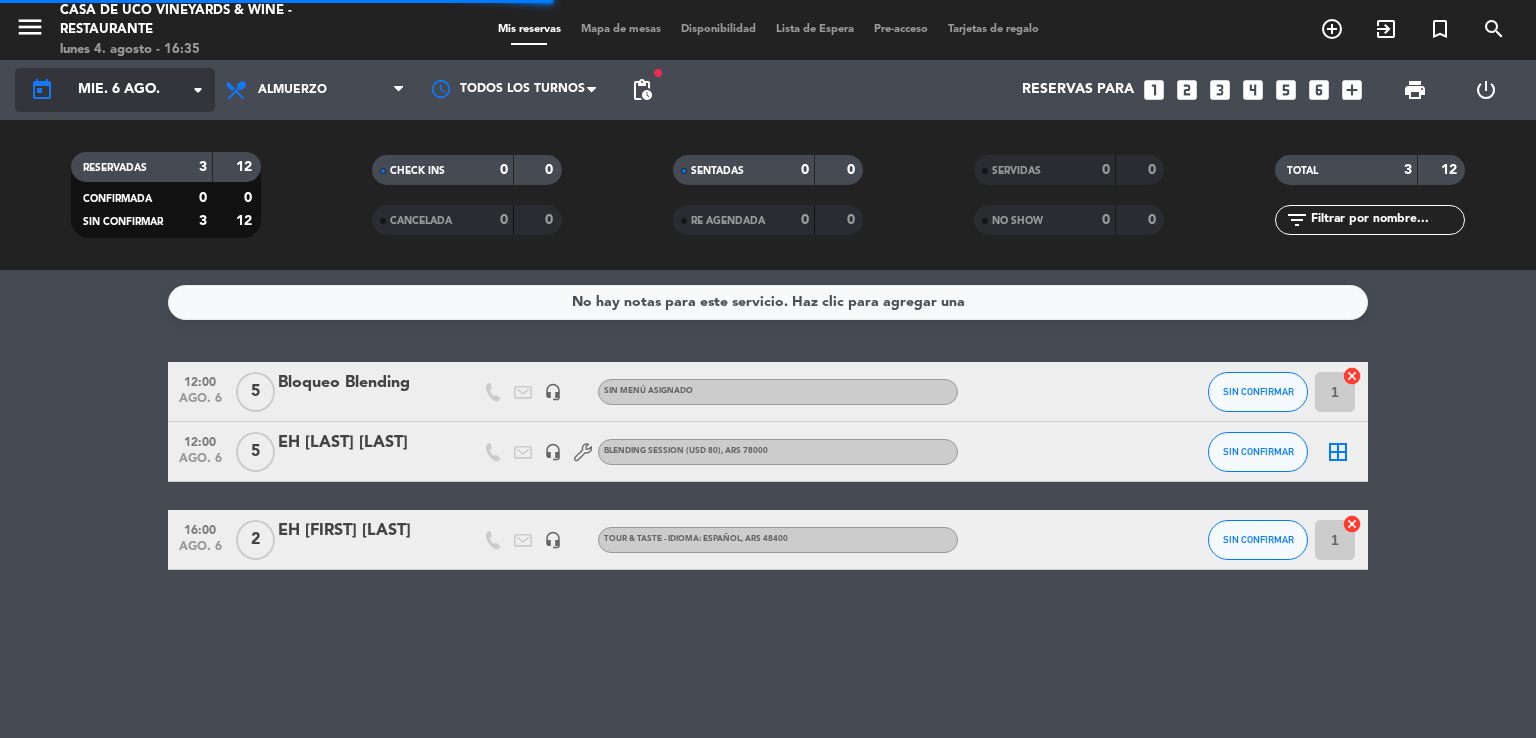 click on "mié. 6 ago." 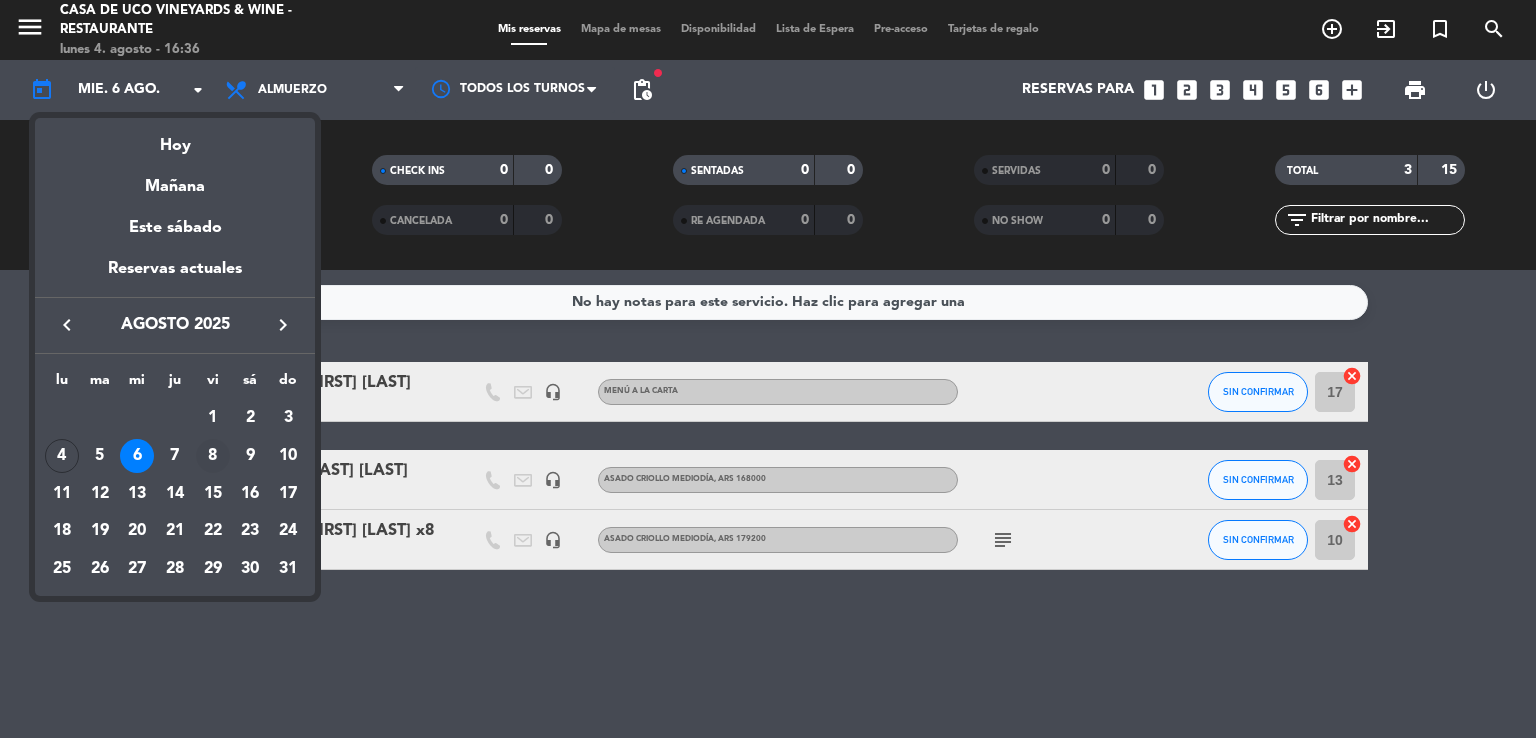 click on "8" at bounding box center (213, 456) 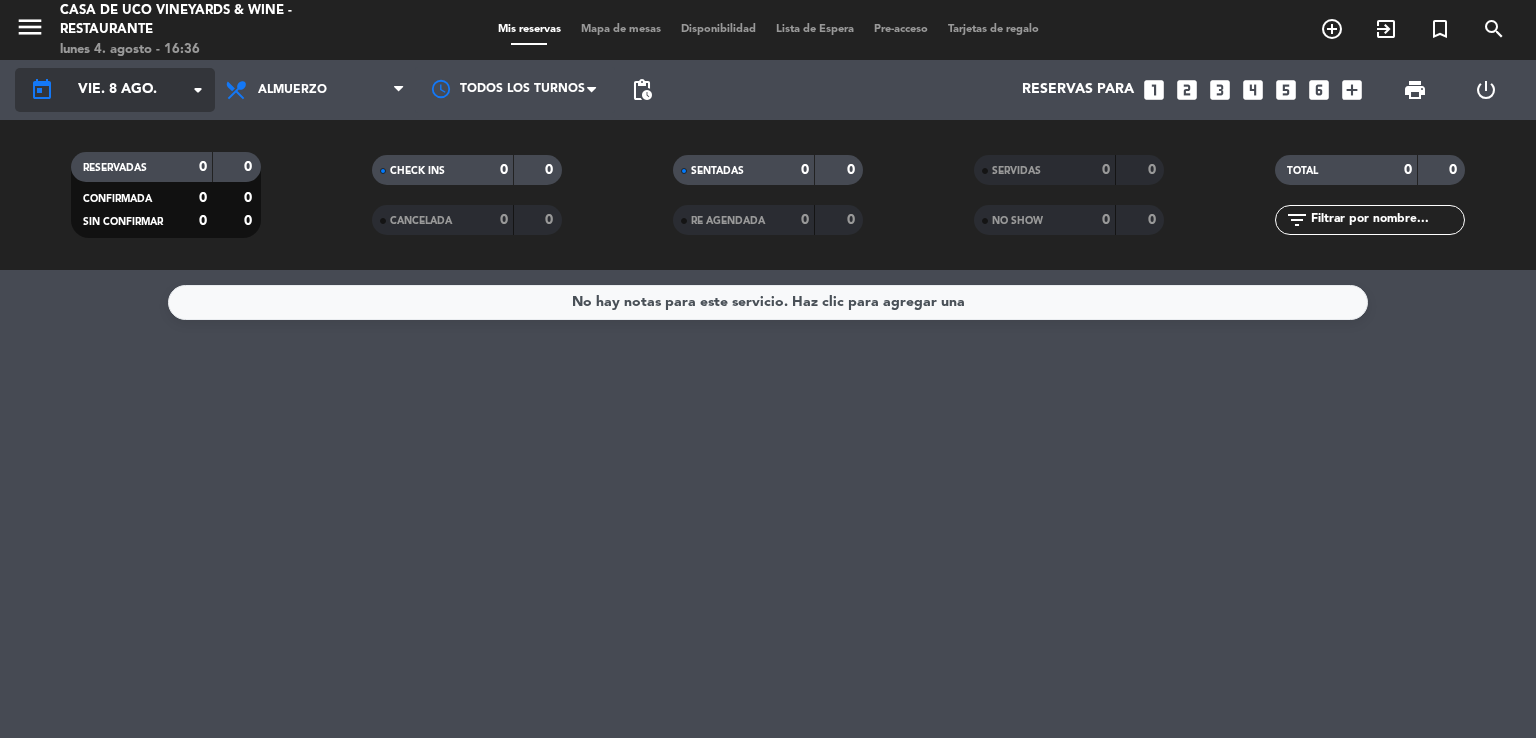 click on "today    vie. 8 ago. arrow_drop_down" 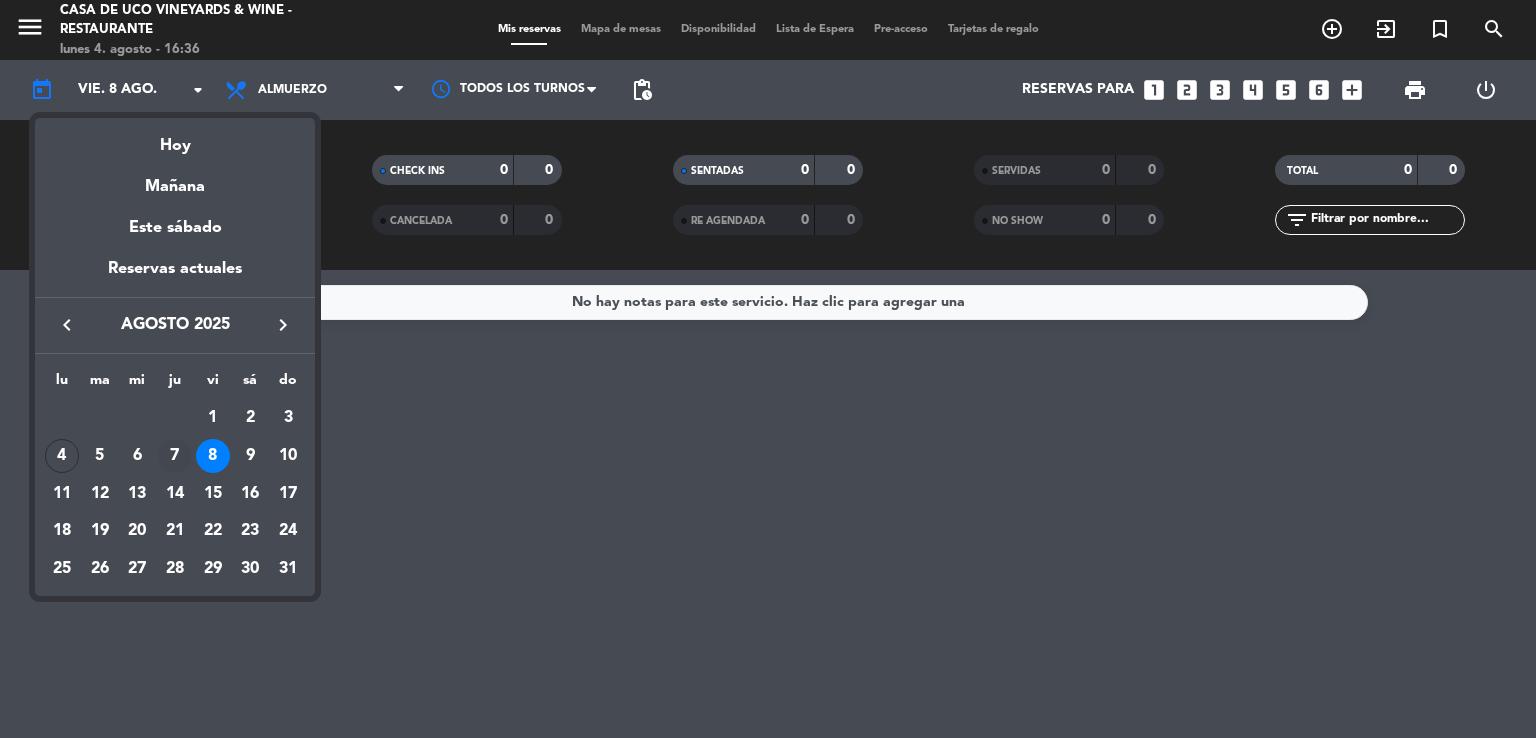 click on "7" at bounding box center [175, 456] 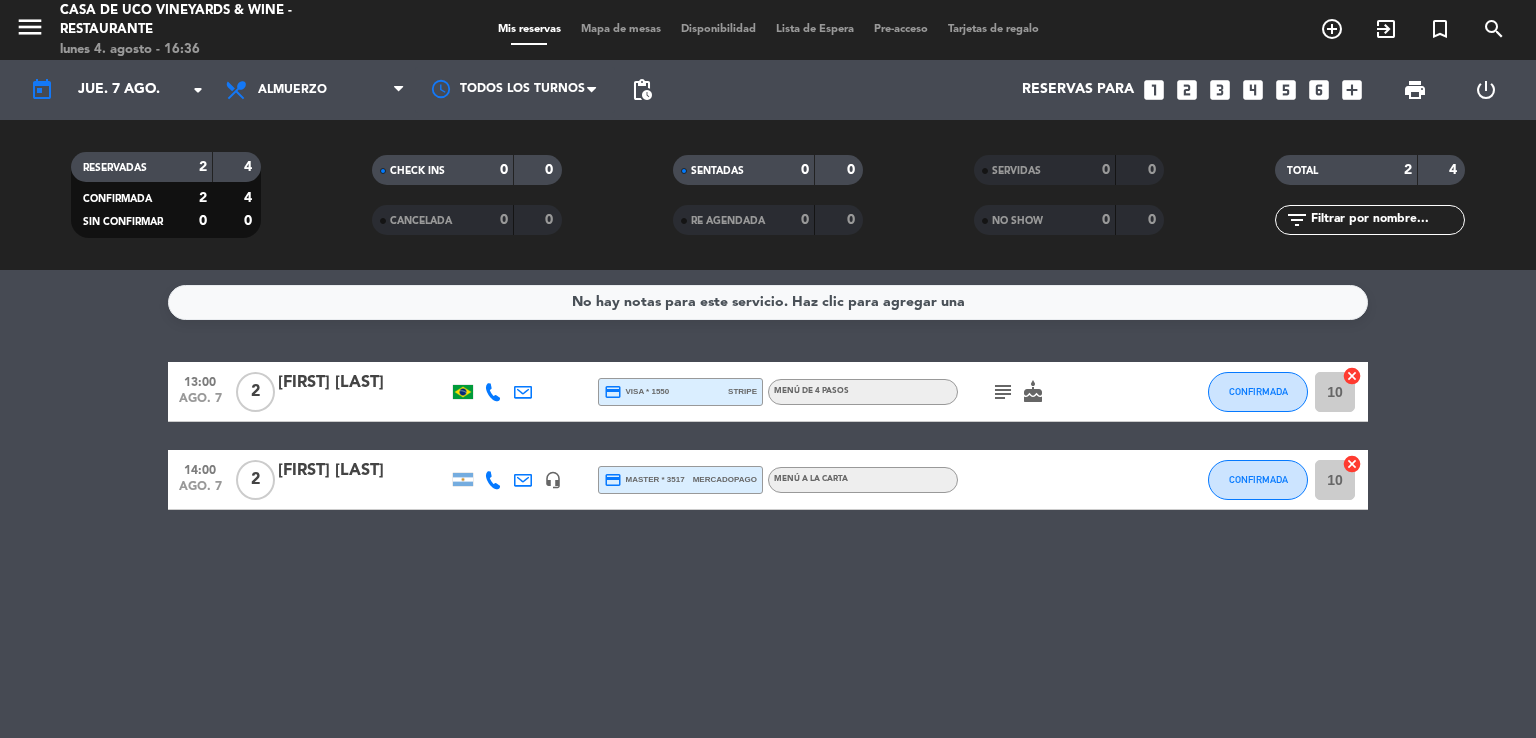 click on "subject" 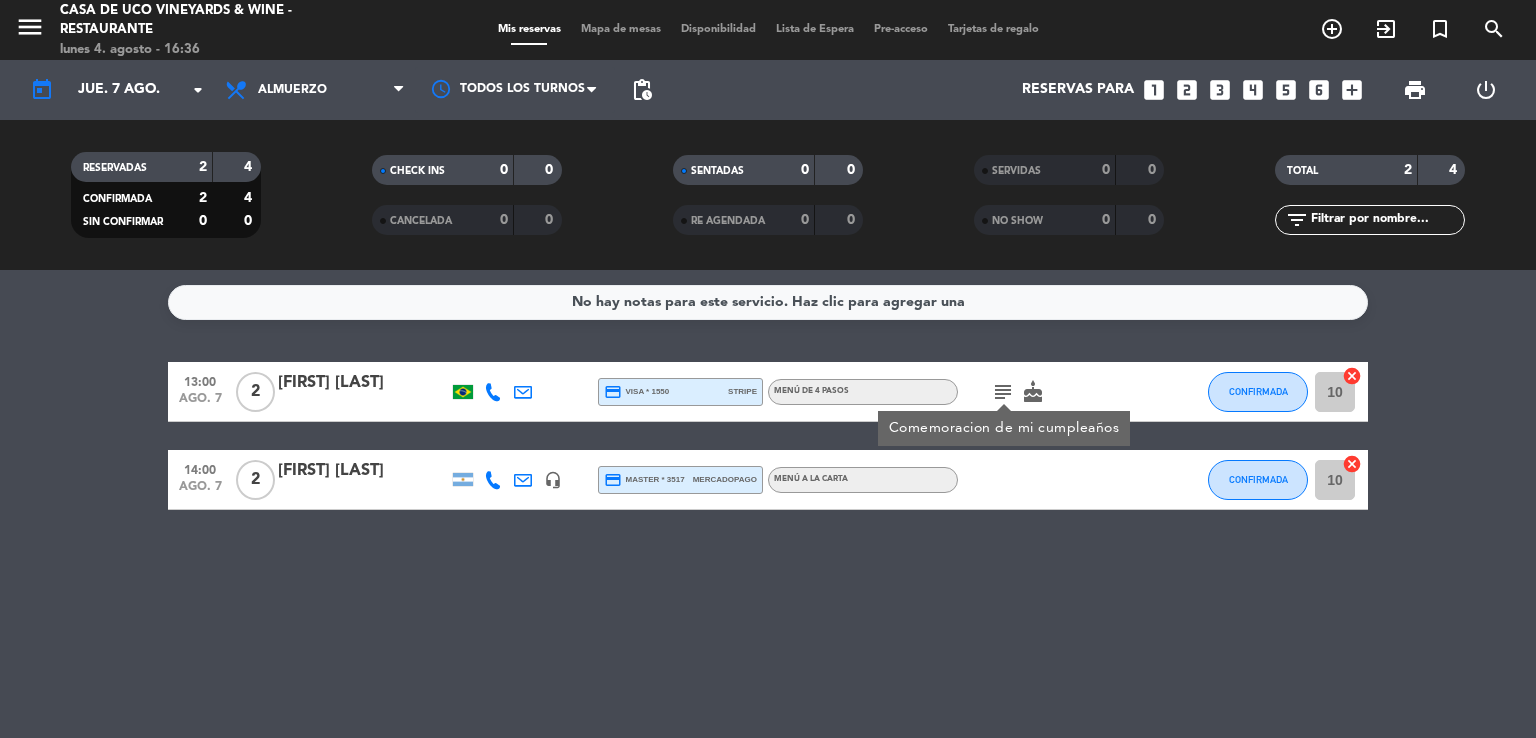 click on "subject" 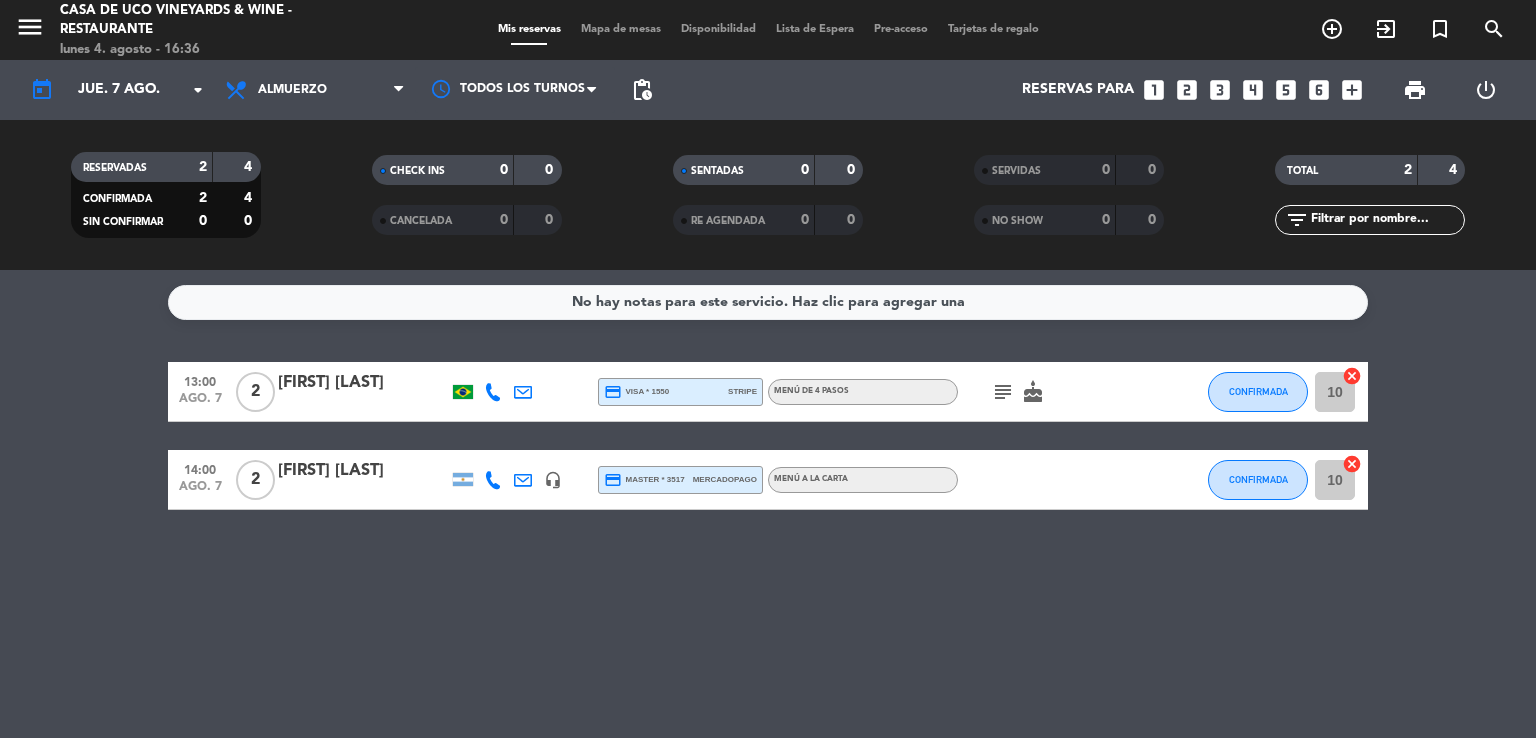 click on "subject" 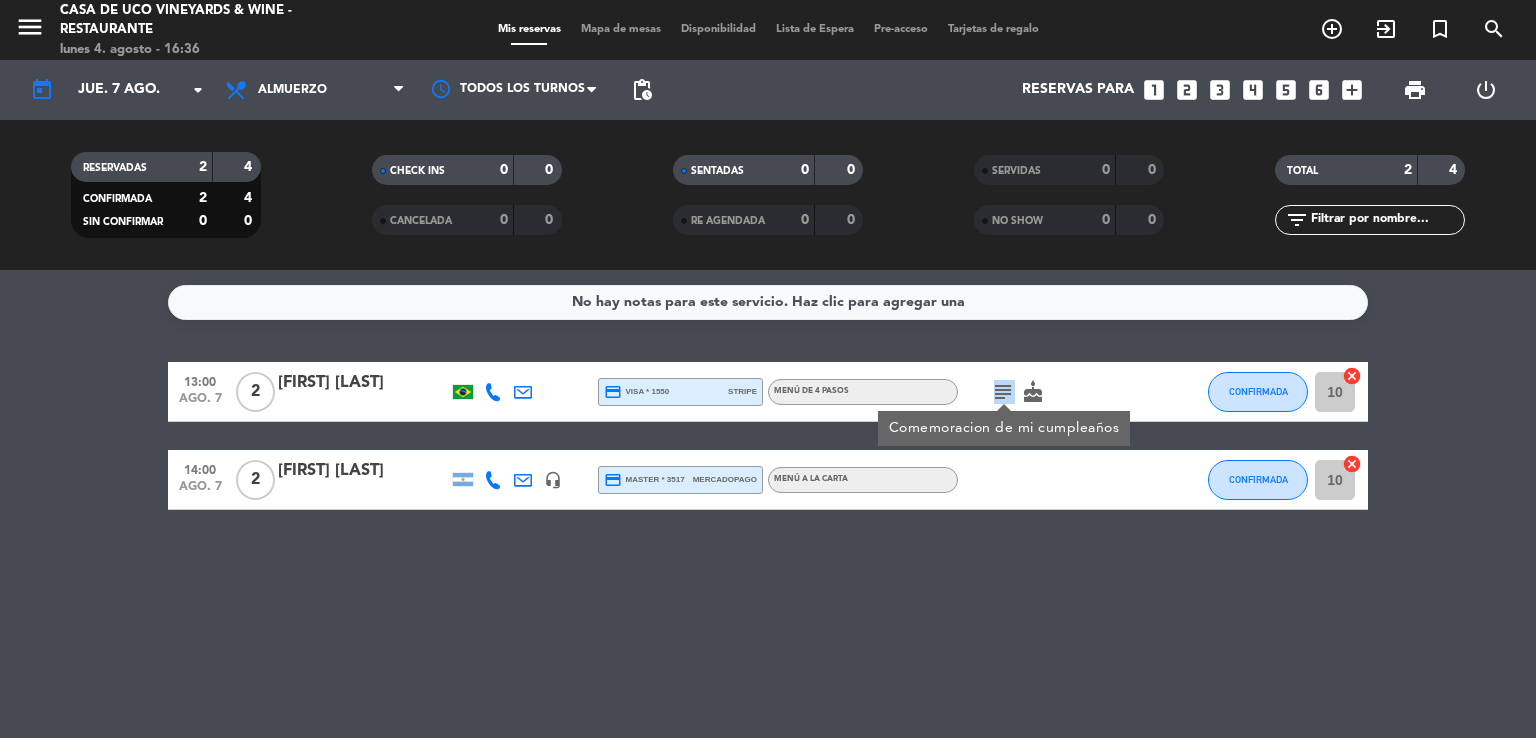 click on "subject" 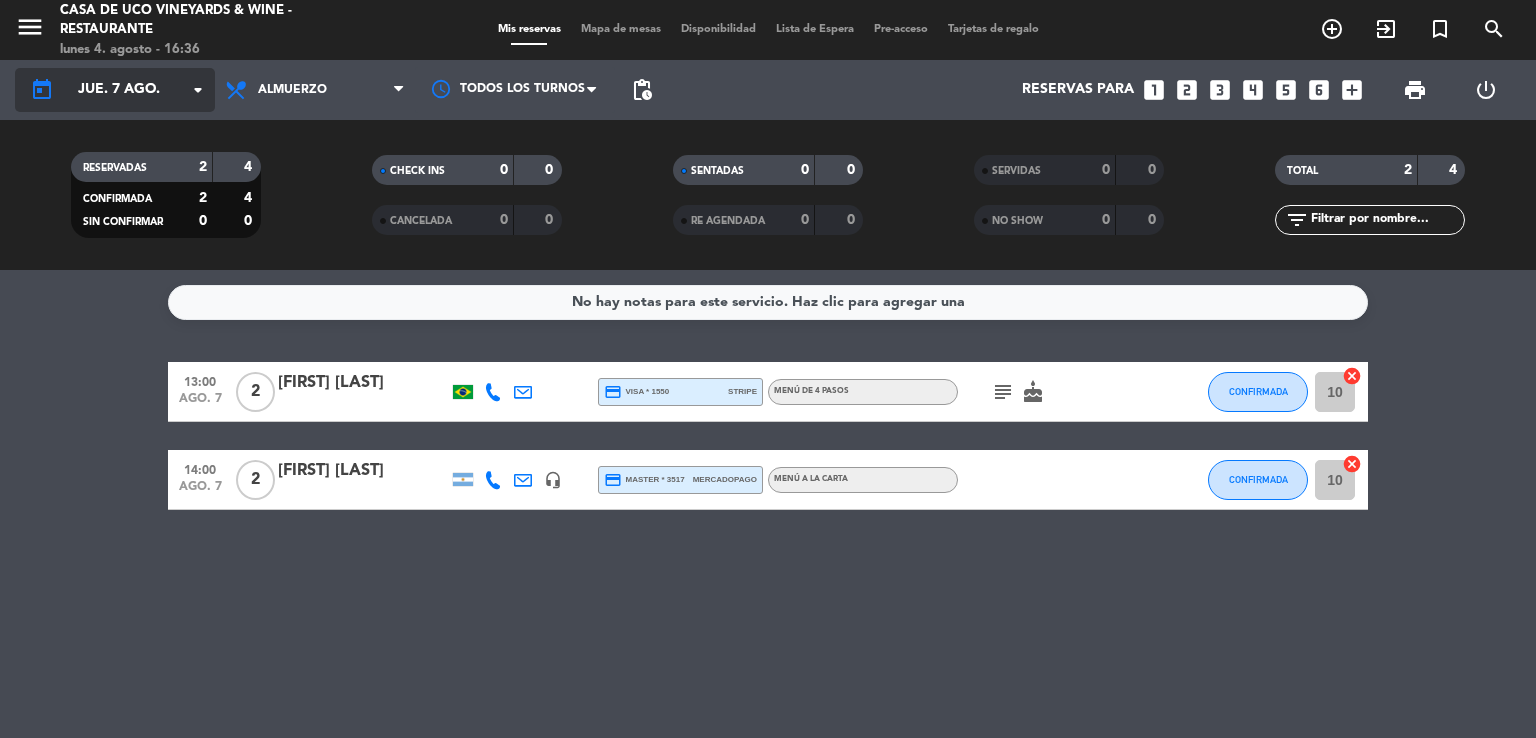 click on "jue. 7 ago." 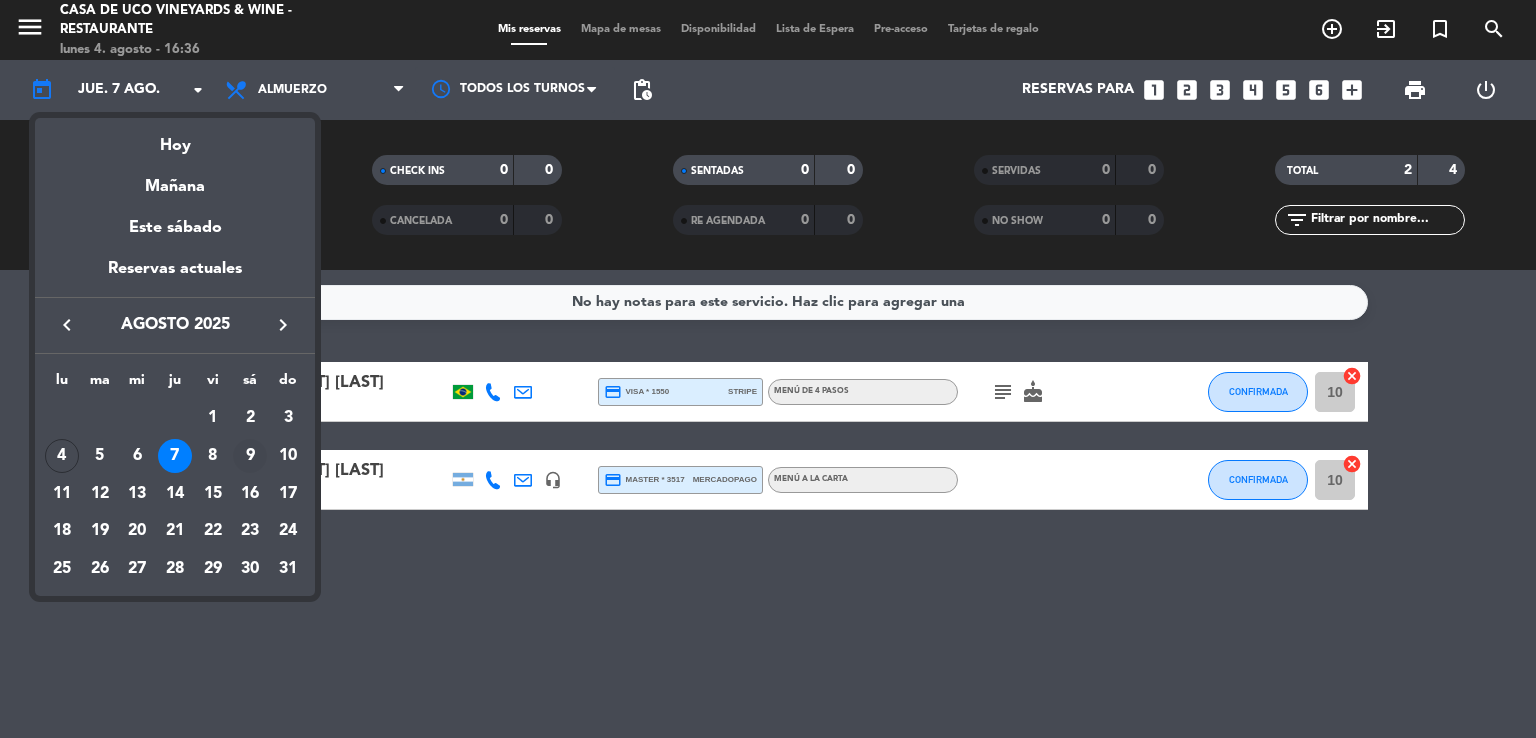 click on "9" at bounding box center (250, 456) 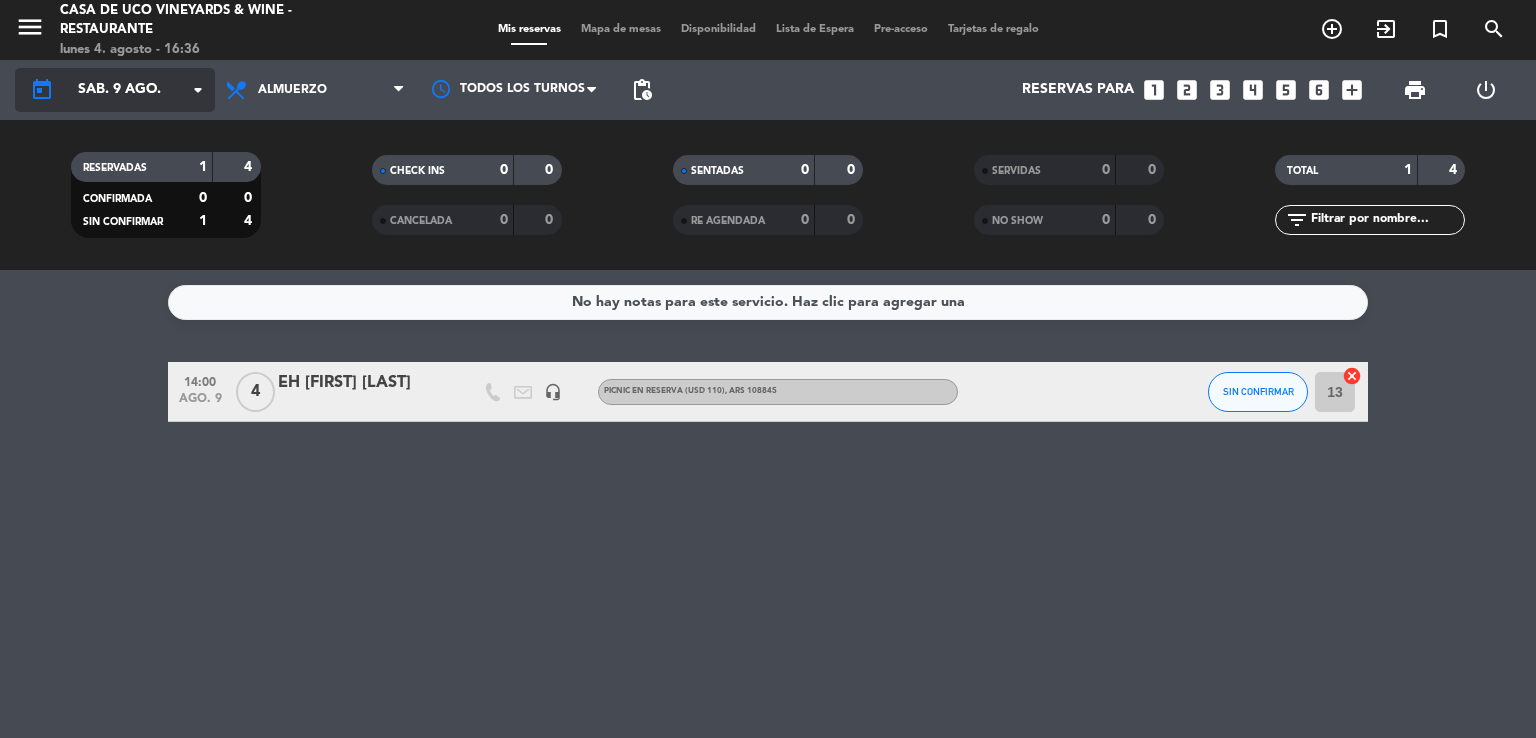 click on "sáb. 9 ago." 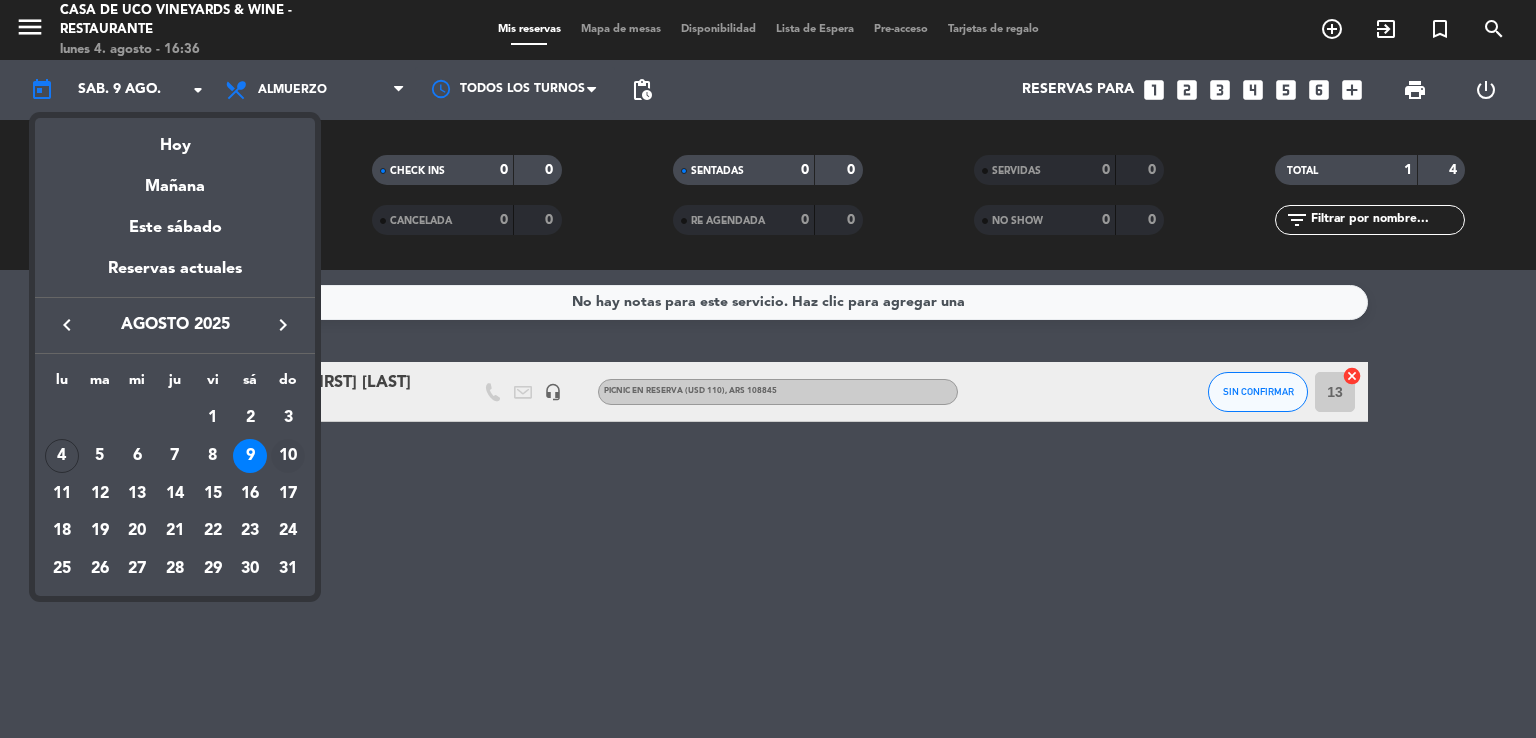 click on "10" at bounding box center (288, 456) 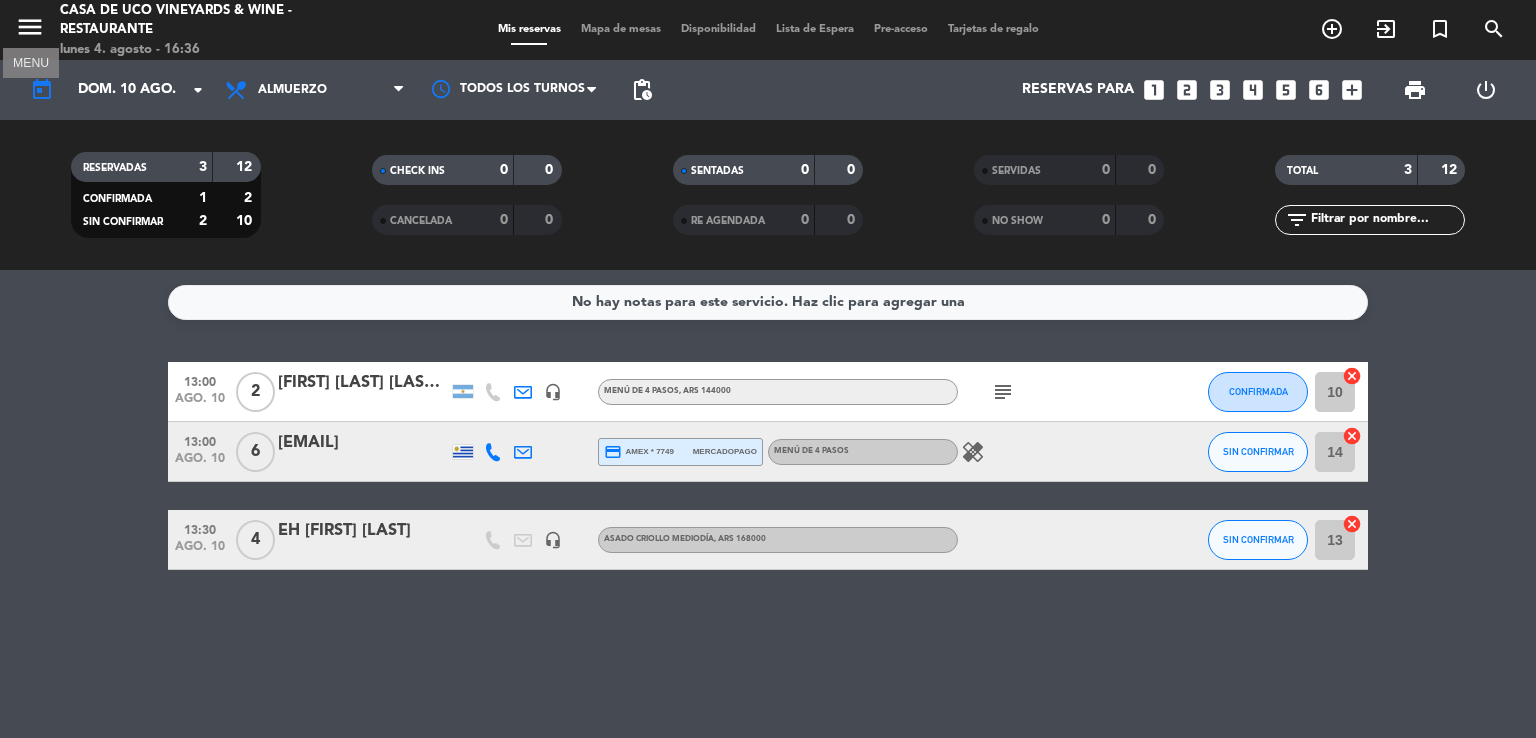 click on "menu" at bounding box center (30, 27) 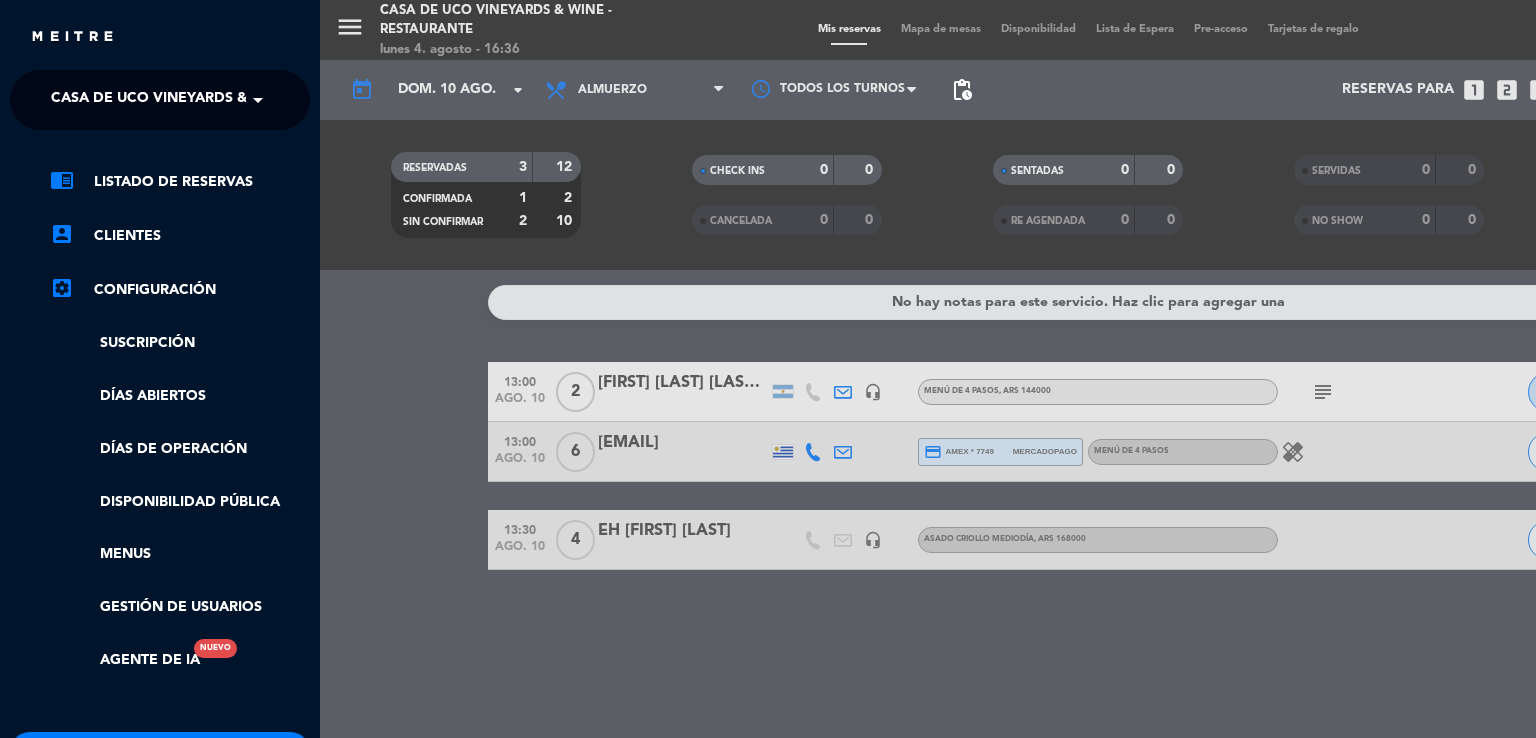 click on "× Casa de Uco Vineyards & Wine - Restaurante ×" 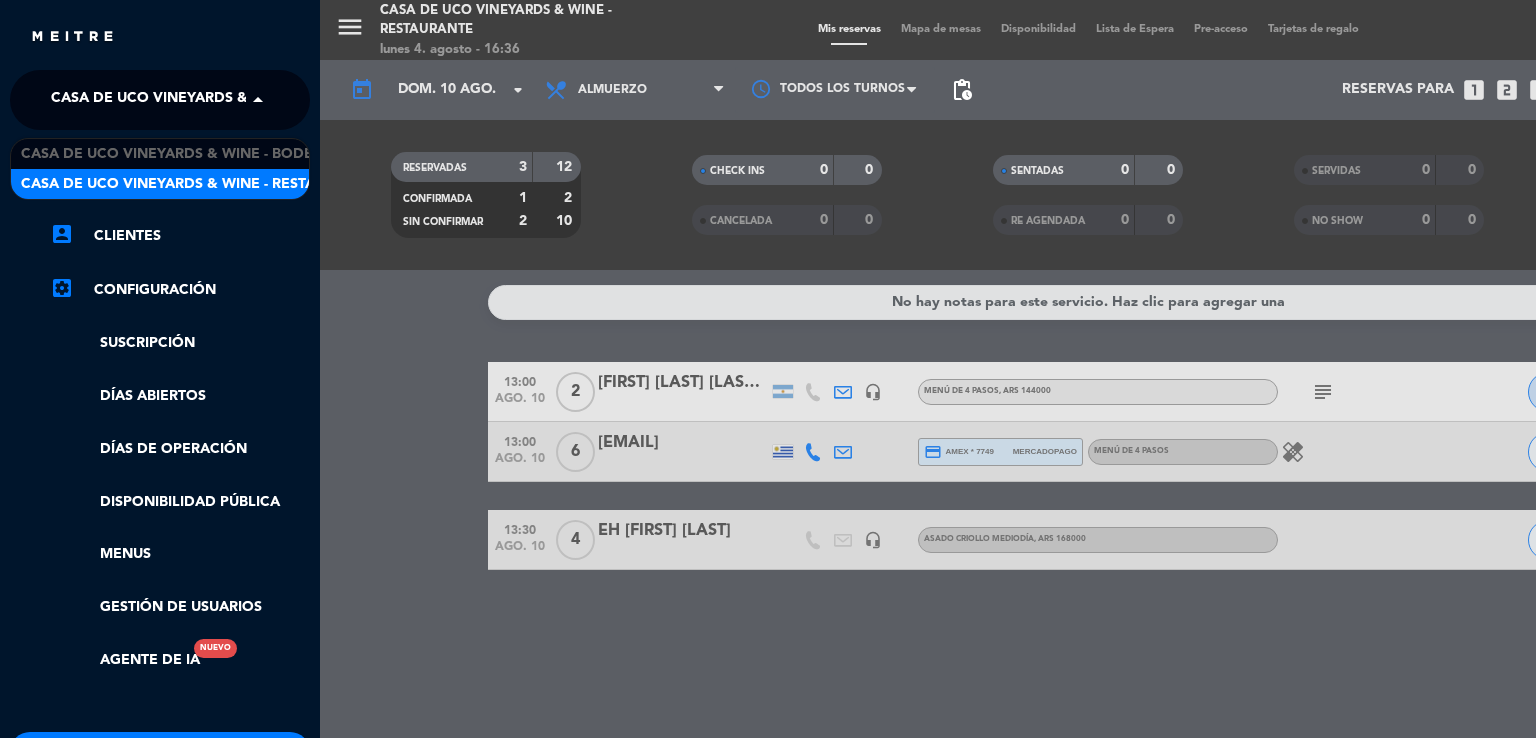 click on "Casa de Uco Vineyards & Wine - Restaurante" 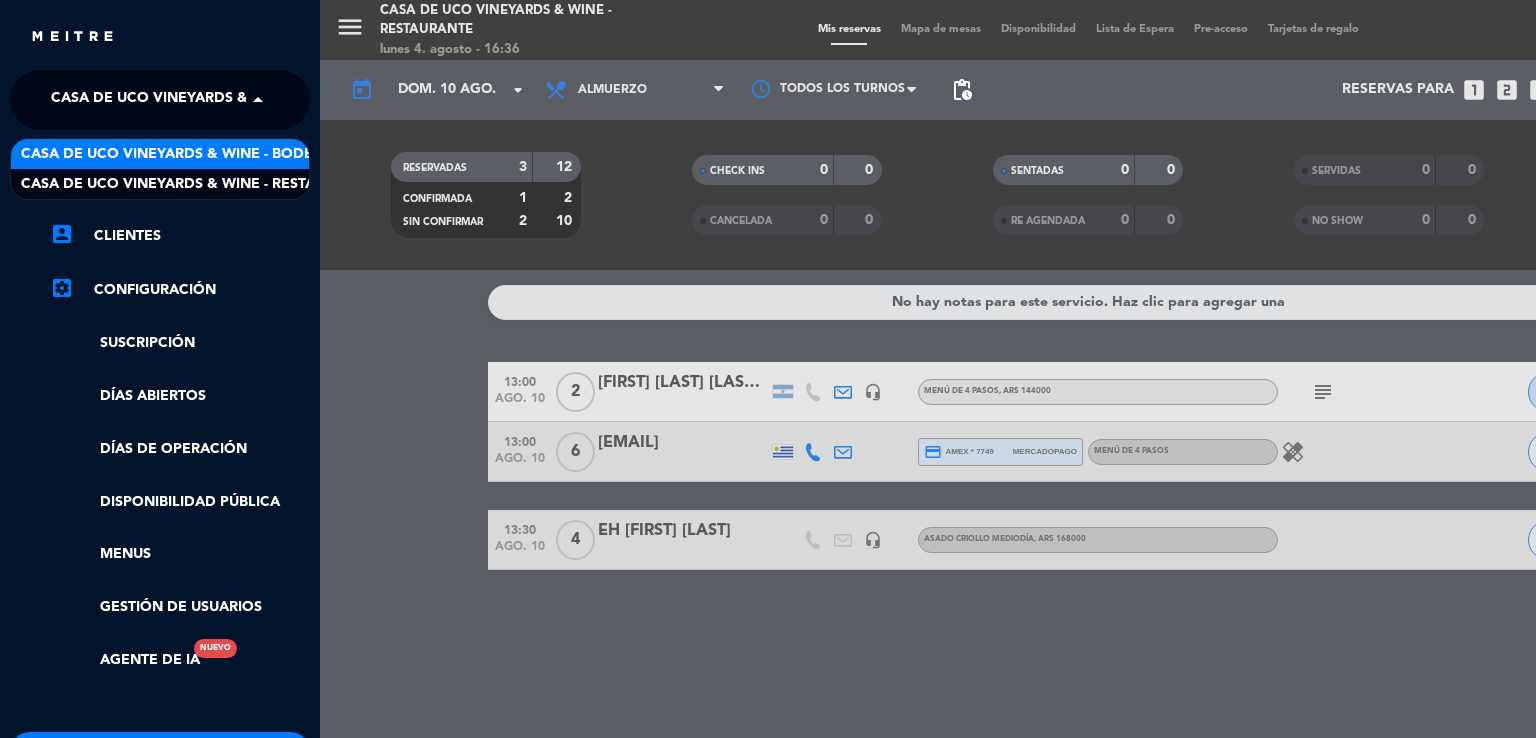 click on "Casa de Uco Vineyards & Wine - Bodega" at bounding box center [177, 154] 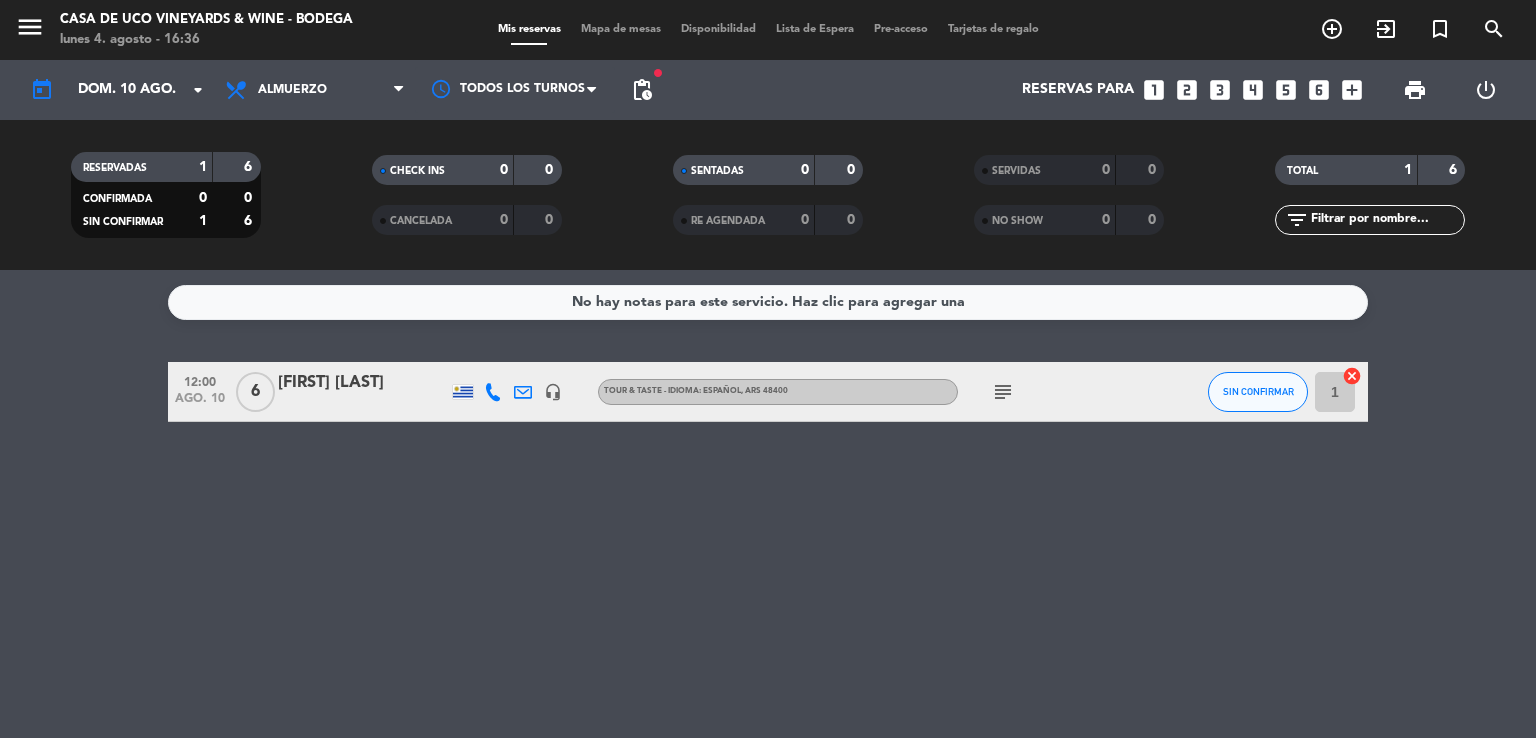 click 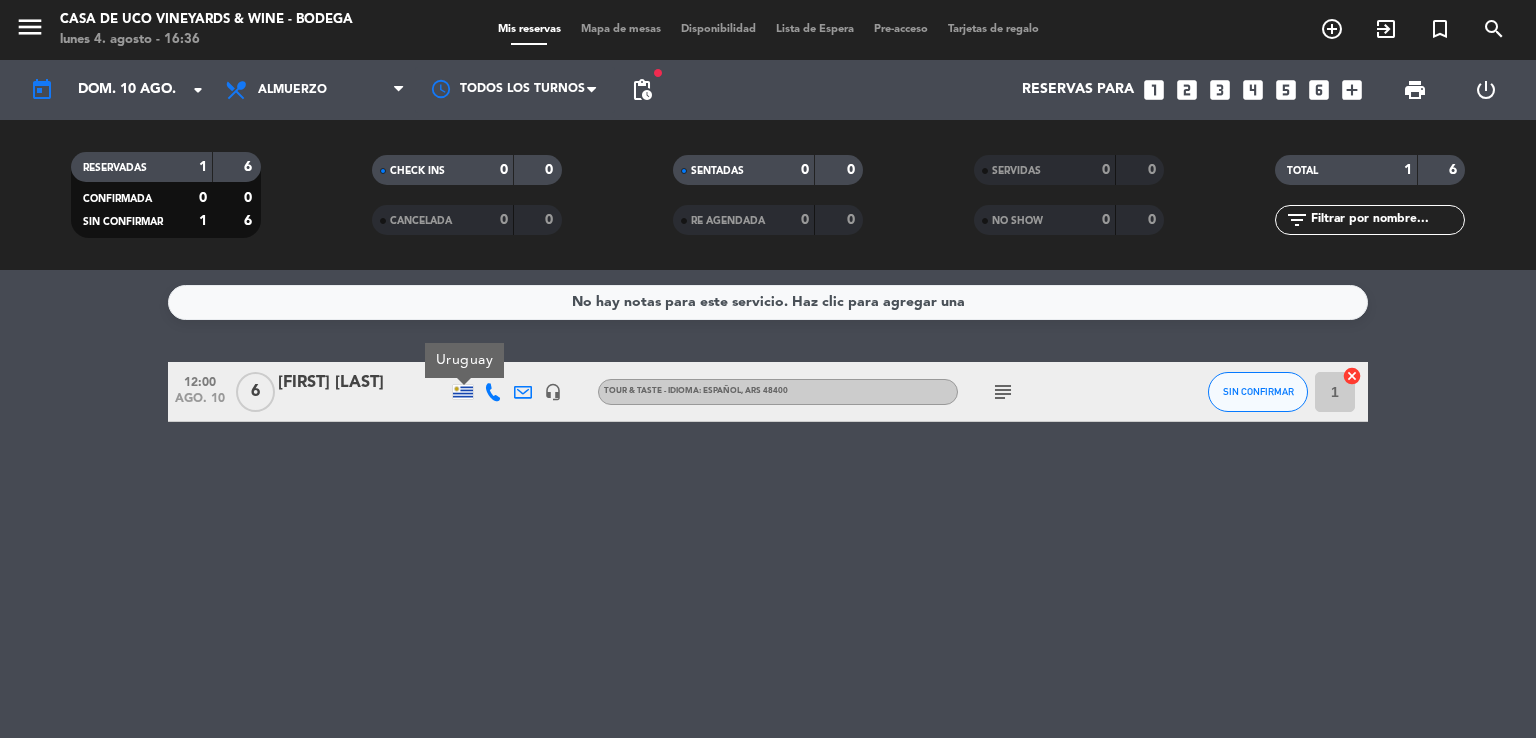click 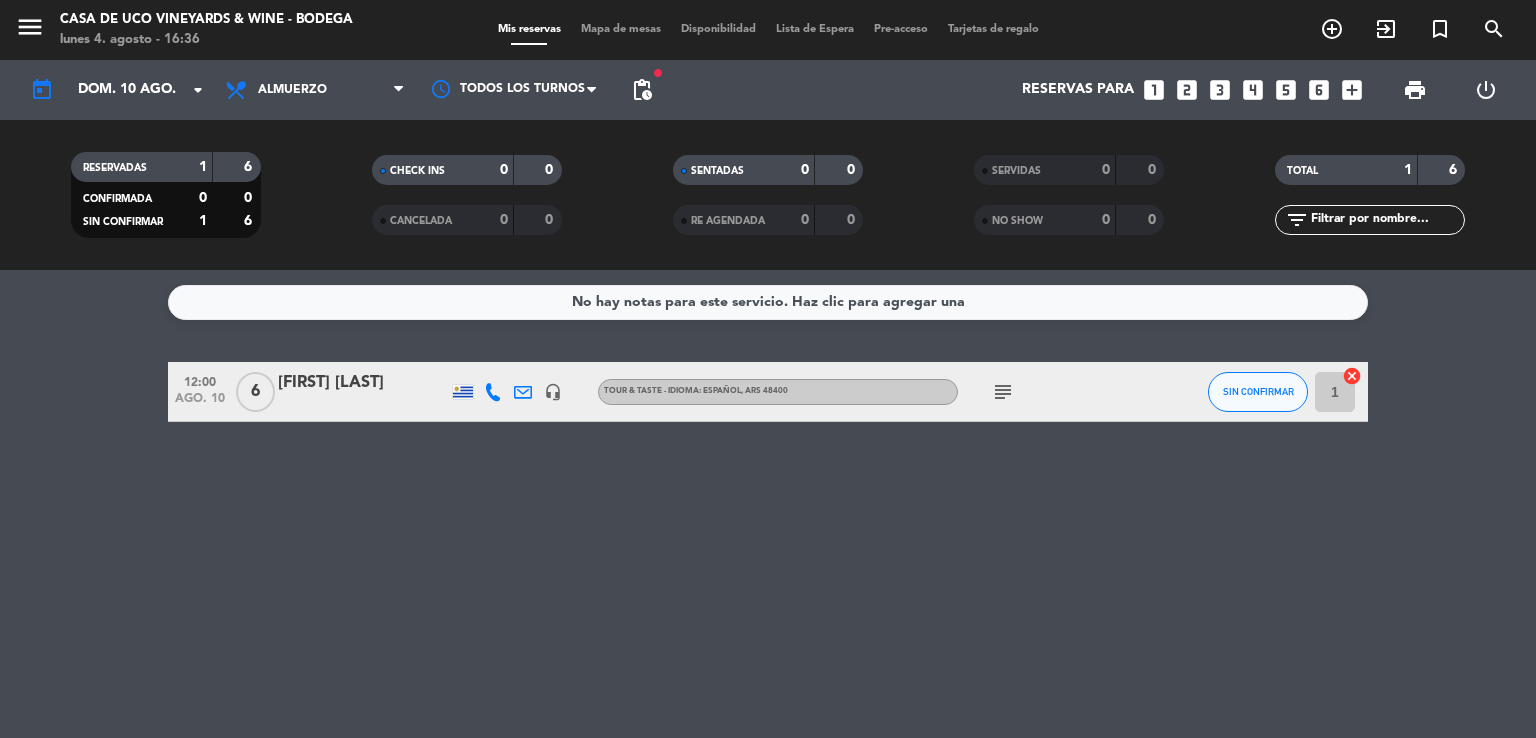 click on "subject" 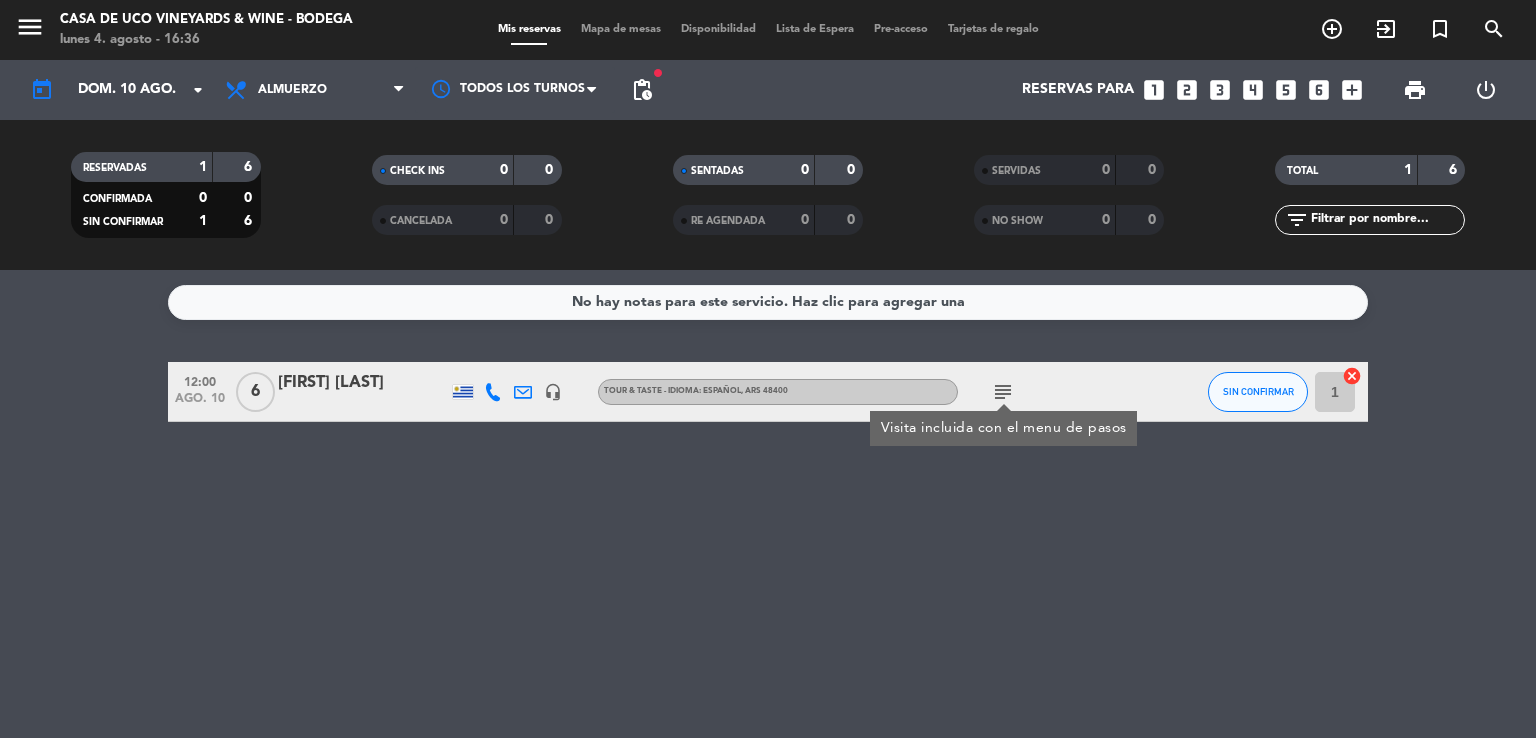 click on "subject" 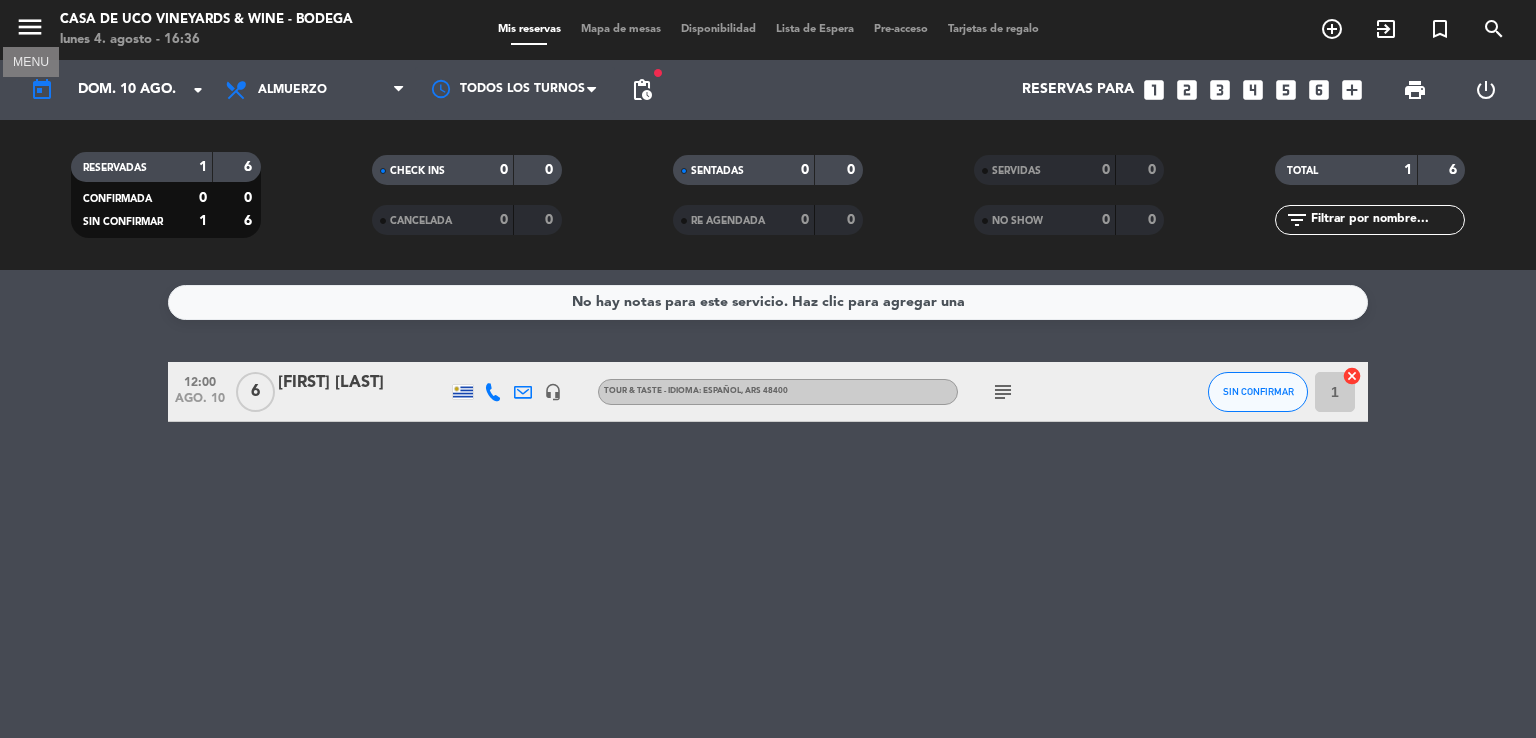 click on "menu" at bounding box center [30, 27] 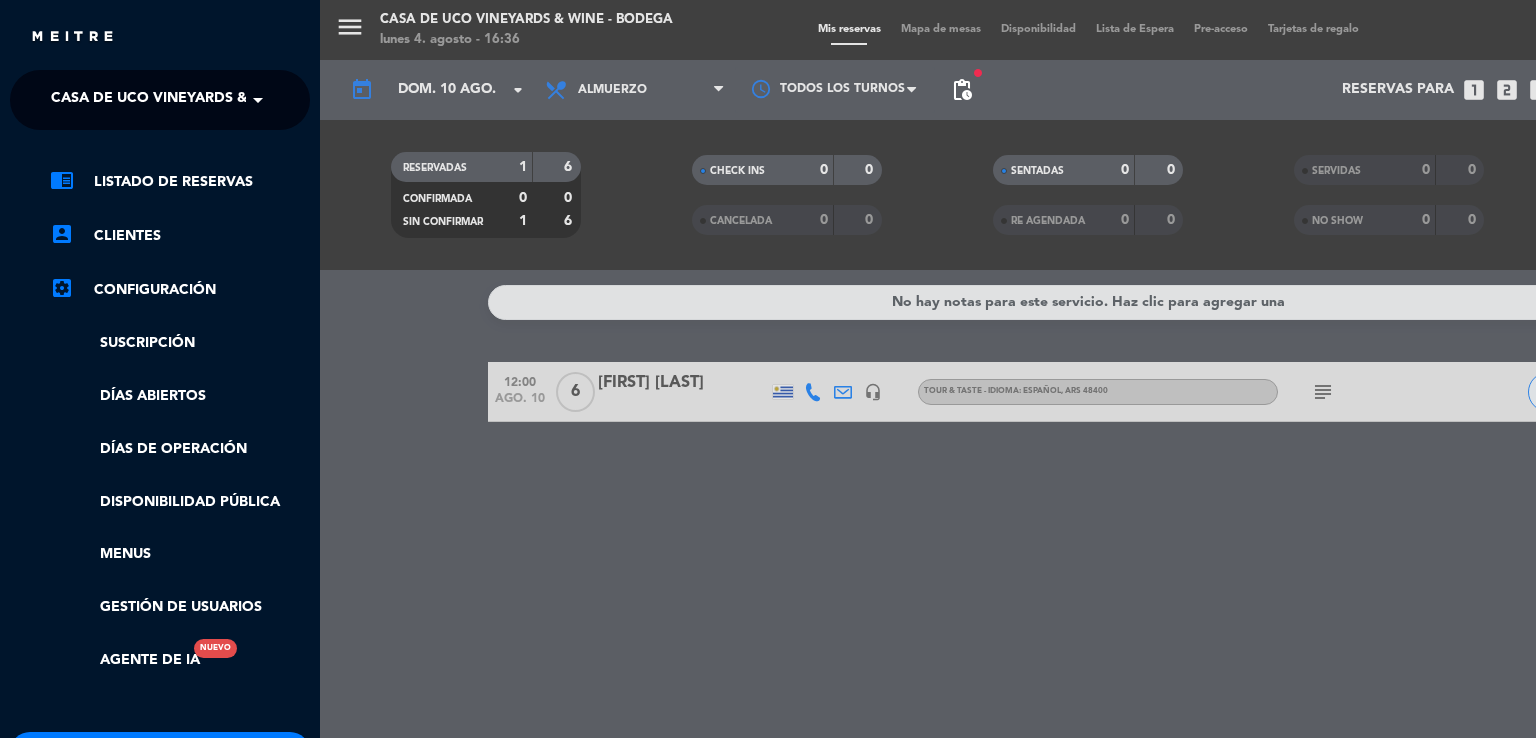 click on "Casa de Uco Vineyards & Wine - Bodega" 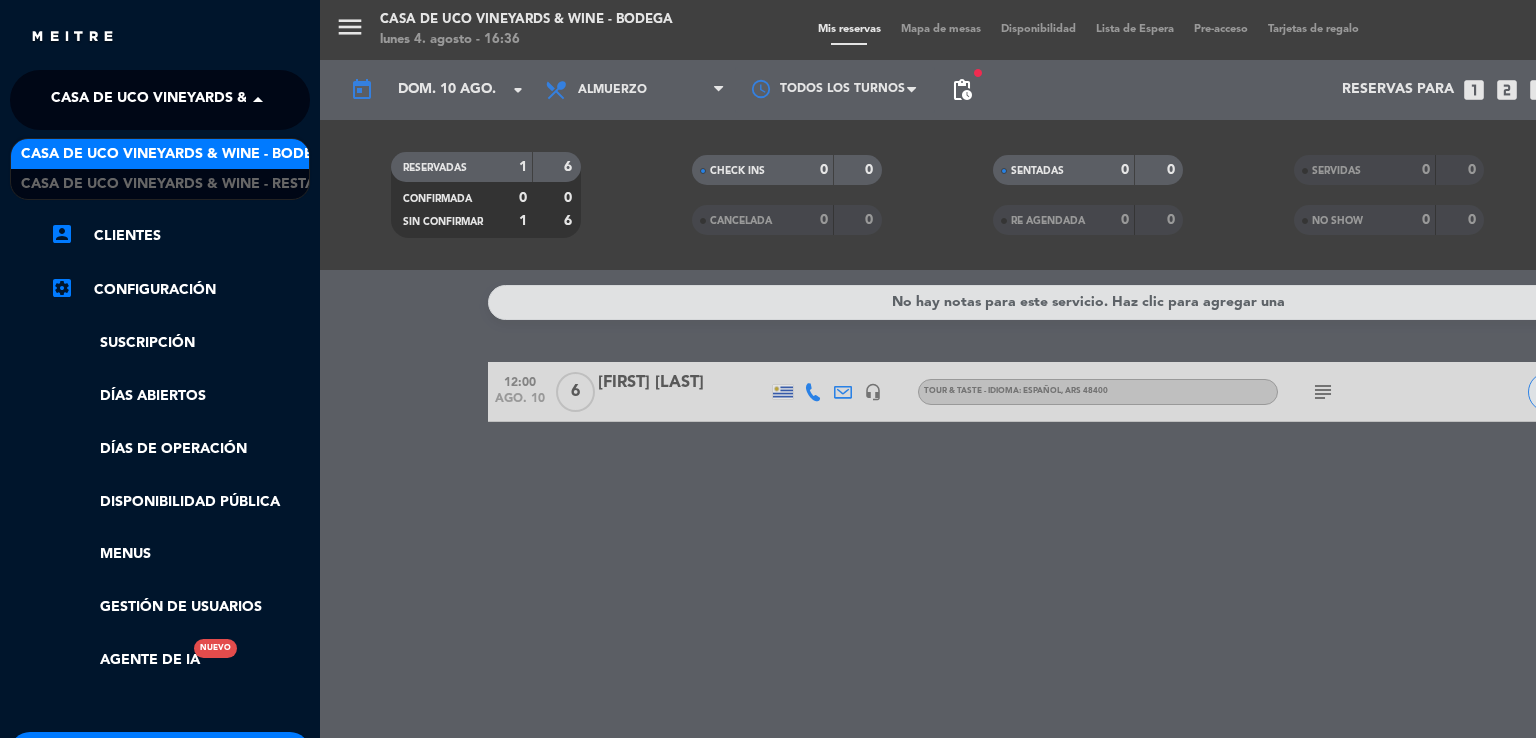 click on "Casa de Uco Vineyards & Wine - Bodega" at bounding box center [160, 154] 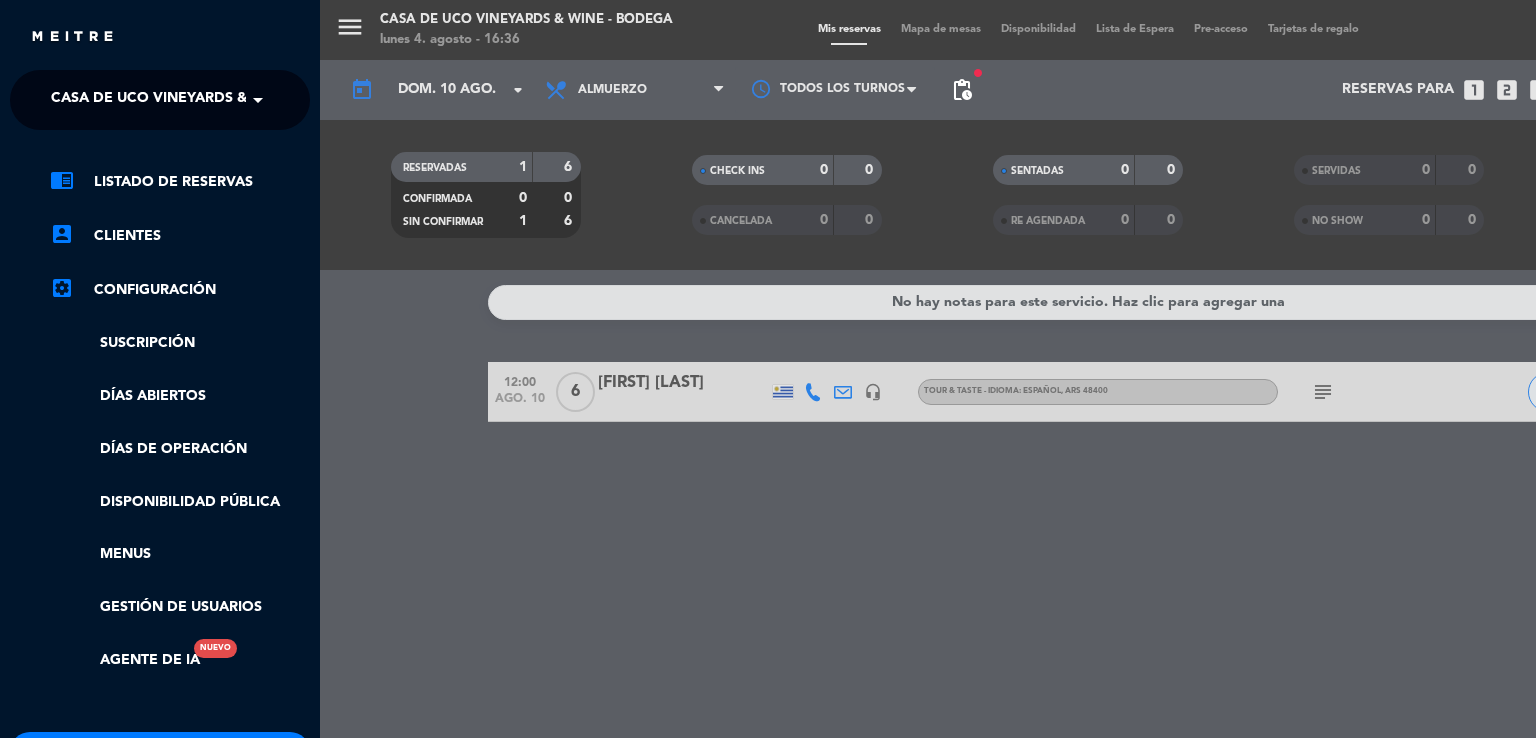 click on "menu  Casa de Uco Vineyards & Wine - Bodega   lunes 4. agosto - 16:36   Mis reservas   Mapa de mesas   Disponibilidad   Lista de Espera   Pre-acceso   Tarjetas de regalo  add_circle_outline exit_to_app turned_in_not search today    dom. 10 ago. arrow_drop_down  Todos los servicios  Almuerzo  Almuerzo  Todos los servicios  Almuerzo Todos los turnos fiber_manual_record pending_actions  Reservas para   looks_one   looks_two   looks_3   looks_4   looks_5   looks_6   add_box  print  power_settings_new   RESERVADAS   1   6   CONFIRMADA   0   0   SIN CONFIRMAR   1   6   CHECK INS   0   0   CANCELADA   0   0   SENTADAS   0   0   RE AGENDADA   0   0   SERVIDAS   0   0   NO SHOW   0   0   TOTAL   1   6  filter_list  No hay notas para este servicio. Haz clic para agregar una   12:00   ago. 10   6   [FIRST] [LAST]  headset_mic   TOUR & TASTE  - IDIOMA: ESPAÑOL  , ARS 48400  subject  SIN CONFIRMAR 1  cancel" at bounding box center (1088, 369) 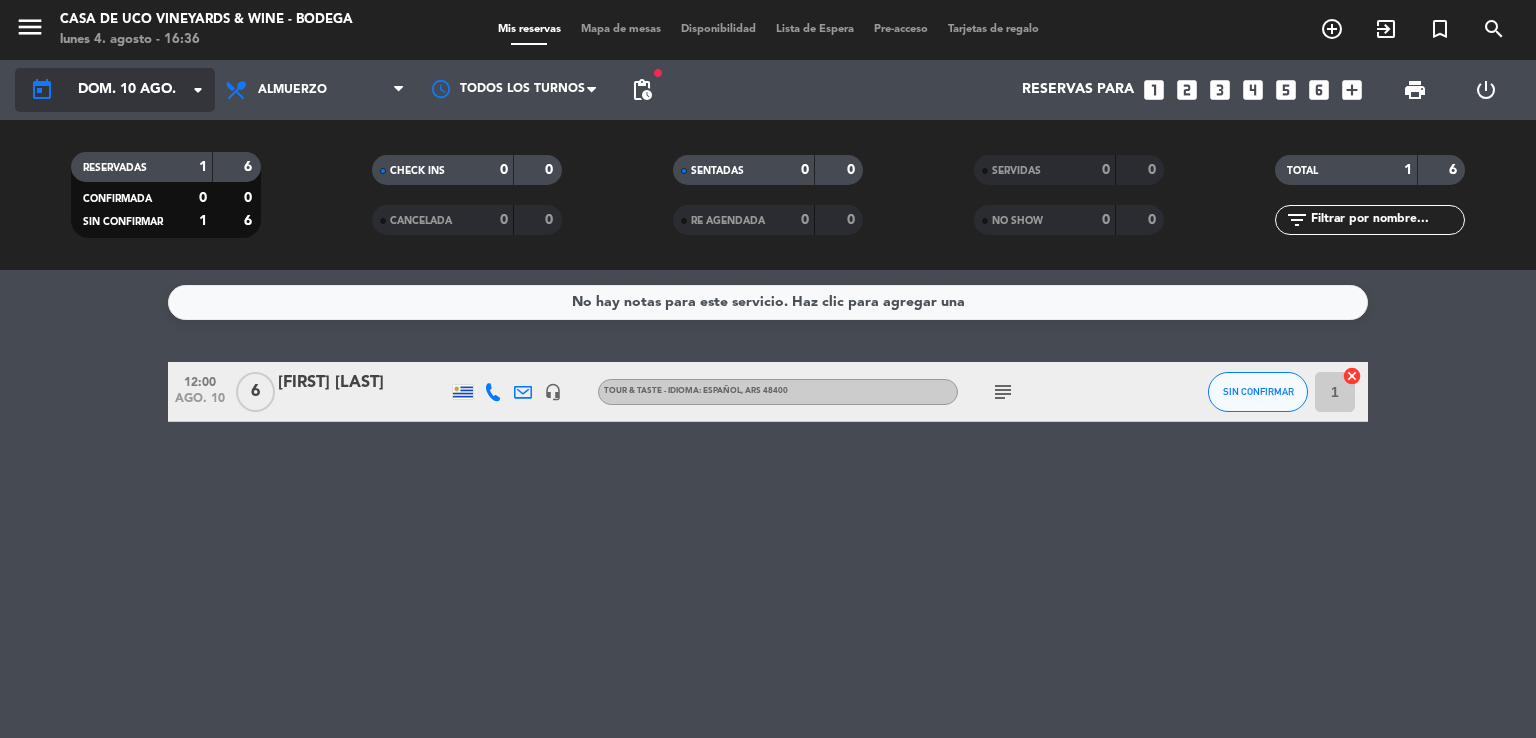 click on "today" 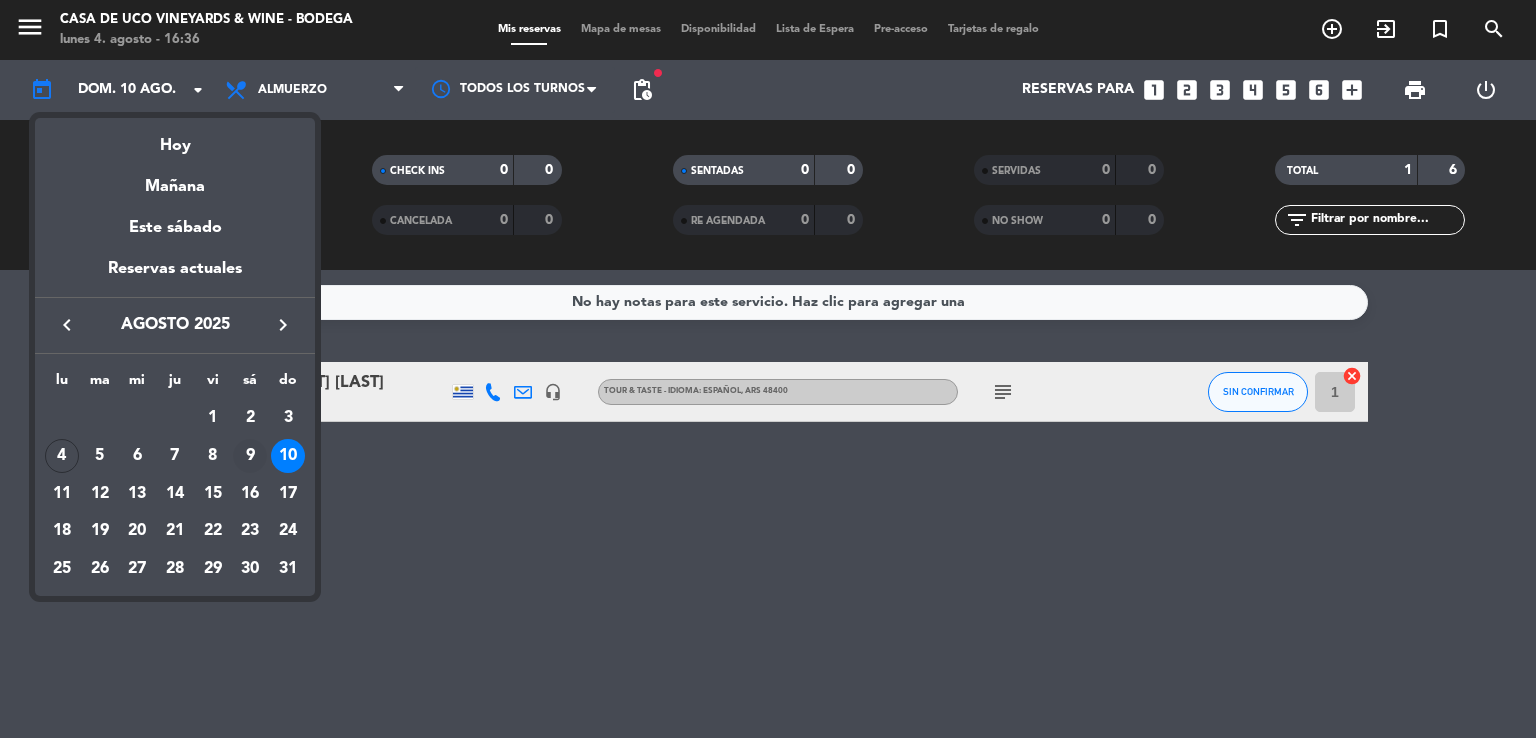 click on "9" at bounding box center (250, 456) 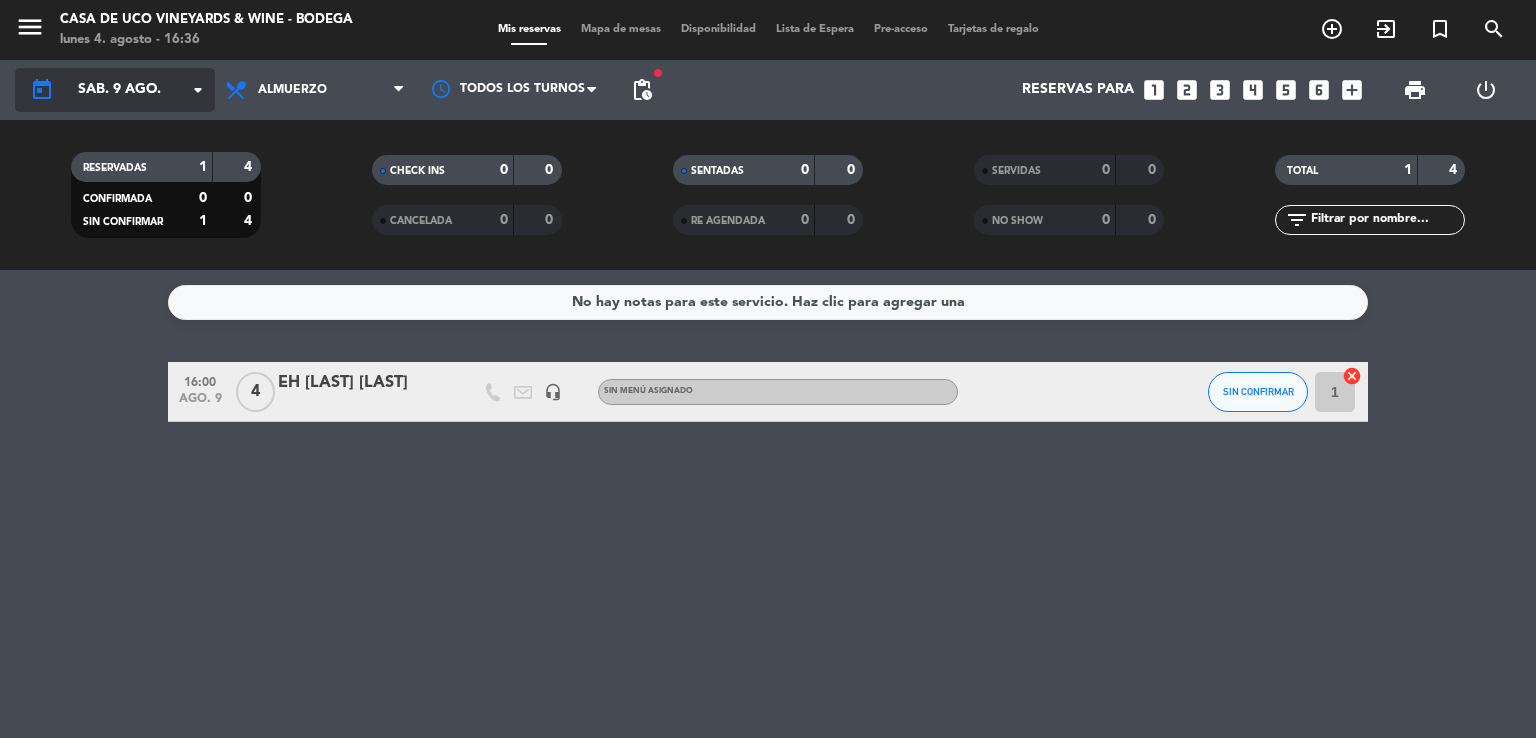 click on "sáb. 9 ago." 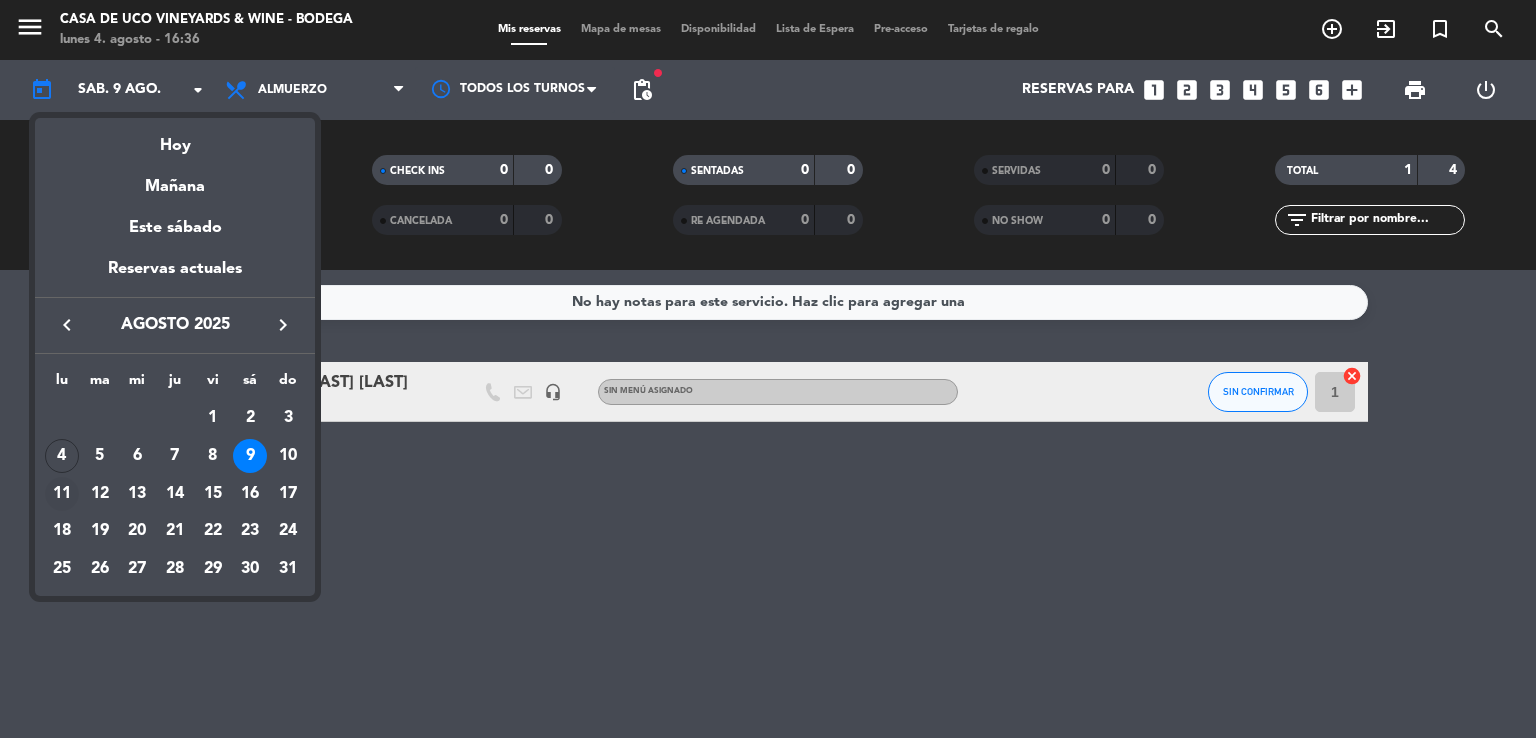 click on "11" at bounding box center (62, 494) 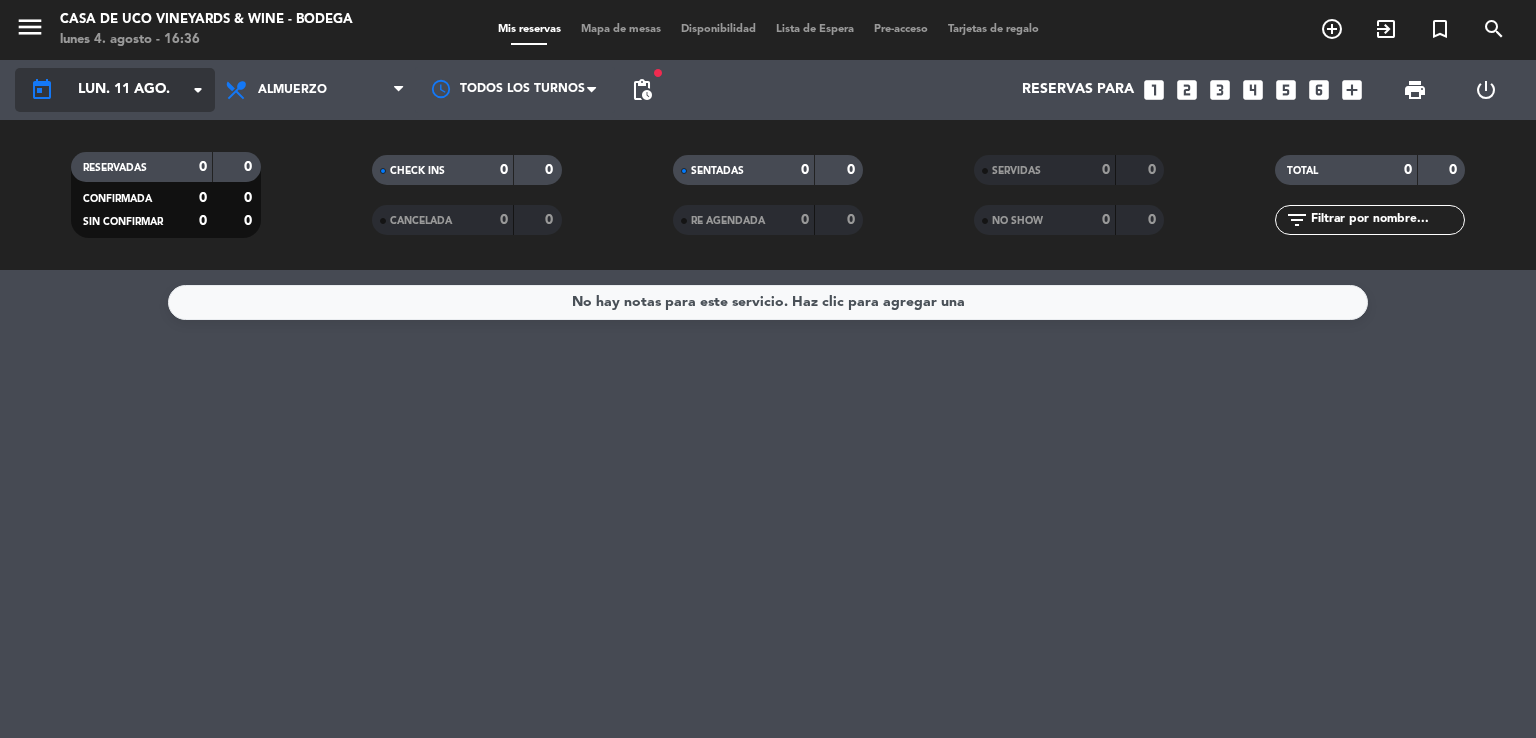 click on "lun. 11 ago." 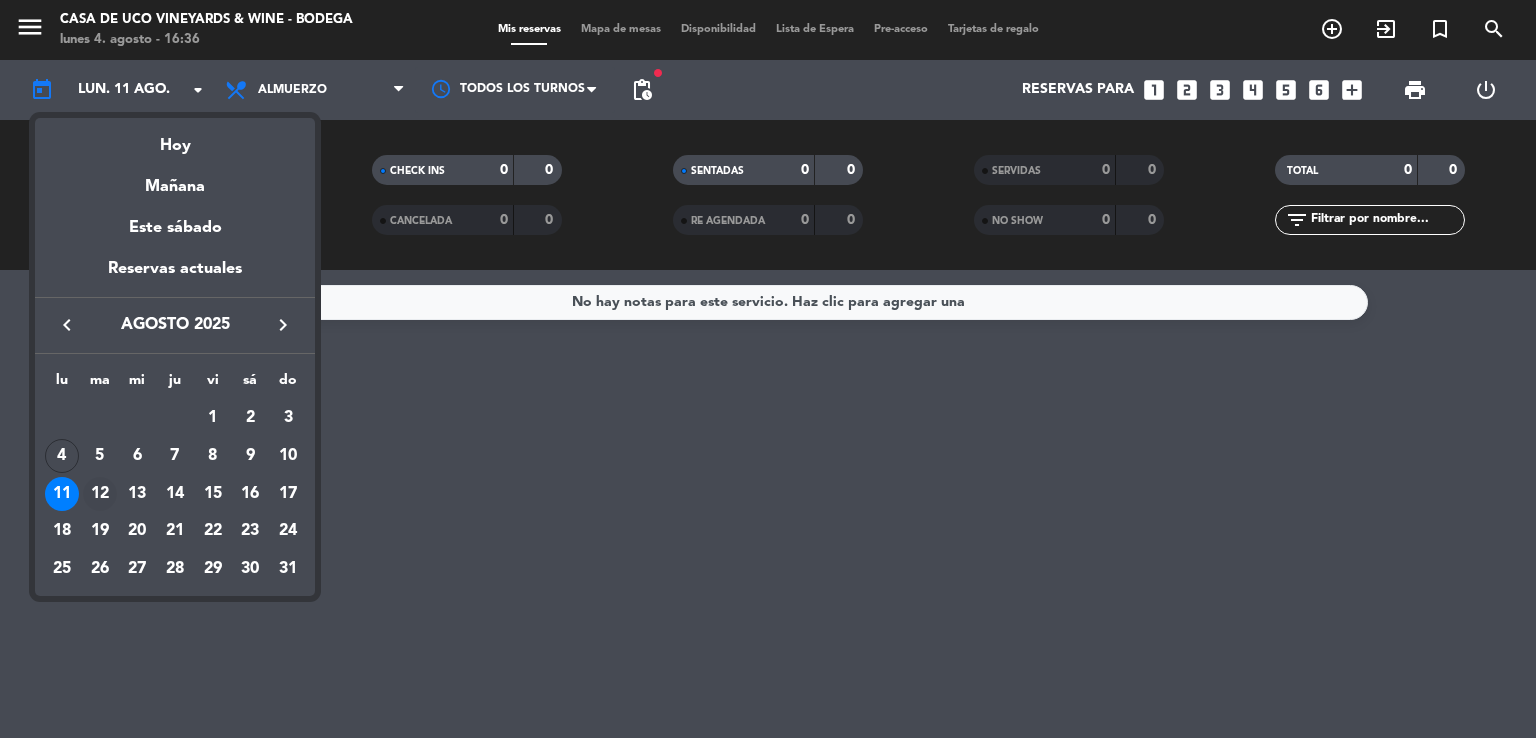 click on "12" at bounding box center (100, 494) 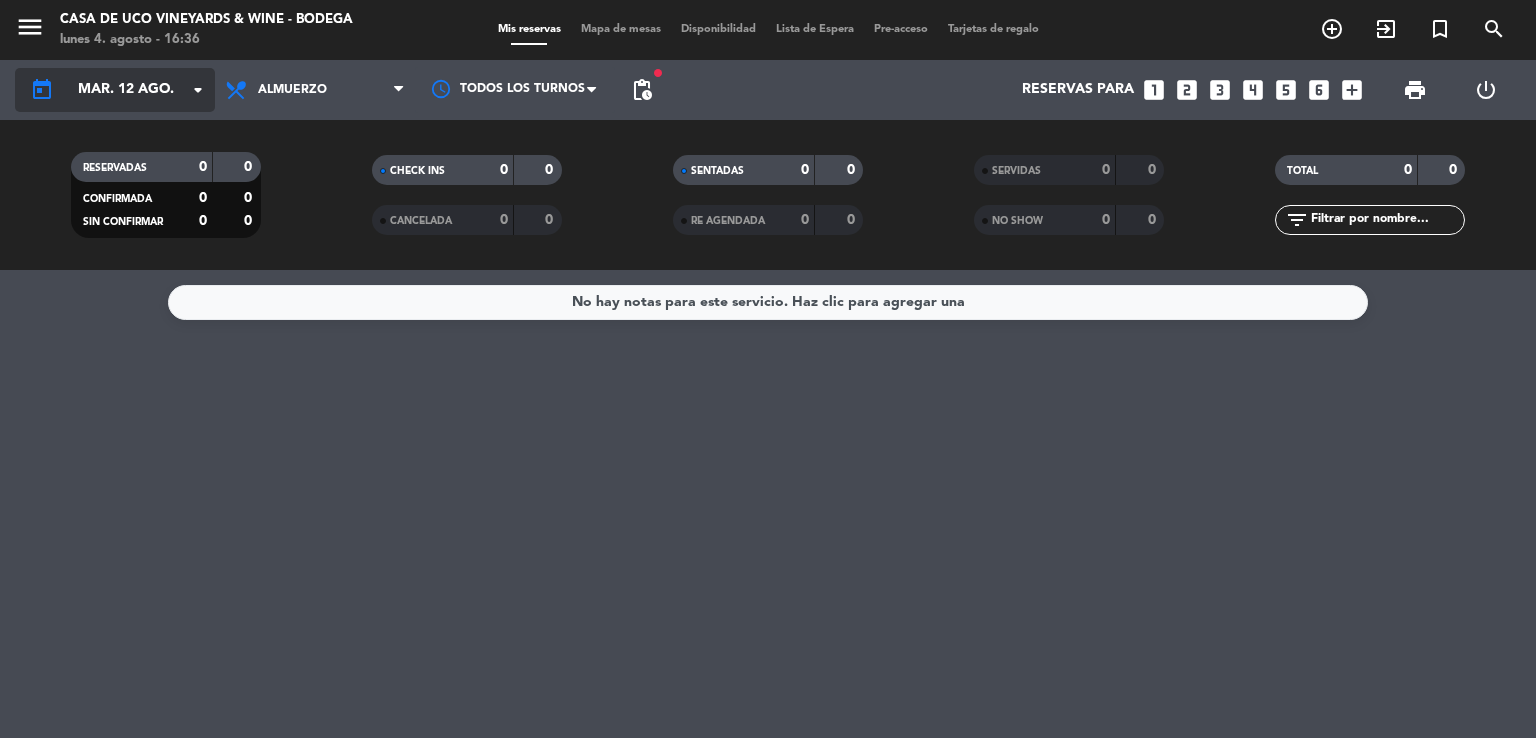 click on "mar. 12 ago." 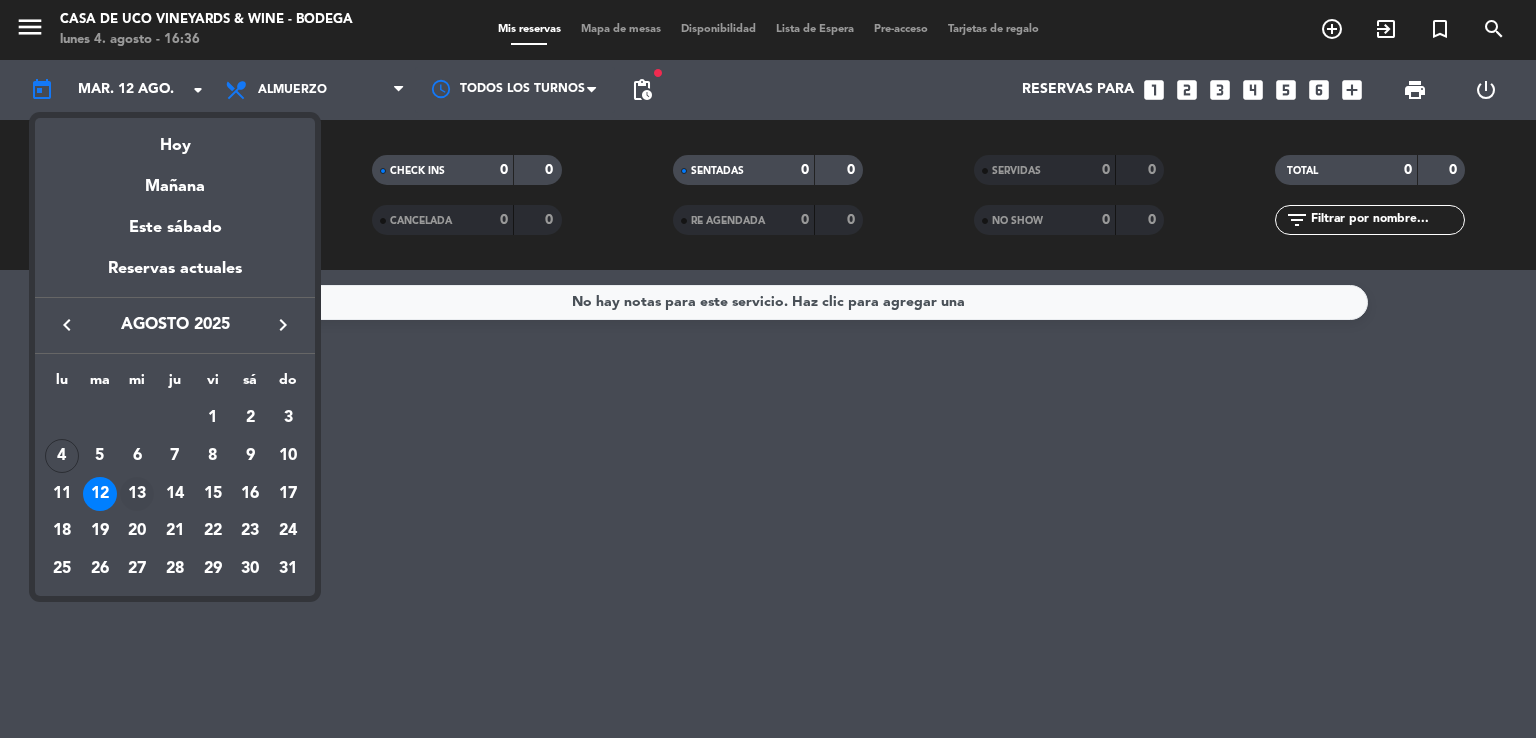 click on "13" at bounding box center (137, 494) 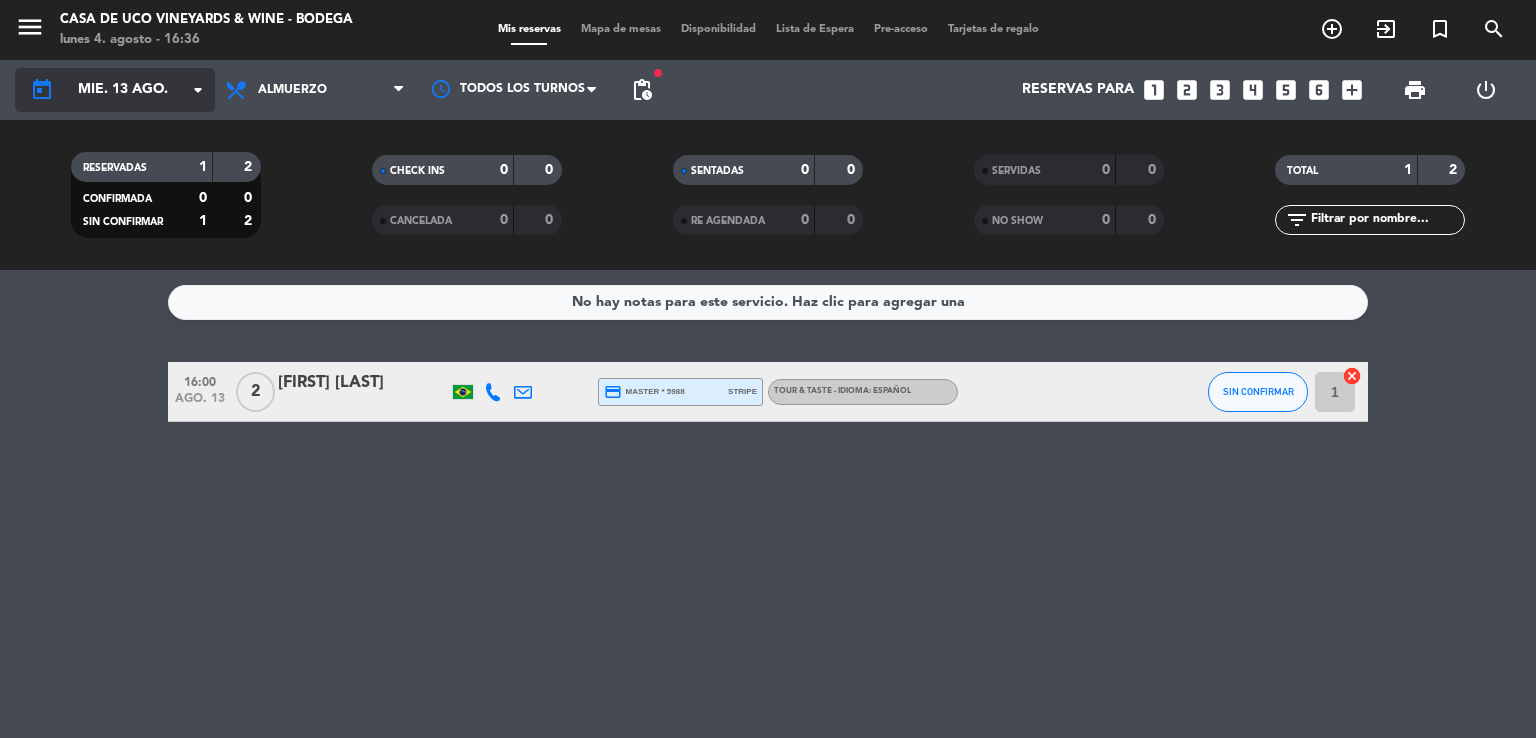 click on "mié. 13 ago." 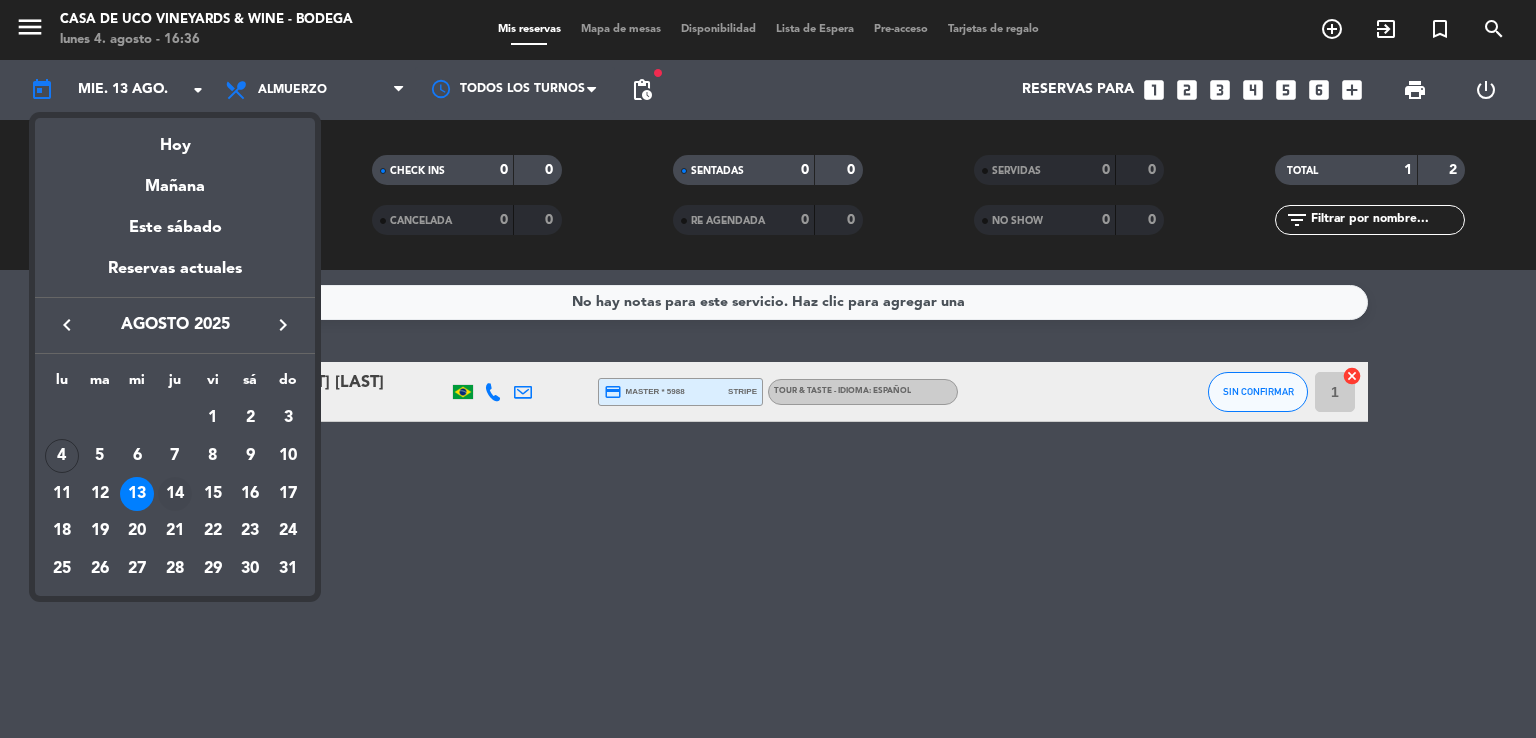 click on "14" at bounding box center (175, 494) 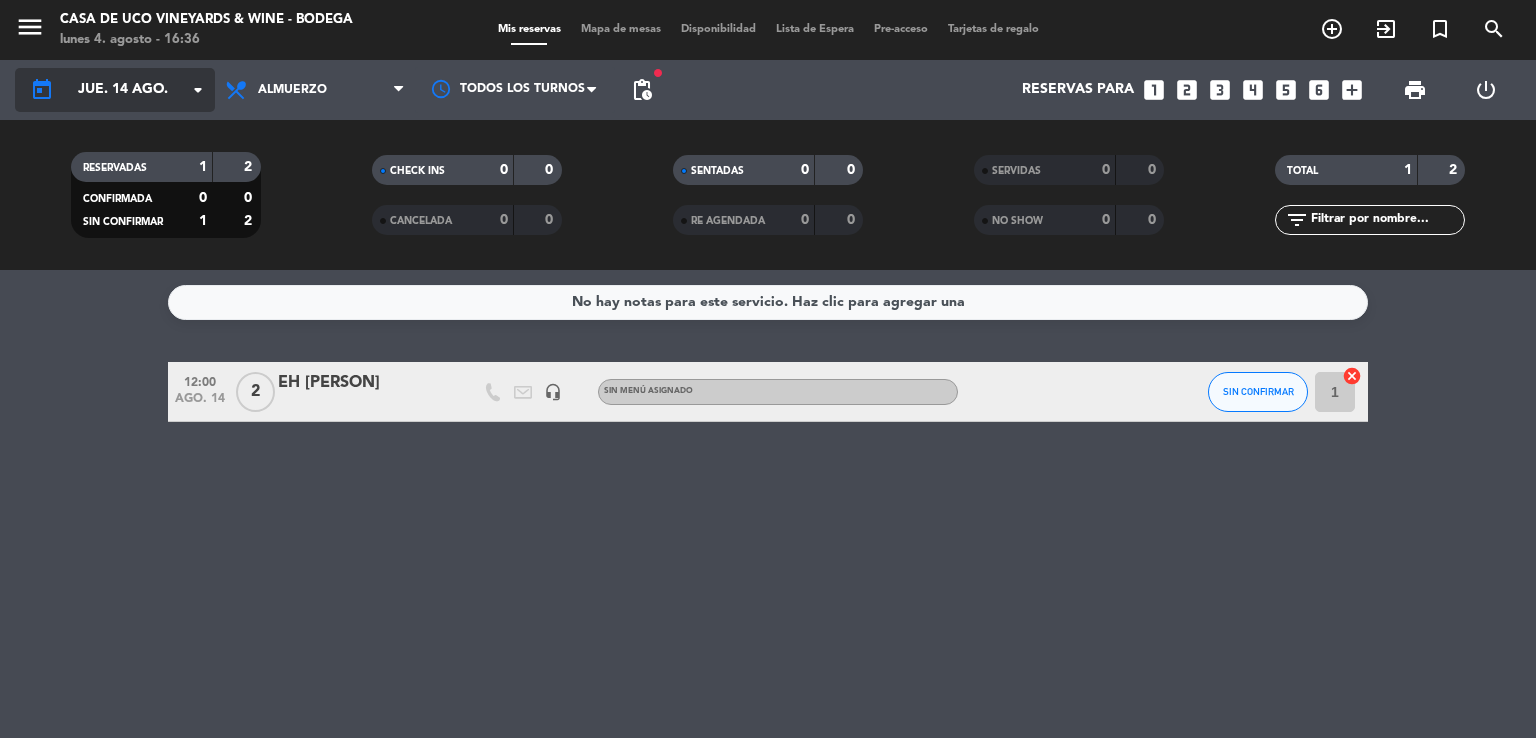 click on "jue. 14 ago." 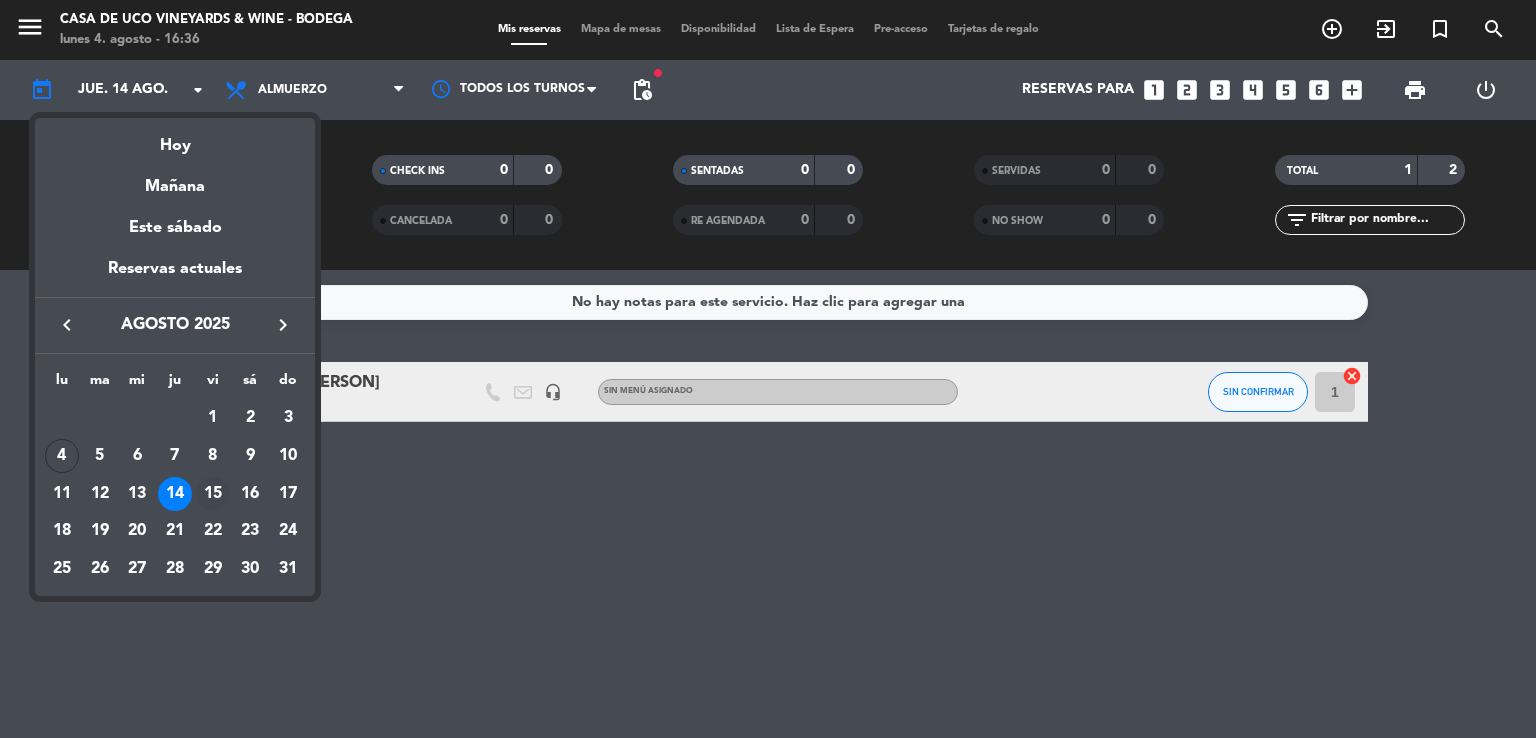 click on "15" at bounding box center [213, 494] 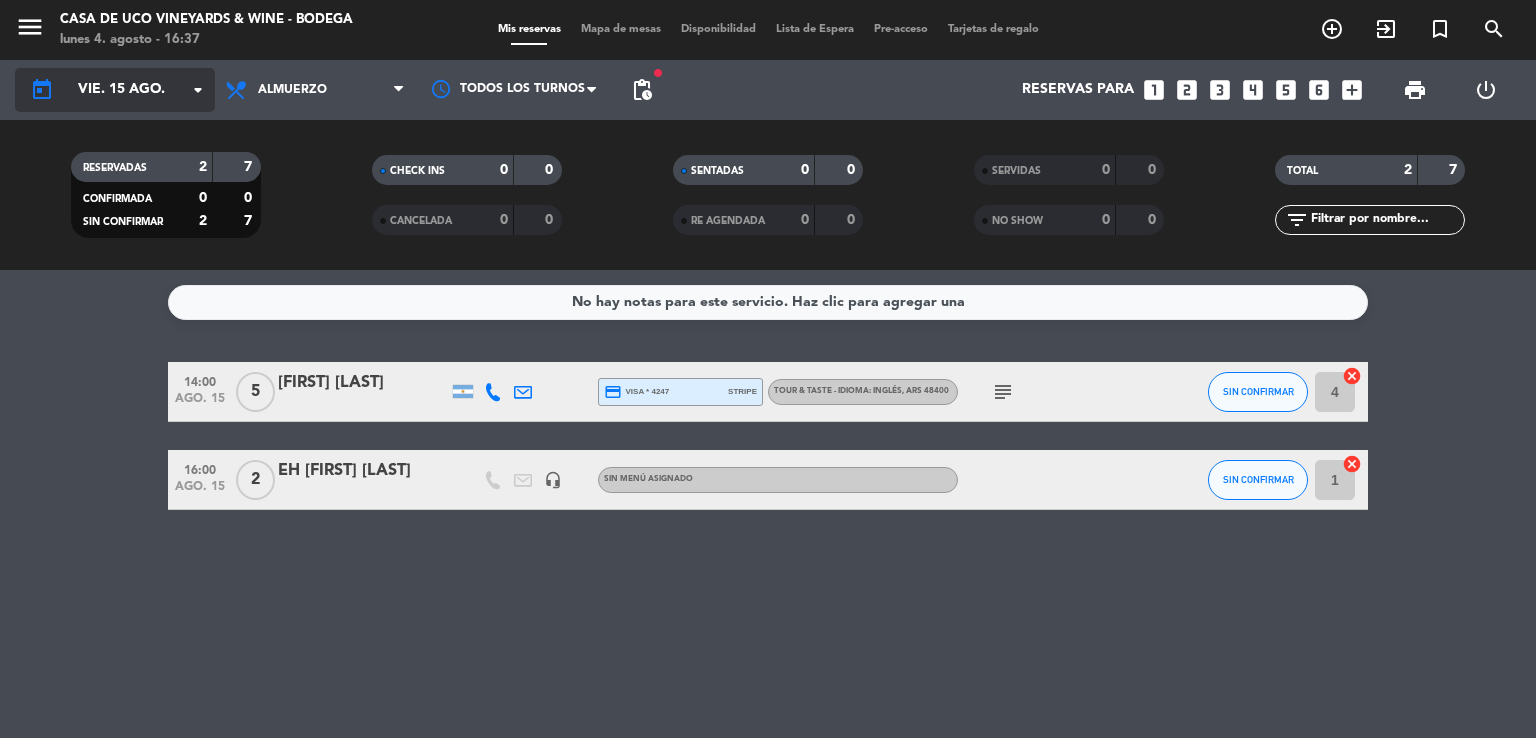 click on "vie. 15 ago." 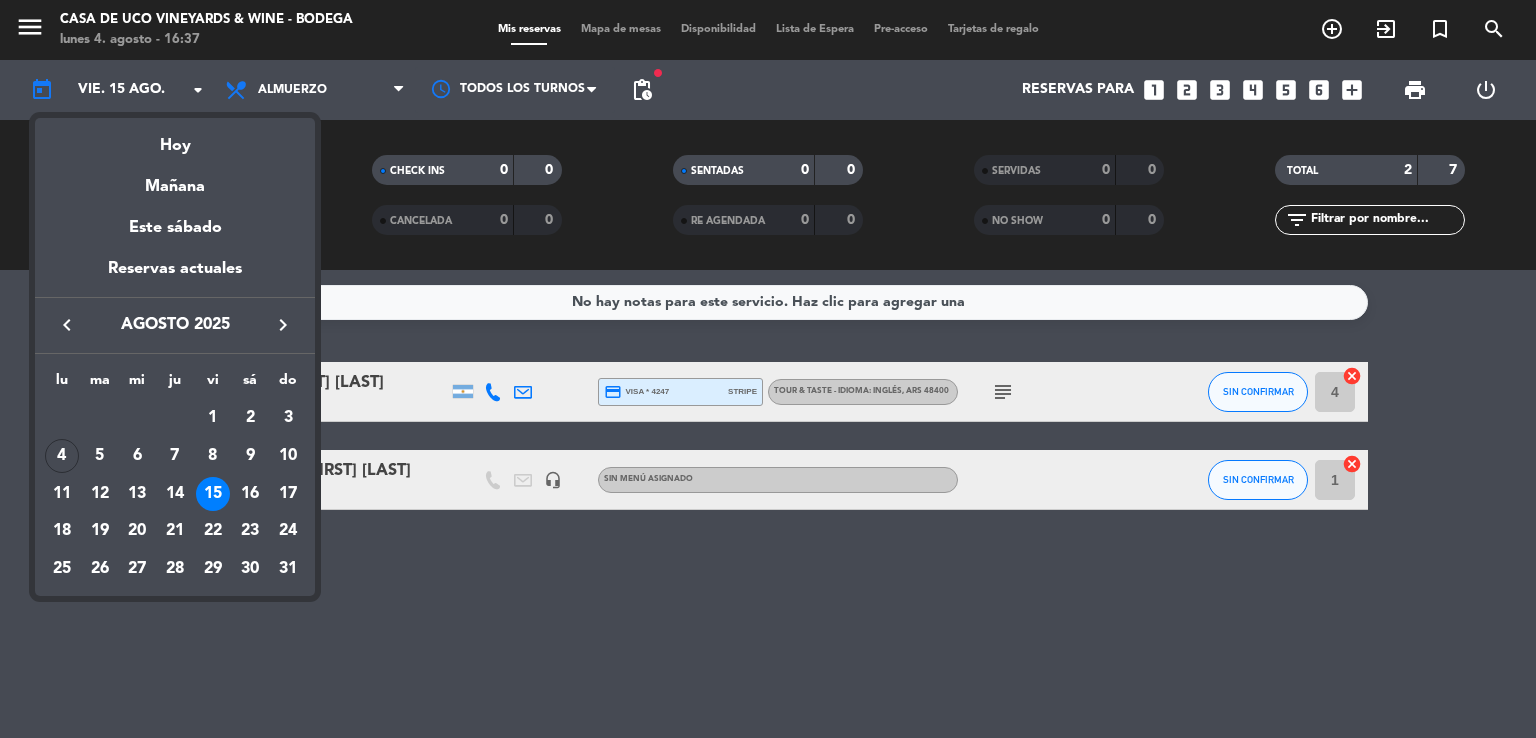 click at bounding box center (768, 369) 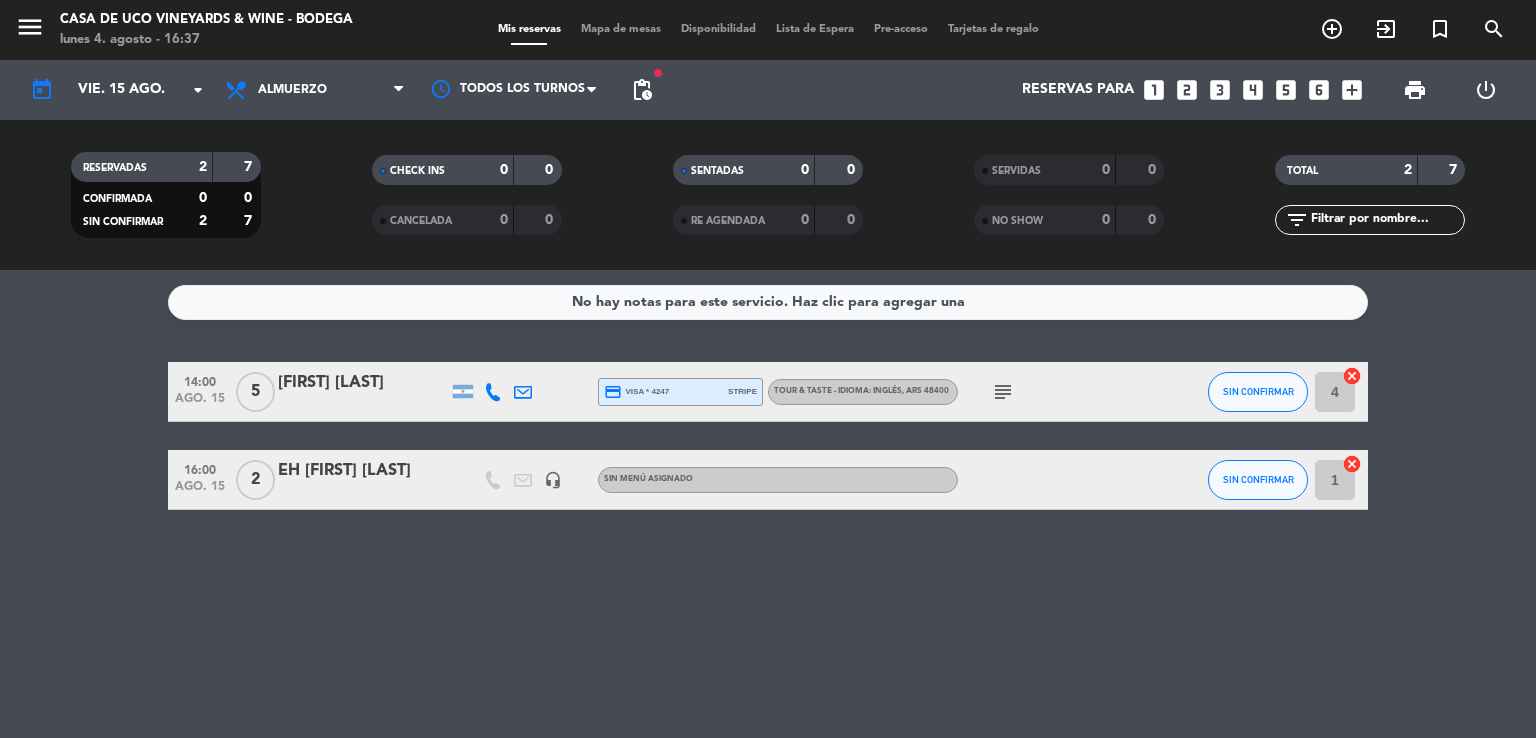 click 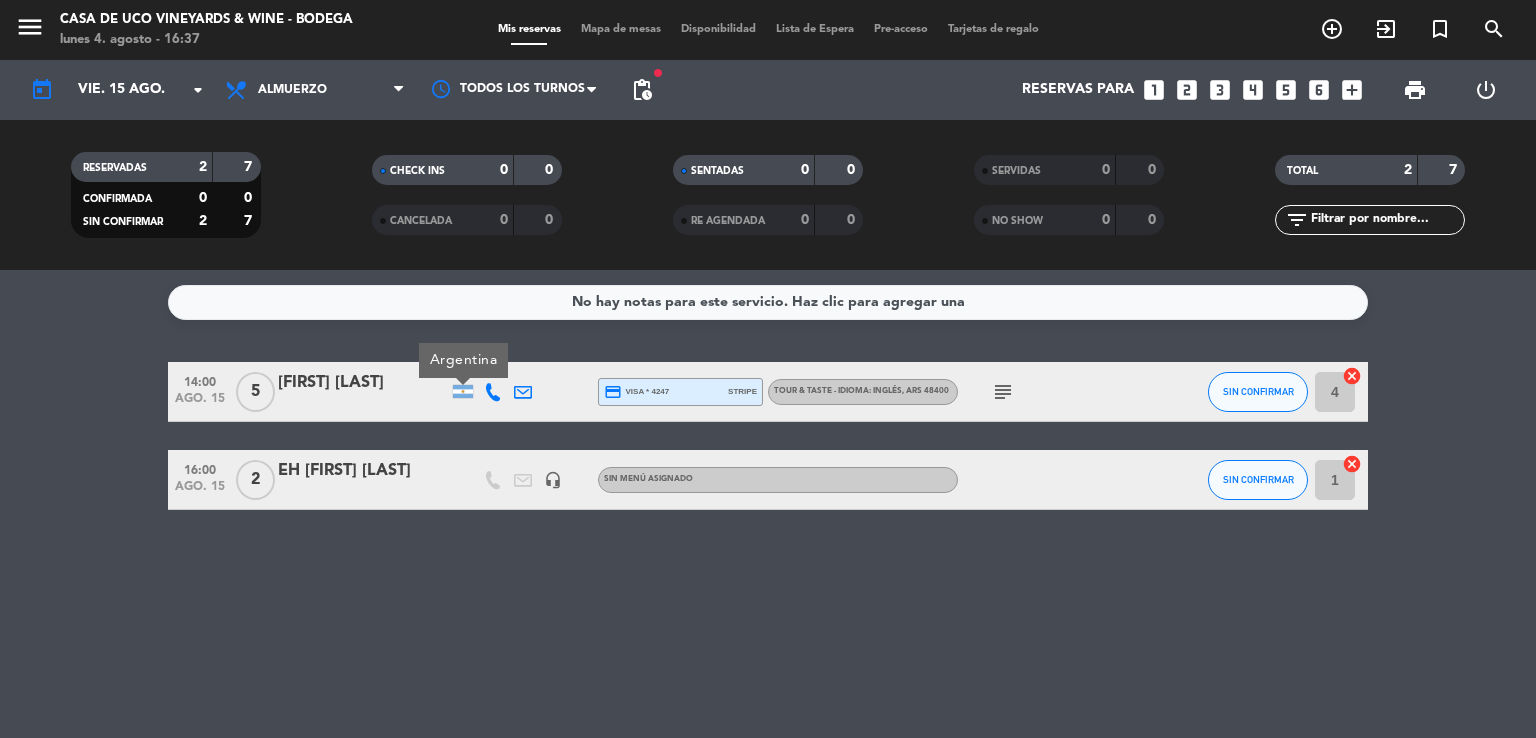 click 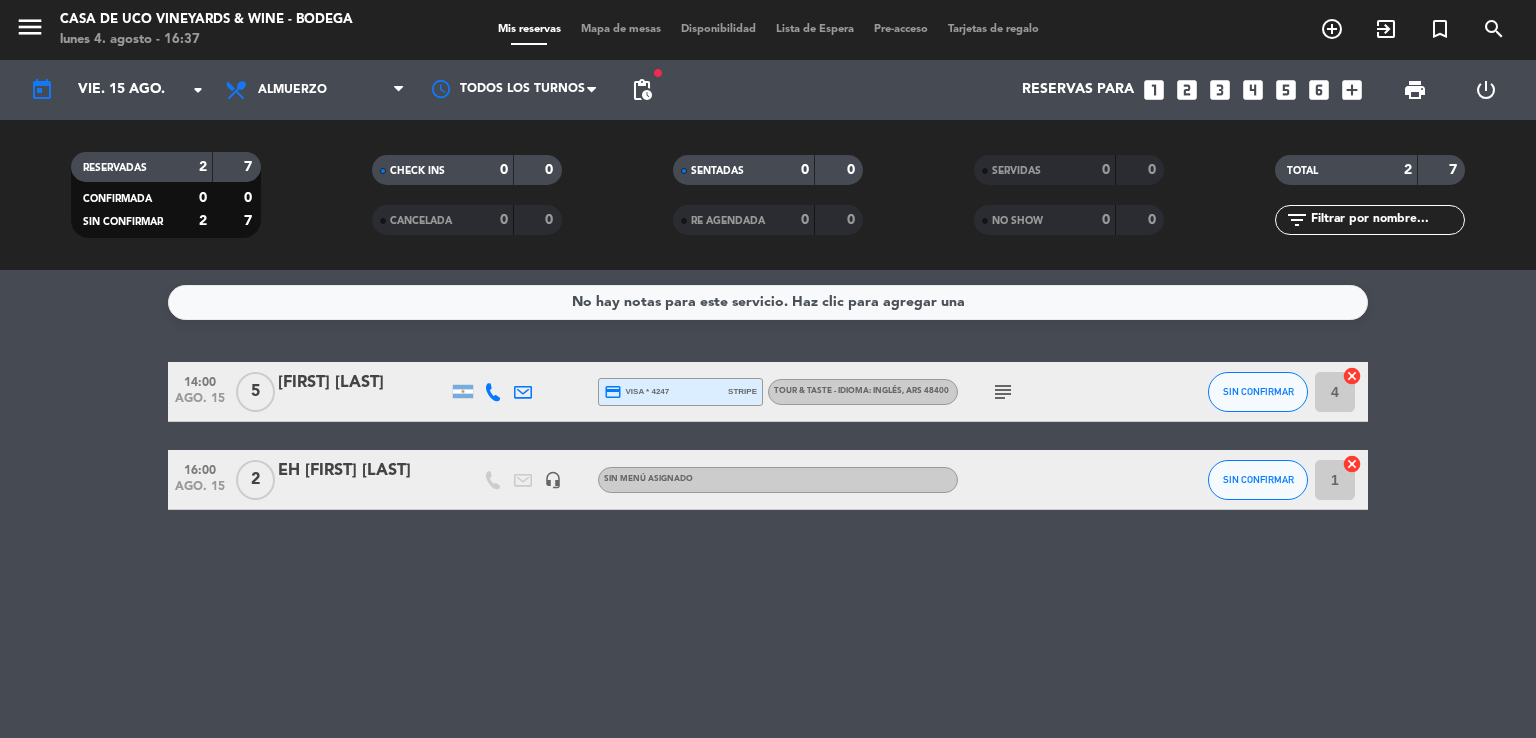click on "subject" 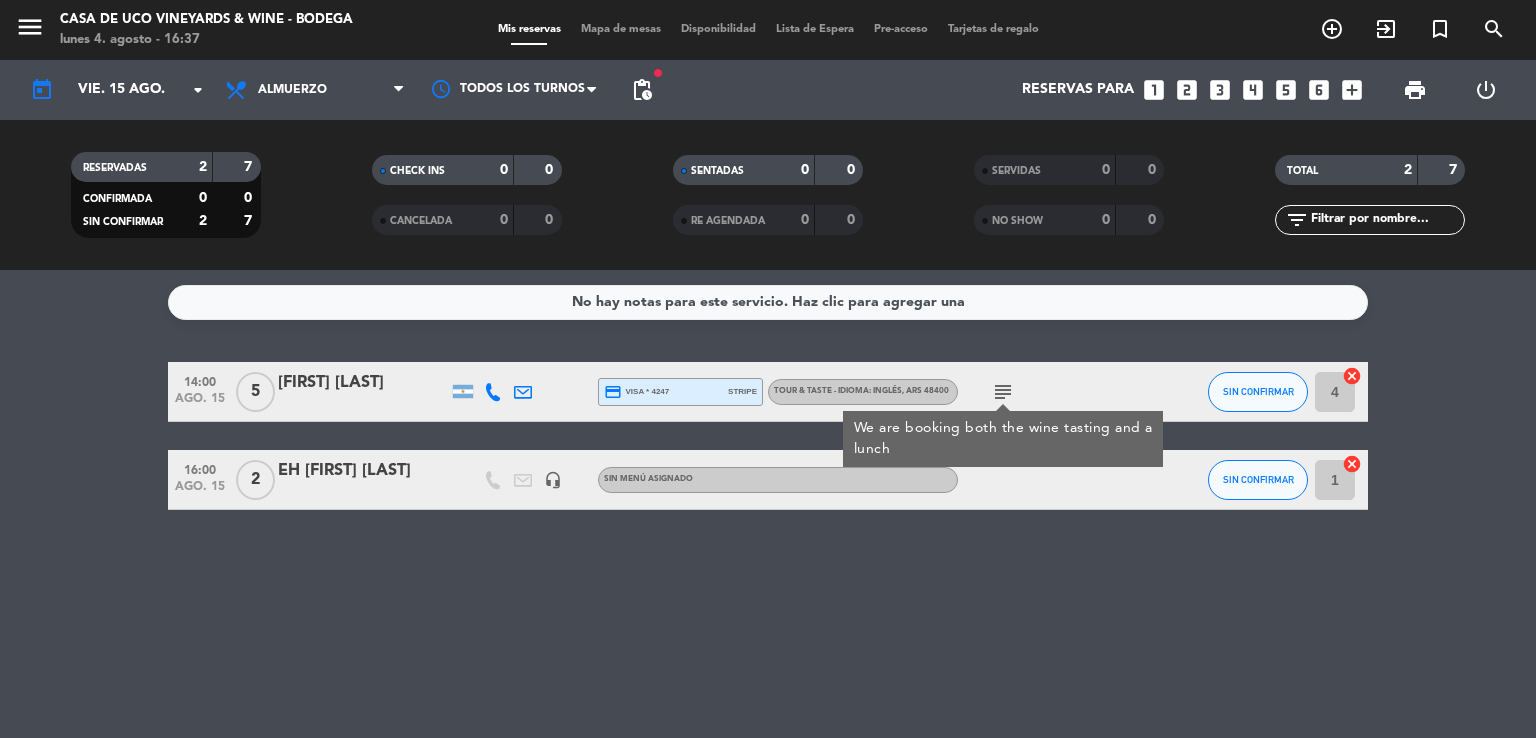 click on "subject" 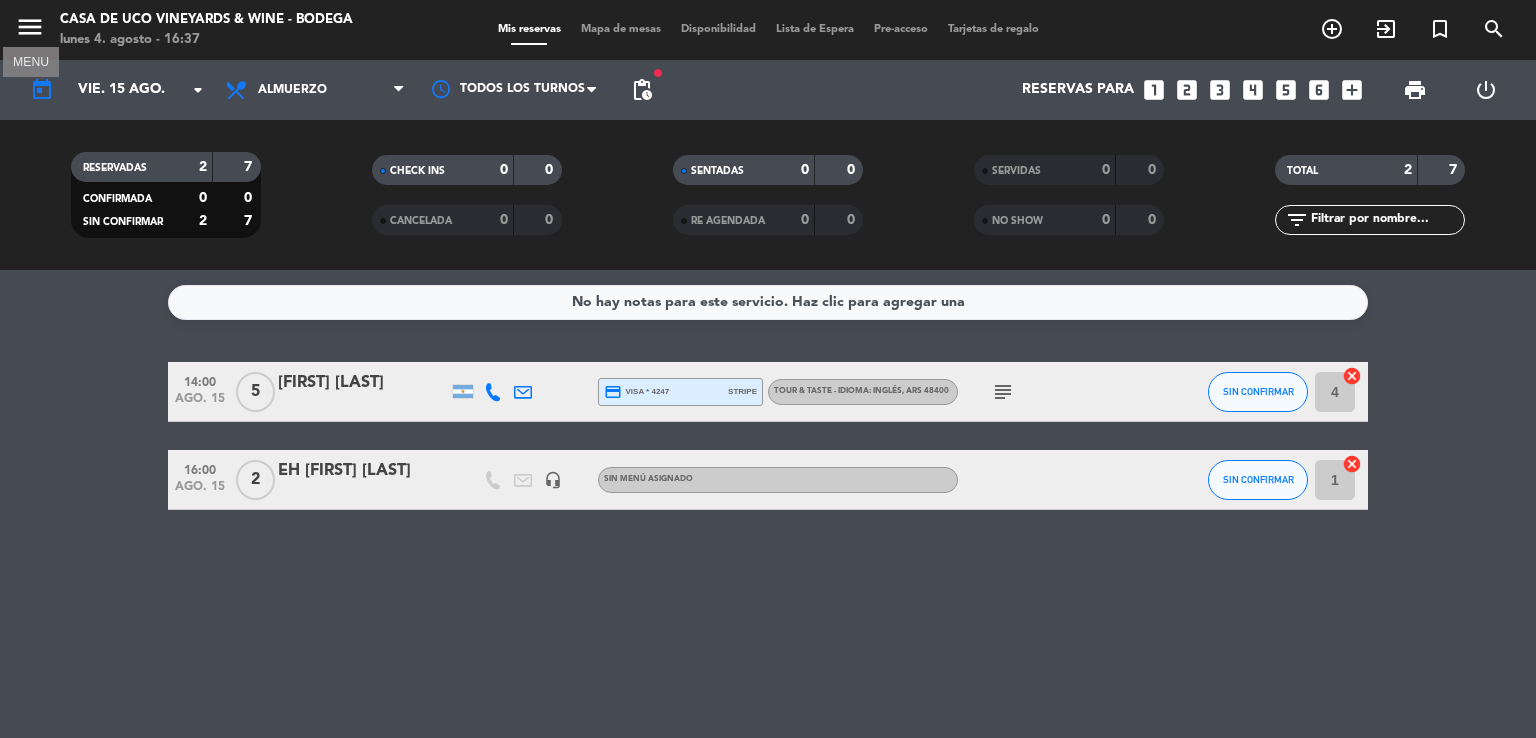 click on "menu" at bounding box center [30, 27] 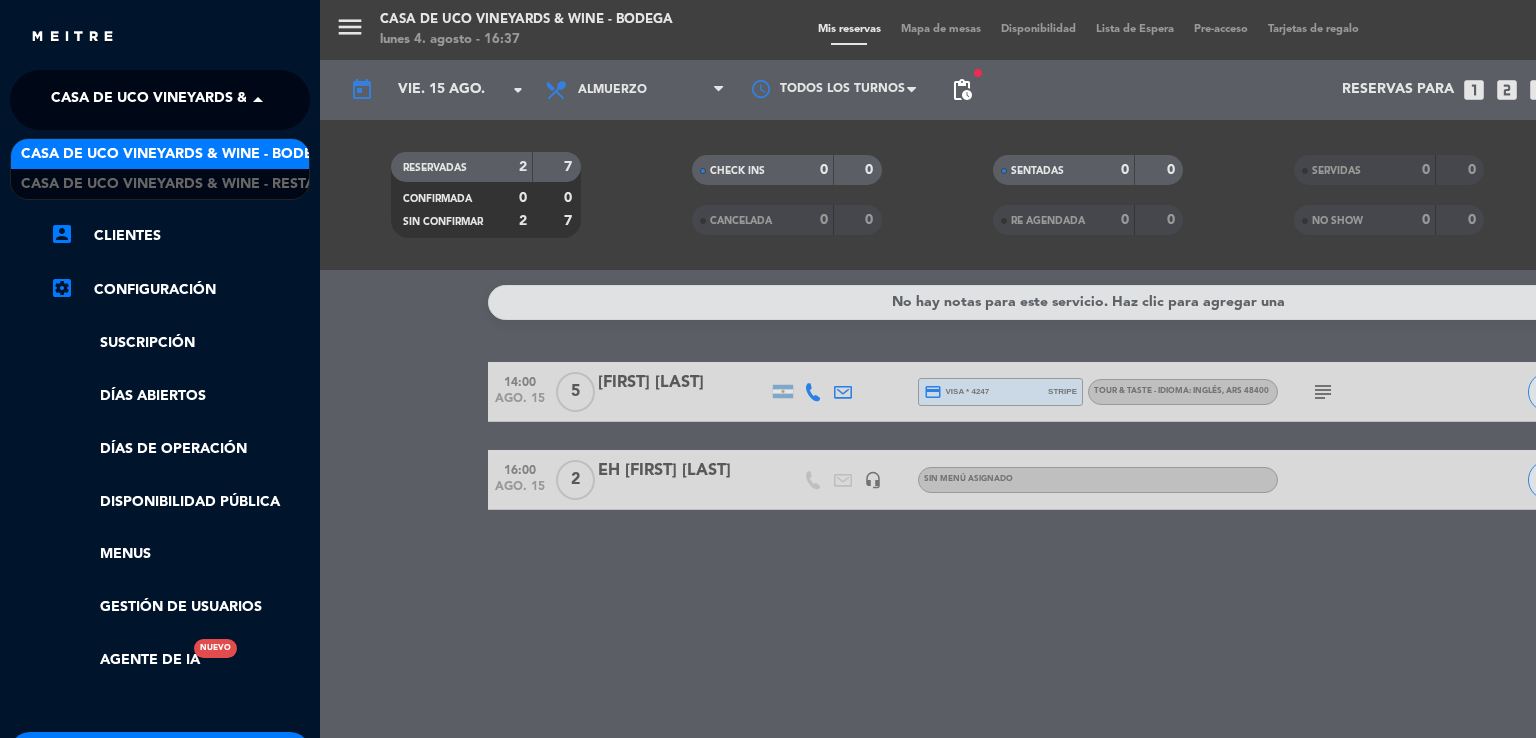 click on "Casa de Uco Vineyards & Wine - Bodega" 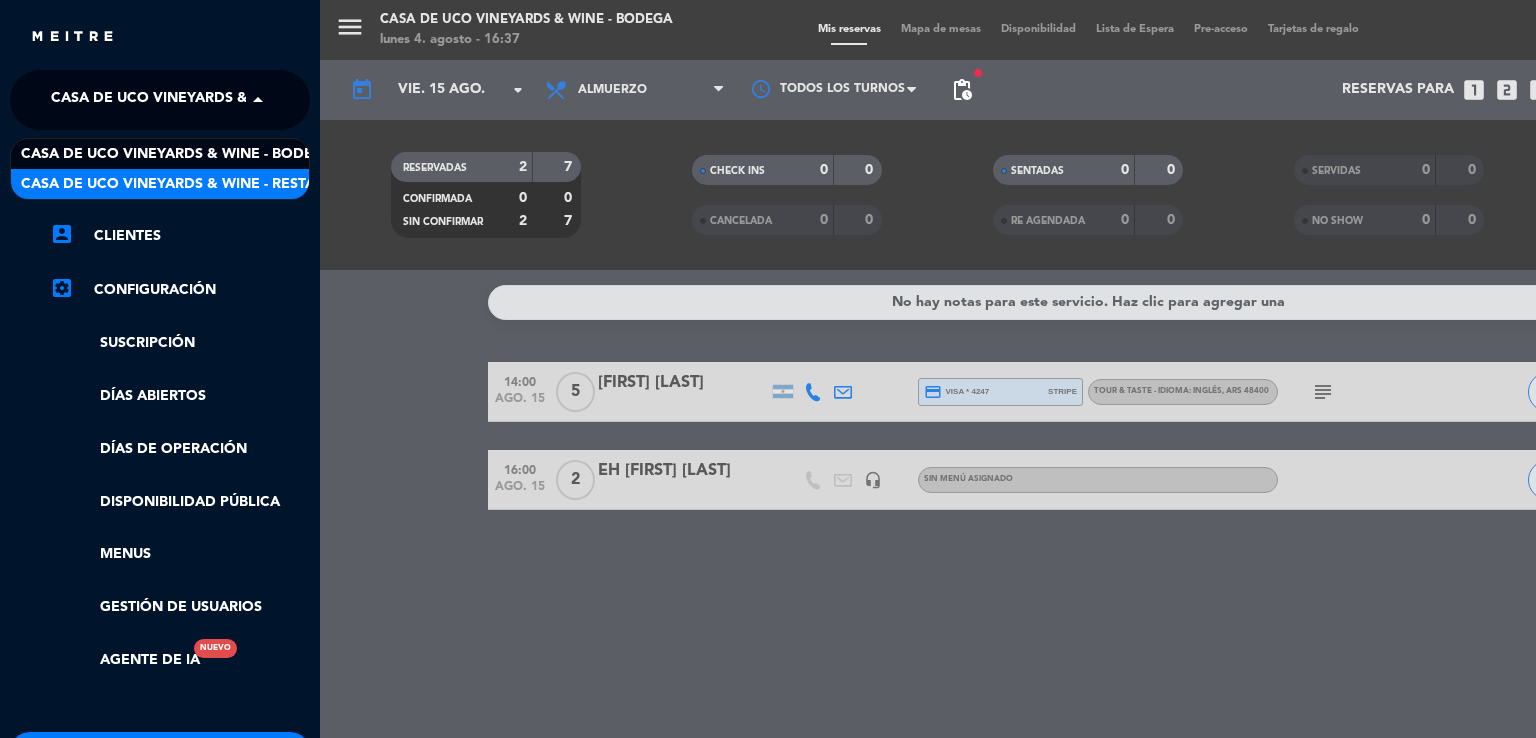 click on "menu  Casa de Uco Vineyards & Wine - Bodega   lunes 4. agosto - 16:37   Mis reservas   Mapa de mesas   Disponibilidad   Lista de Espera   Pre-acceso   Tarjetas de regalo  add_circle_outline exit_to_app turned_in_not search today    vie. 15 ago. arrow_drop_down  Todos los servicios  Almuerzo  Almuerzo  Todos los servicios  Almuerzo Todos los turnos fiber_manual_record pending_actions  Reservas para   looks_one   looks_two   looks_3   looks_4   looks_5   looks_6   add_box  print  power_settings_new   RESERVADAS   2   7   CONFIRMADA   0   0   SIN CONFIRMAR   2   7   CHECK INS   0   0   CANCELADA   0   0   SENTADAS   0   0   RE AGENDADA   0   0   SERVIDAS   0   0   NO SHOW   0   0   TOTAL   2   7  filter_list  No hay notas para este servicio. Haz clic para agregar una   14:00   ago. 15   5   [FIRST] [LAST]  credit_card  visa * 4247   stripe   TOUR & TASTE  - IDIOMA: INGLÉS  , ARS 48400  subject  SIN CONFIRMAR 4  cancel   16:00   ago. 15   2   EH [LAST] [LAST]  headset_mic  Sin menú asignado SIN CONFIRMAR" at bounding box center [1088, 369] 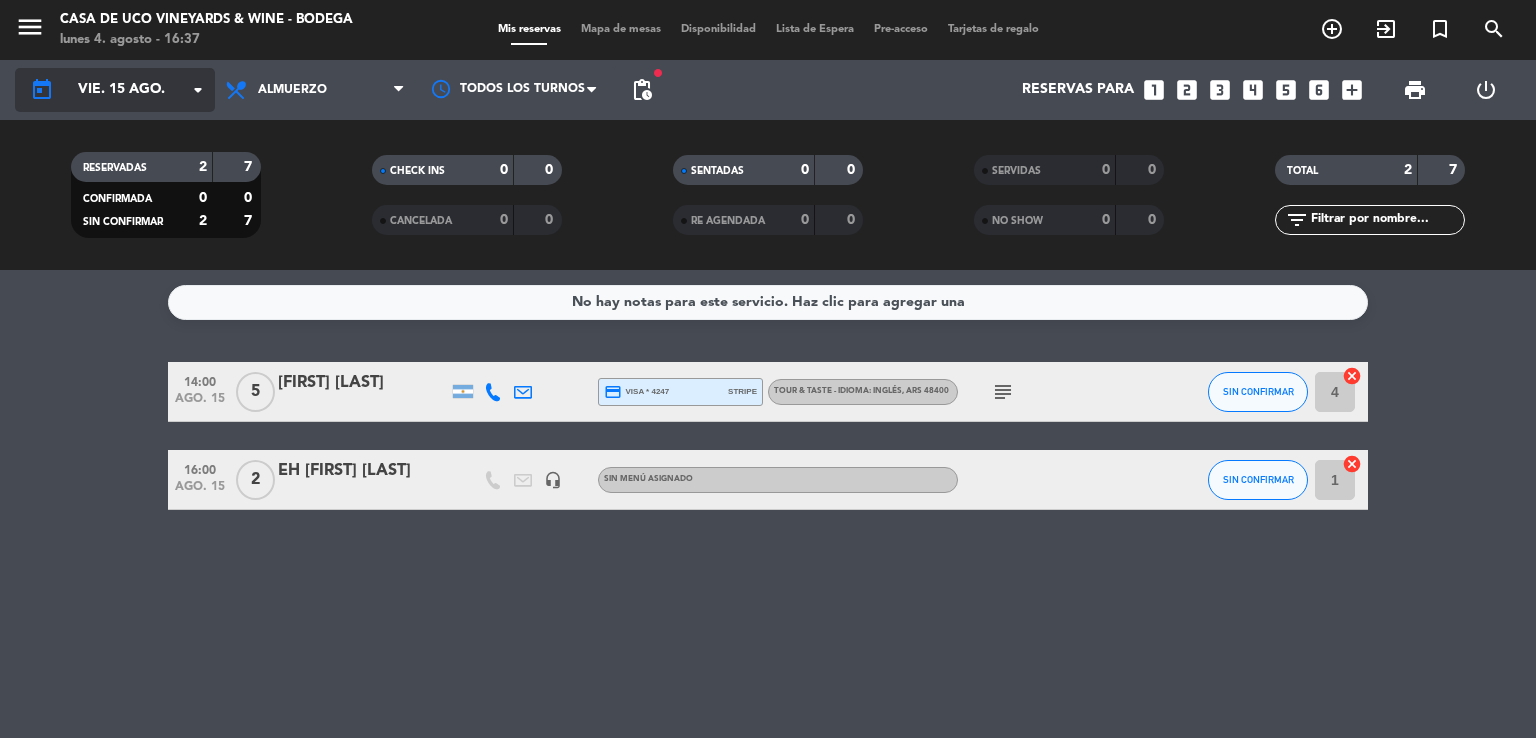 click on "vie. 15 ago." 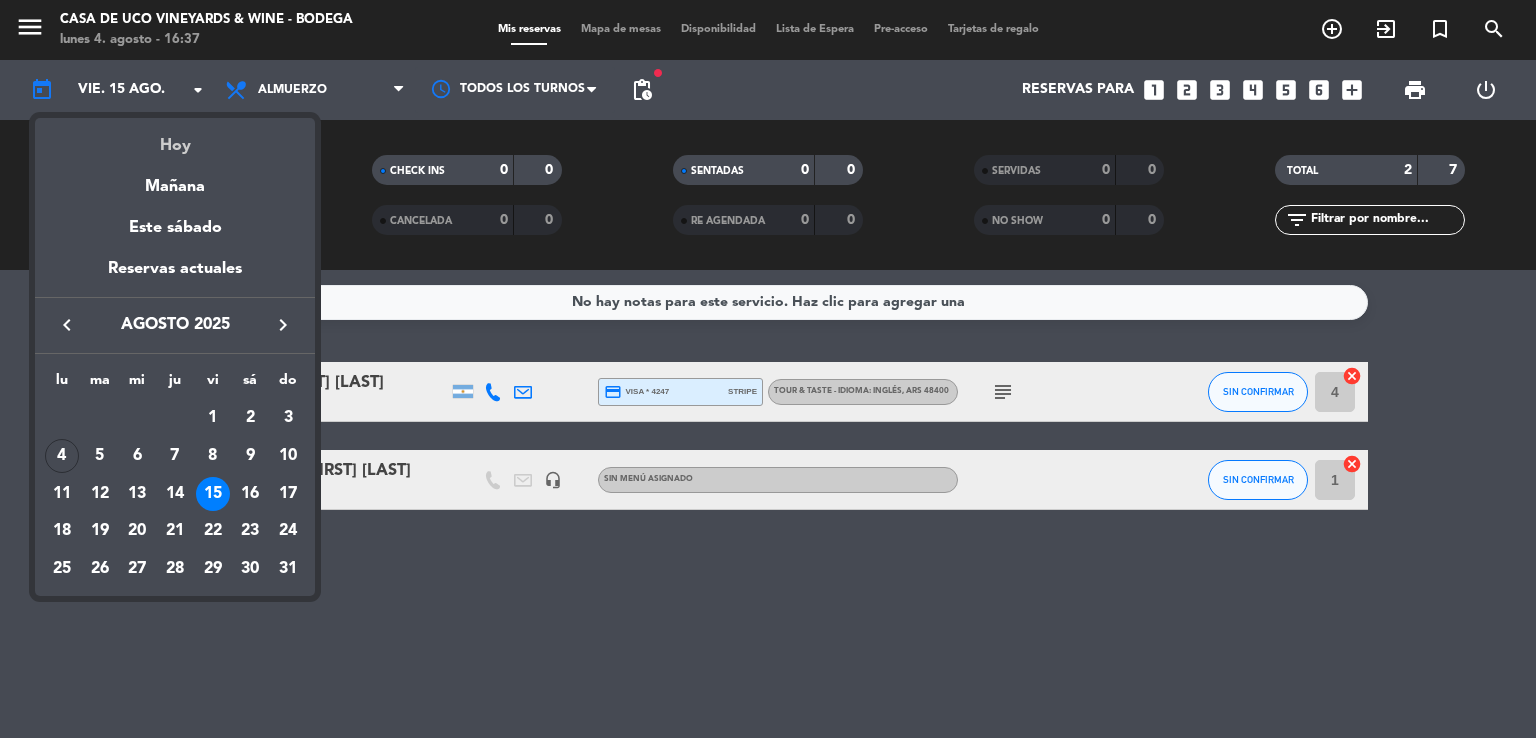 click on "Hoy" at bounding box center (175, 138) 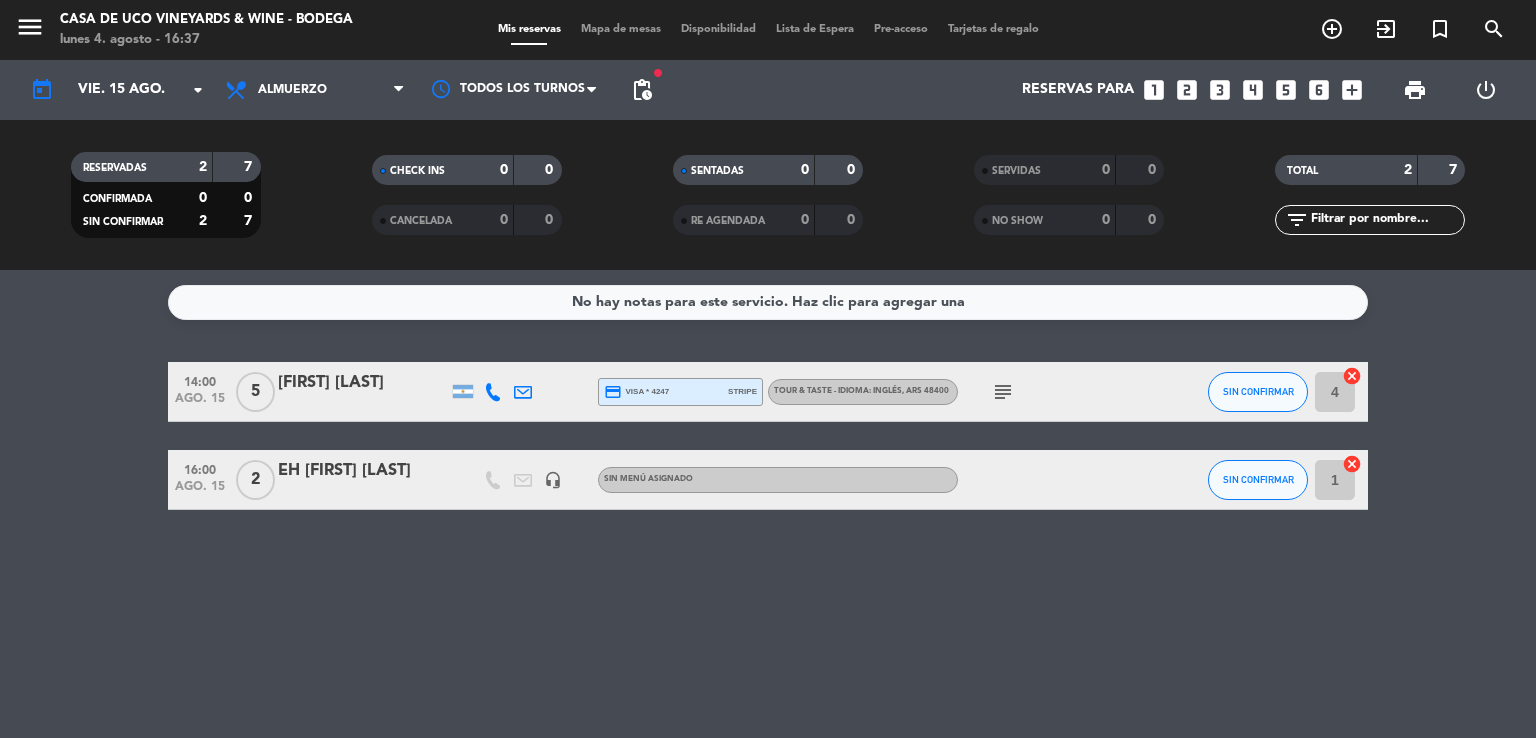 type on "lun. 4 ago." 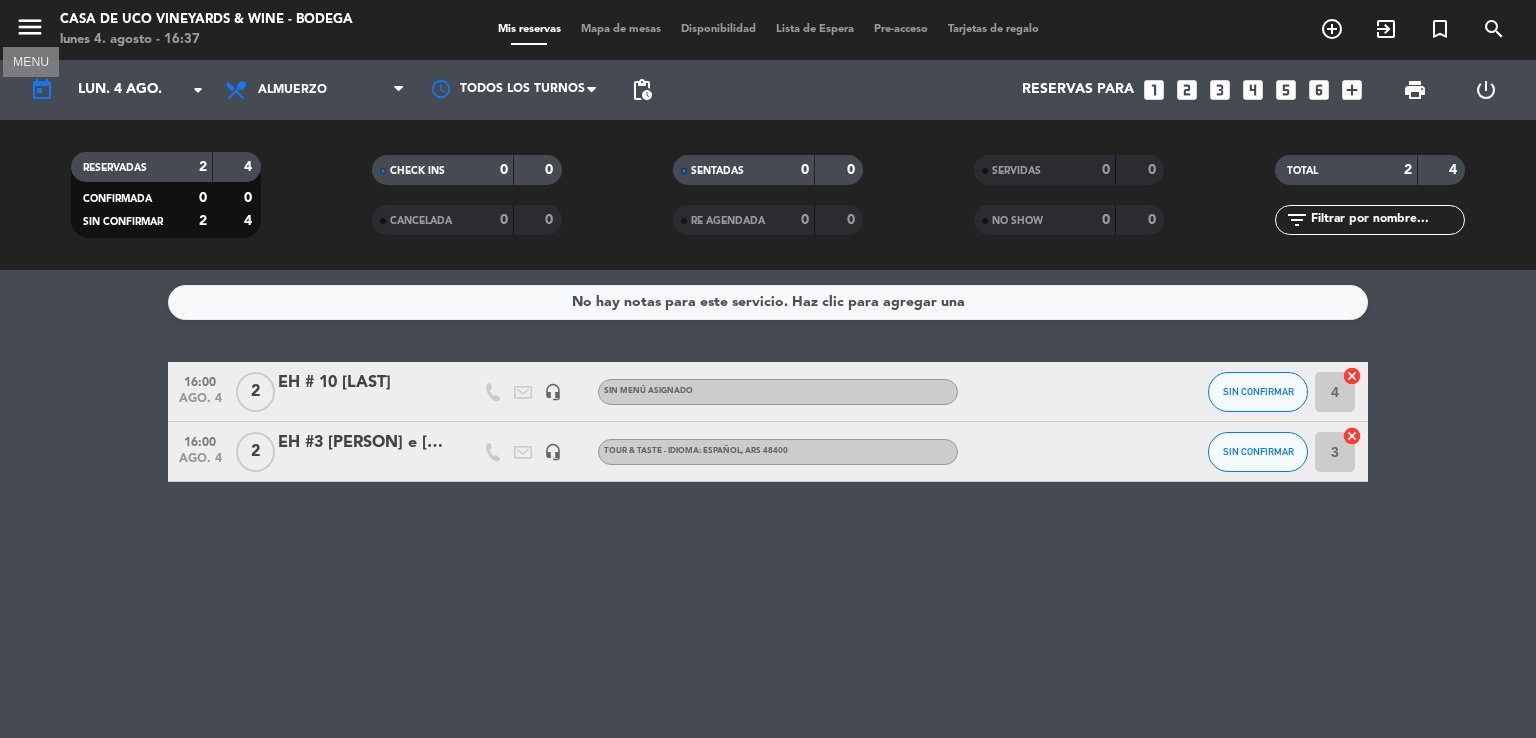 click on "menu" at bounding box center (30, 27) 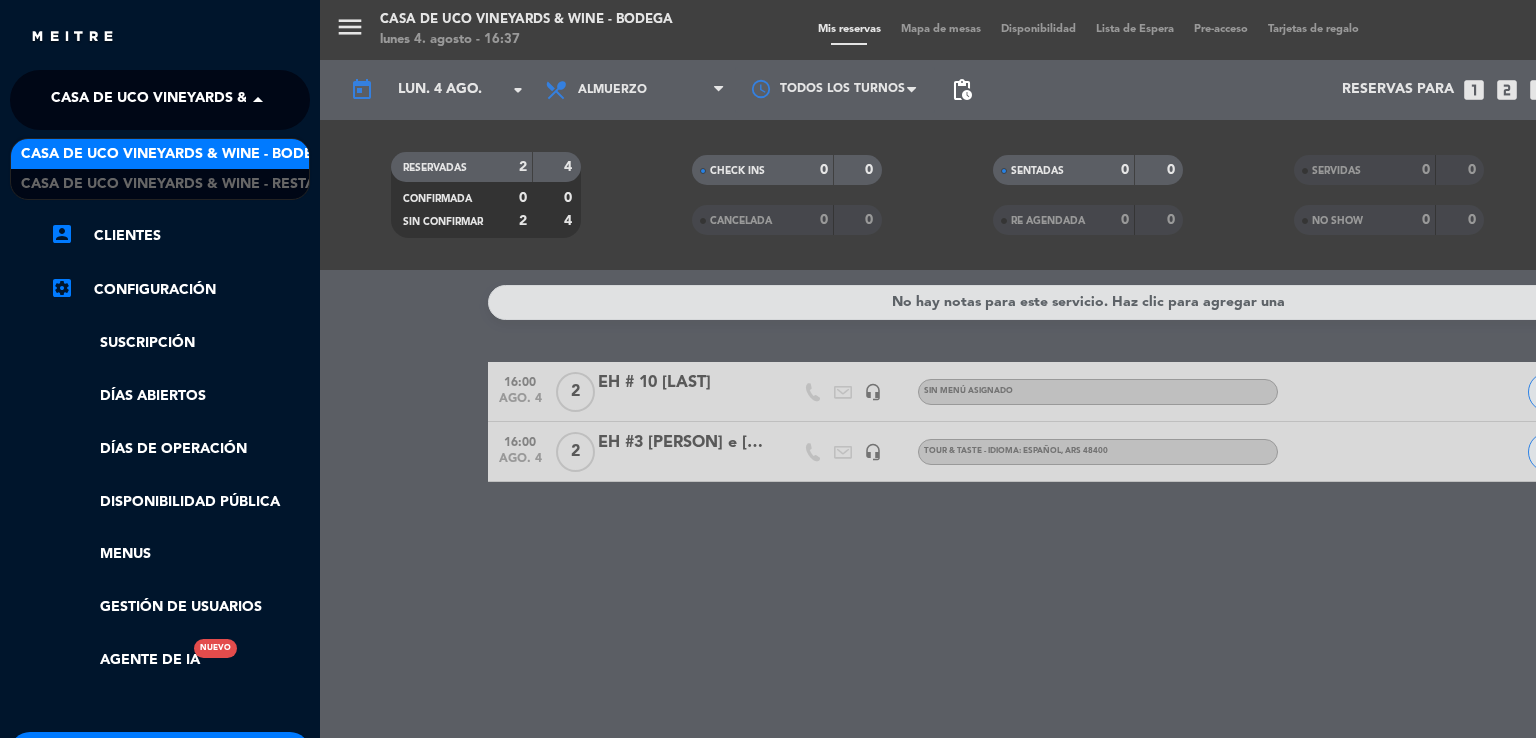 click on "Casa de Uco Vineyards & Wine - Bodega" 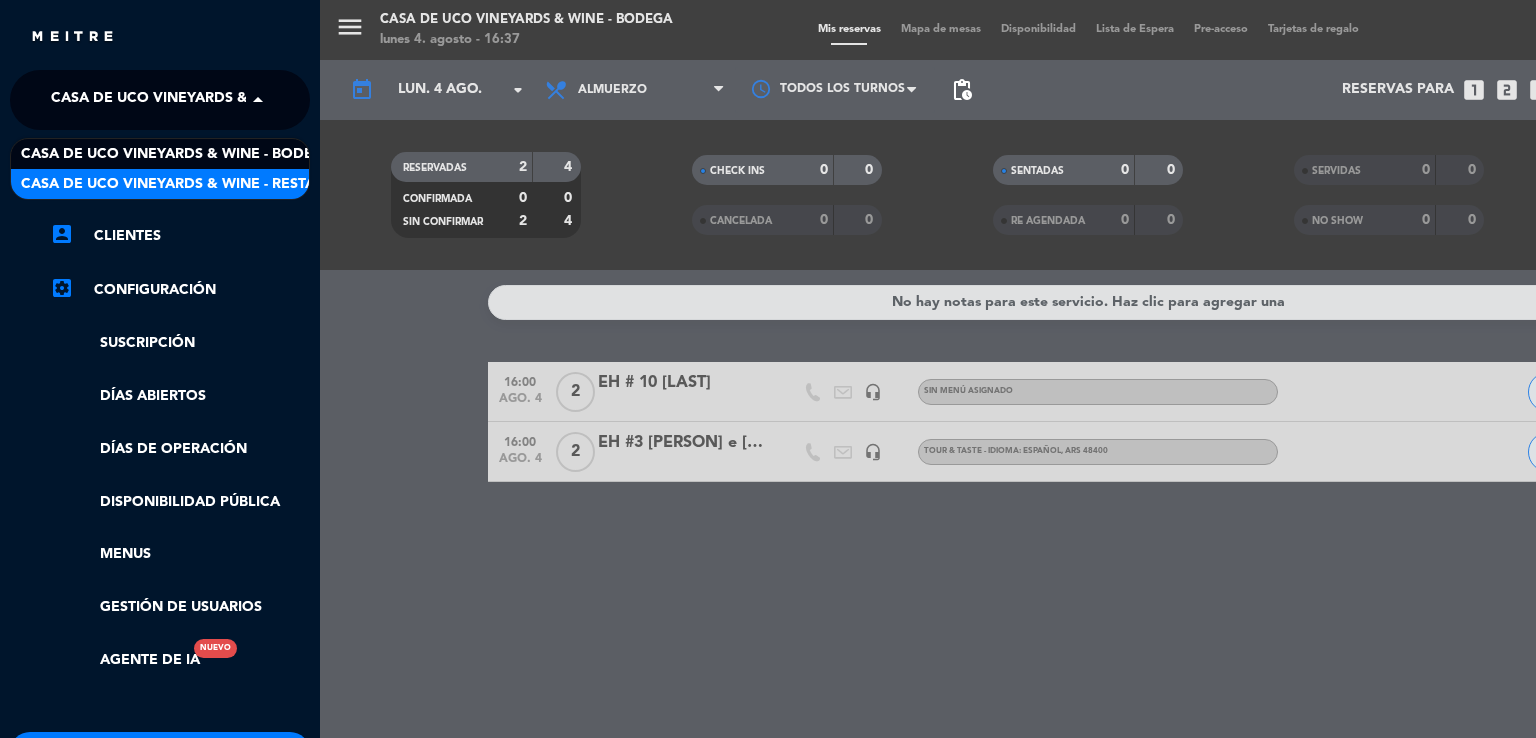 click on "Casa de Uco Vineyards & Wine - Restaurante" at bounding box center [160, 184] 